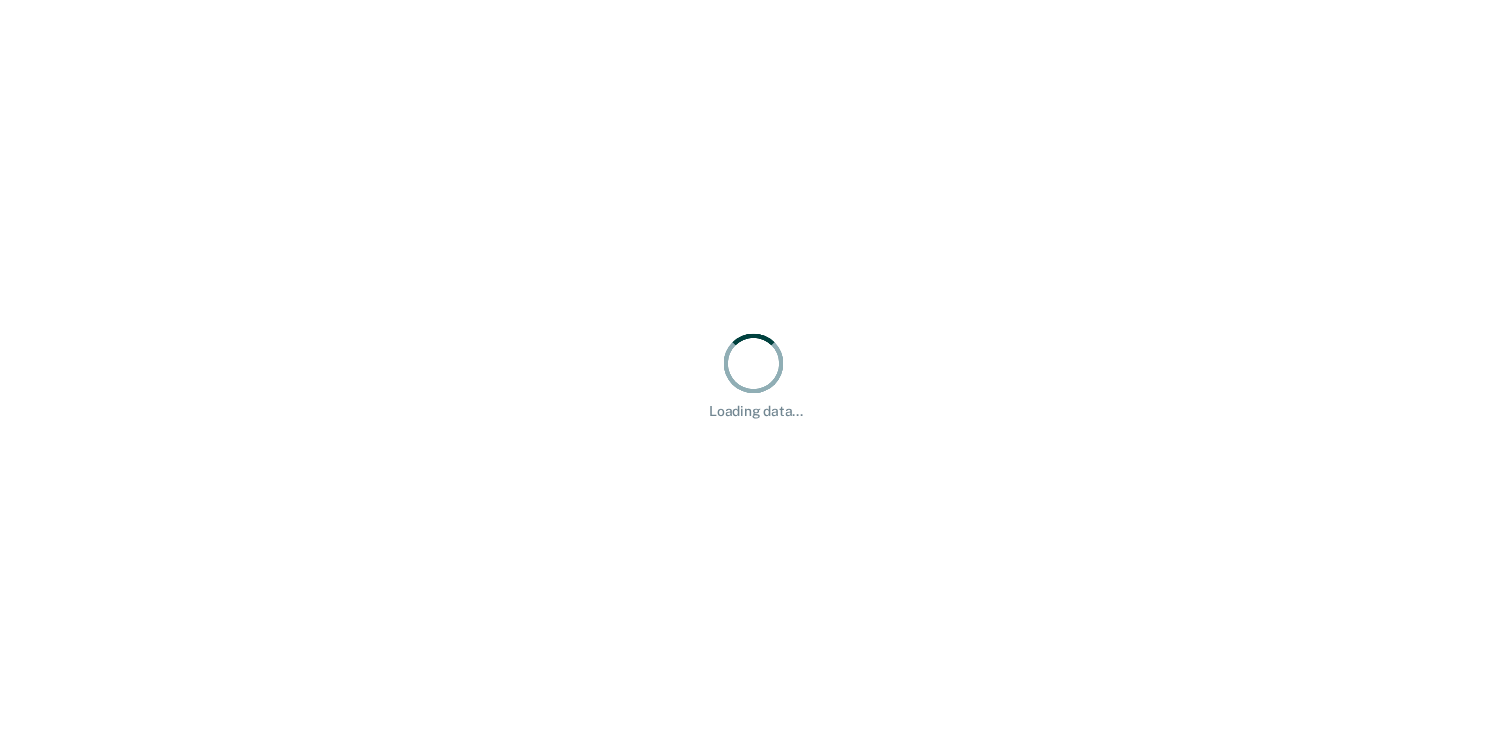 scroll, scrollTop: 0, scrollLeft: 0, axis: both 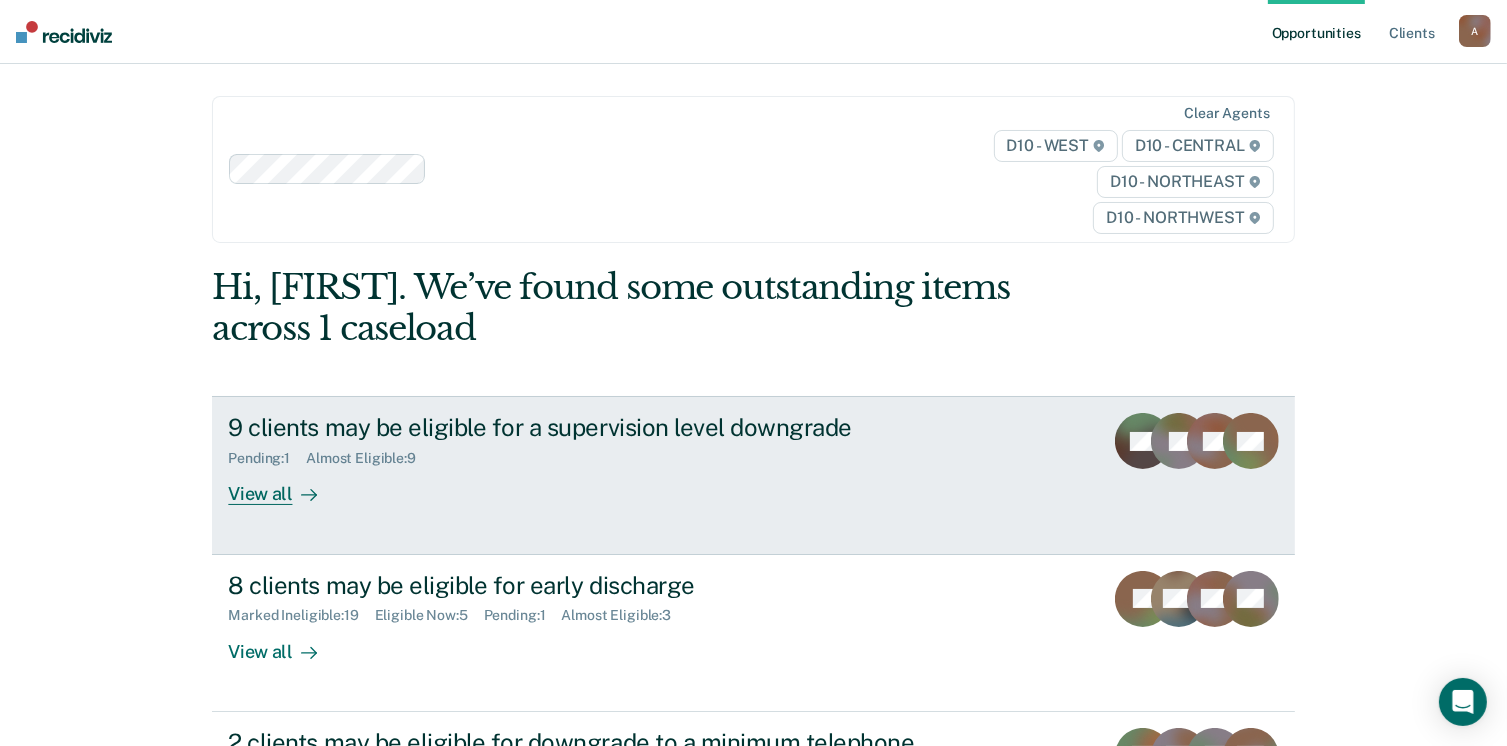 click on "View all" at bounding box center [284, 486] 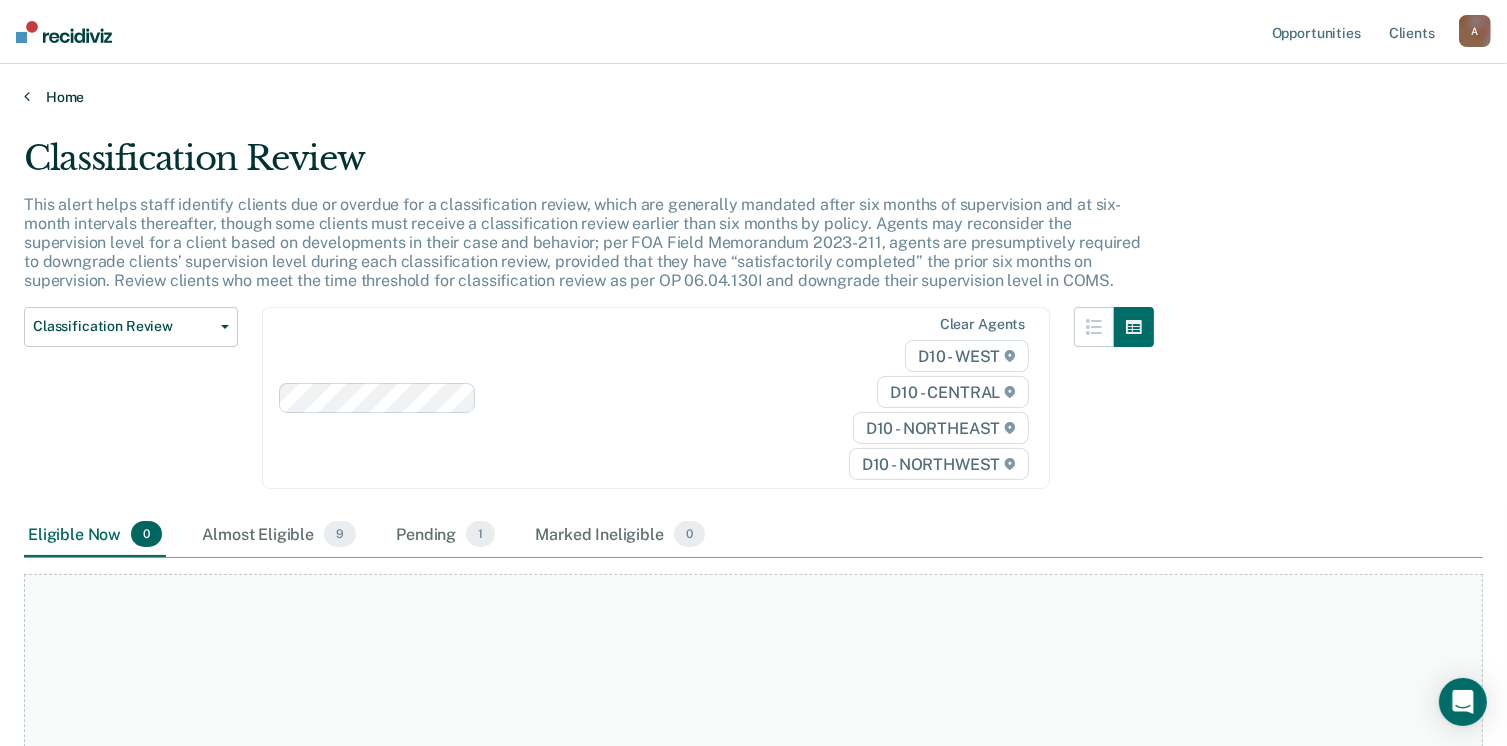click on "Home" at bounding box center (753, 97) 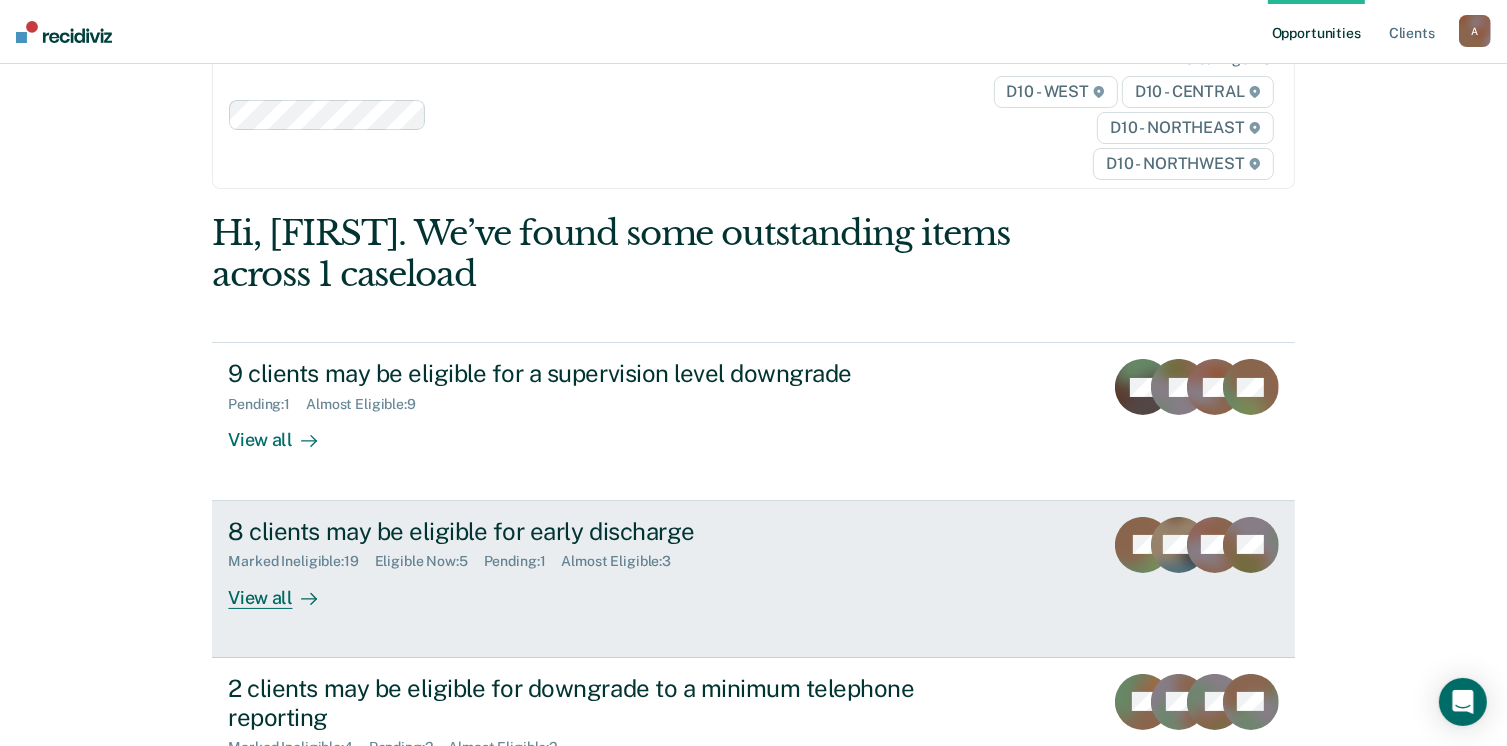 scroll, scrollTop: 100, scrollLeft: 0, axis: vertical 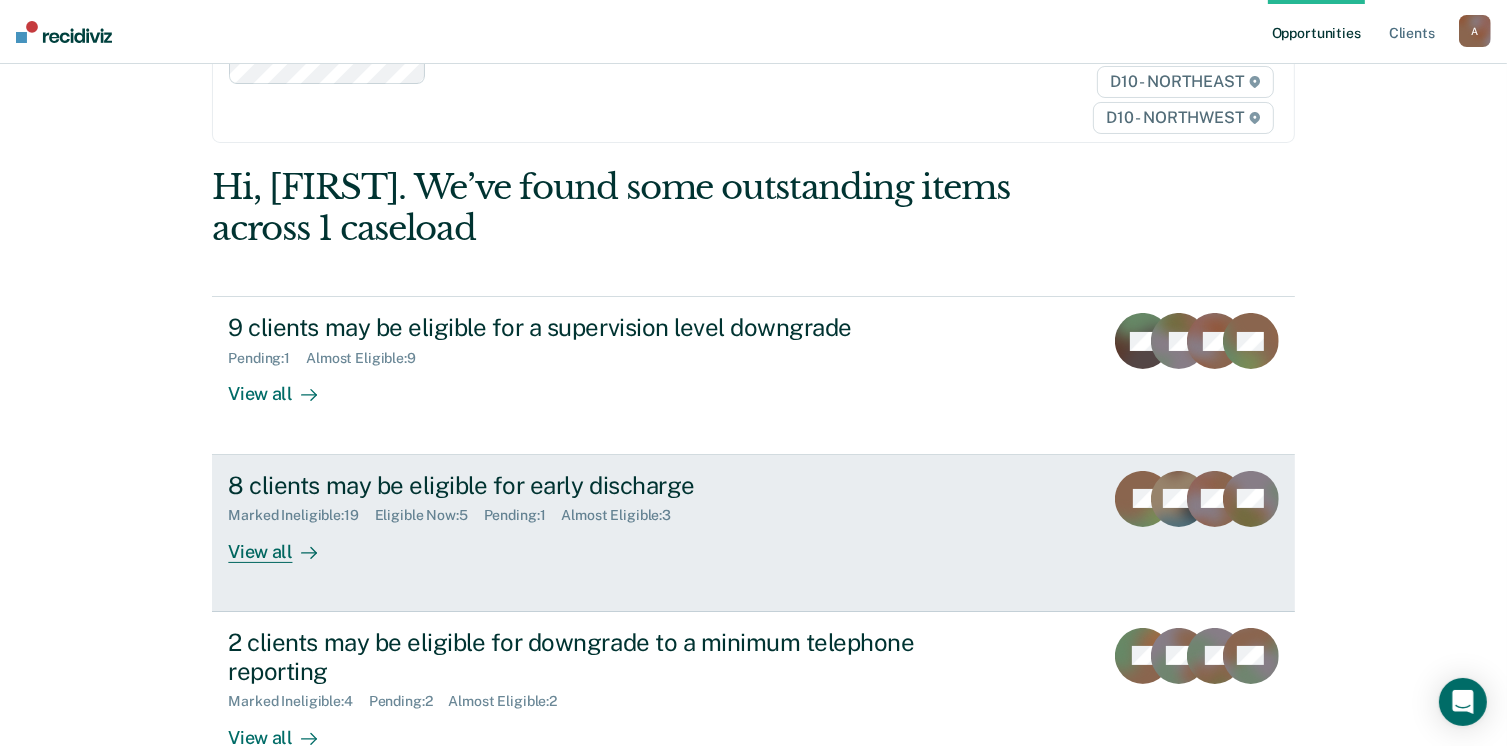 click on "View all" at bounding box center [284, 543] 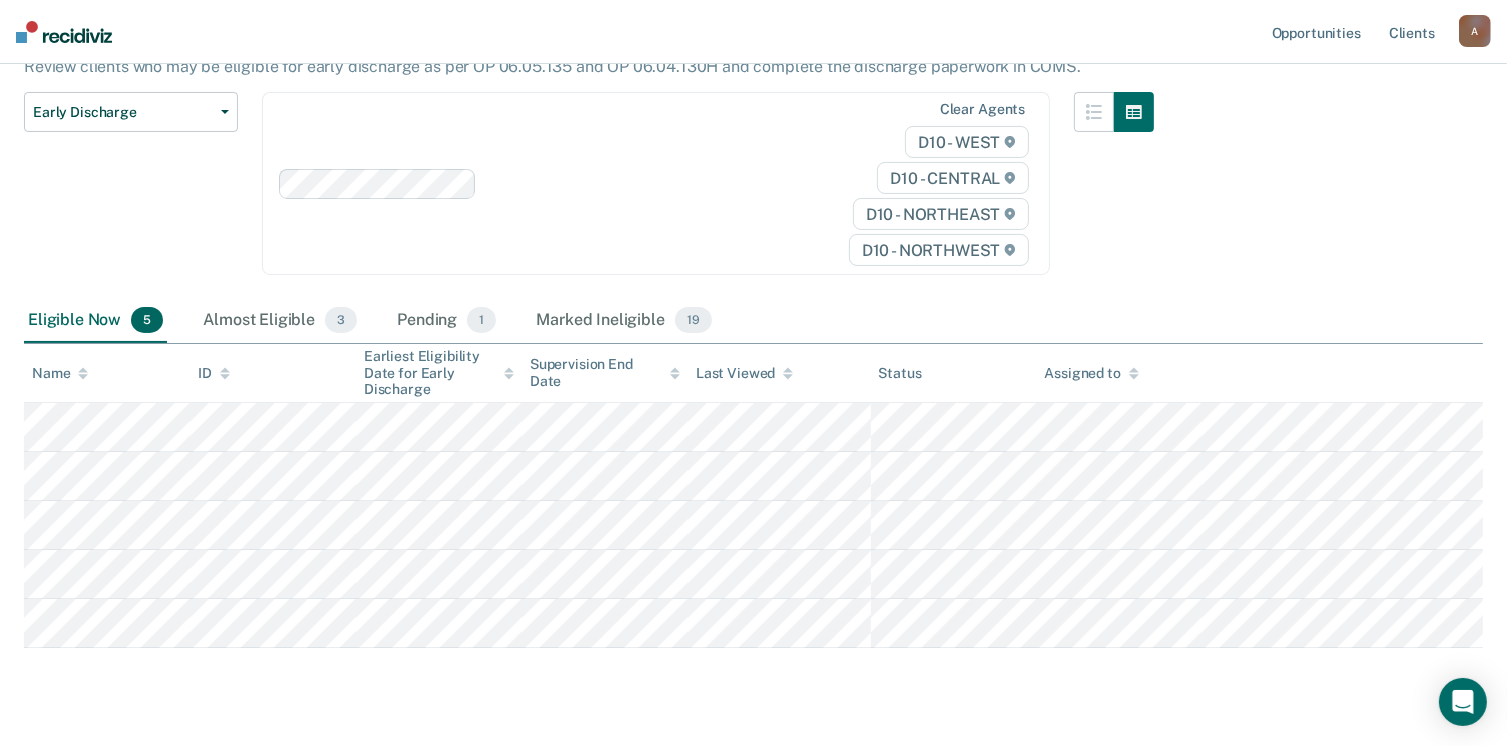 scroll, scrollTop: 200, scrollLeft: 0, axis: vertical 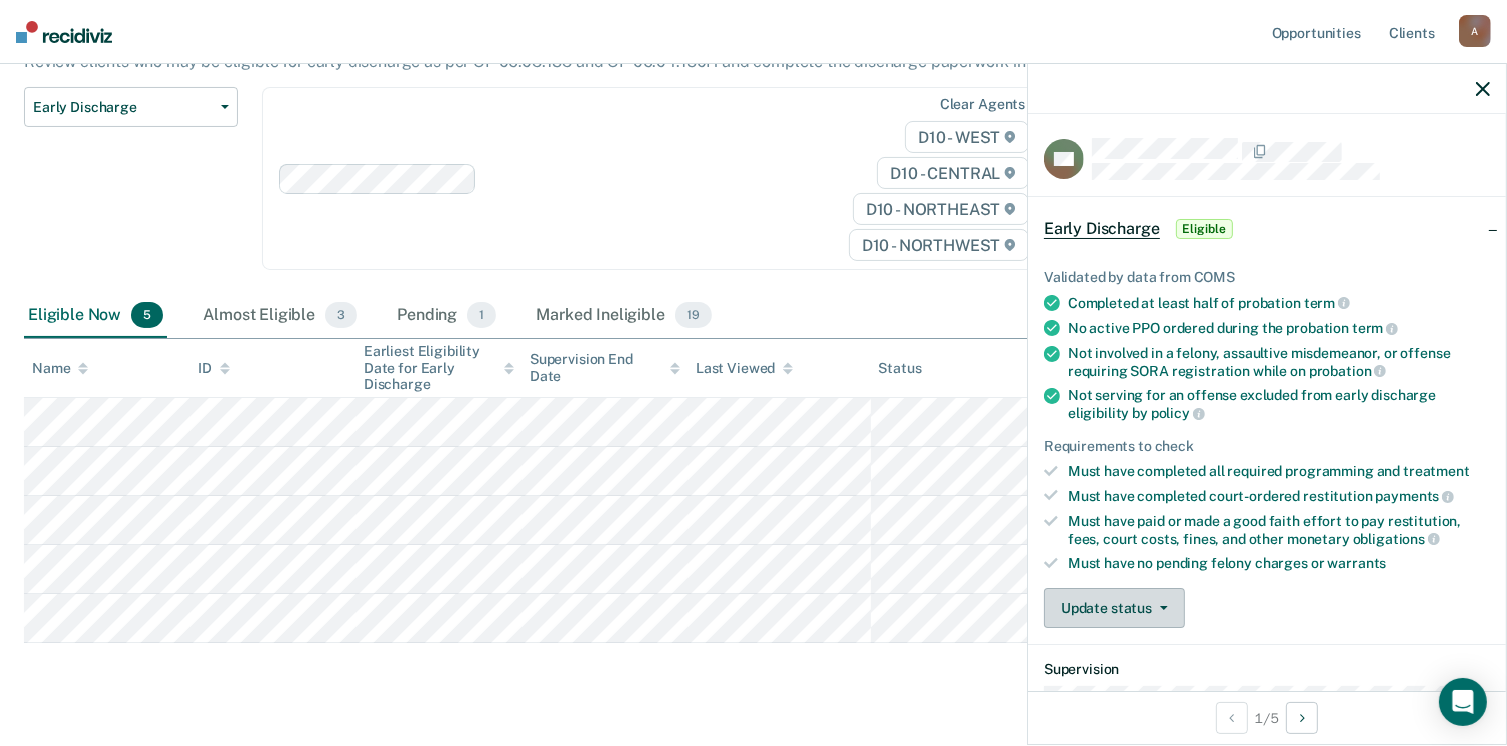 click on "Update status" at bounding box center (1114, 608) 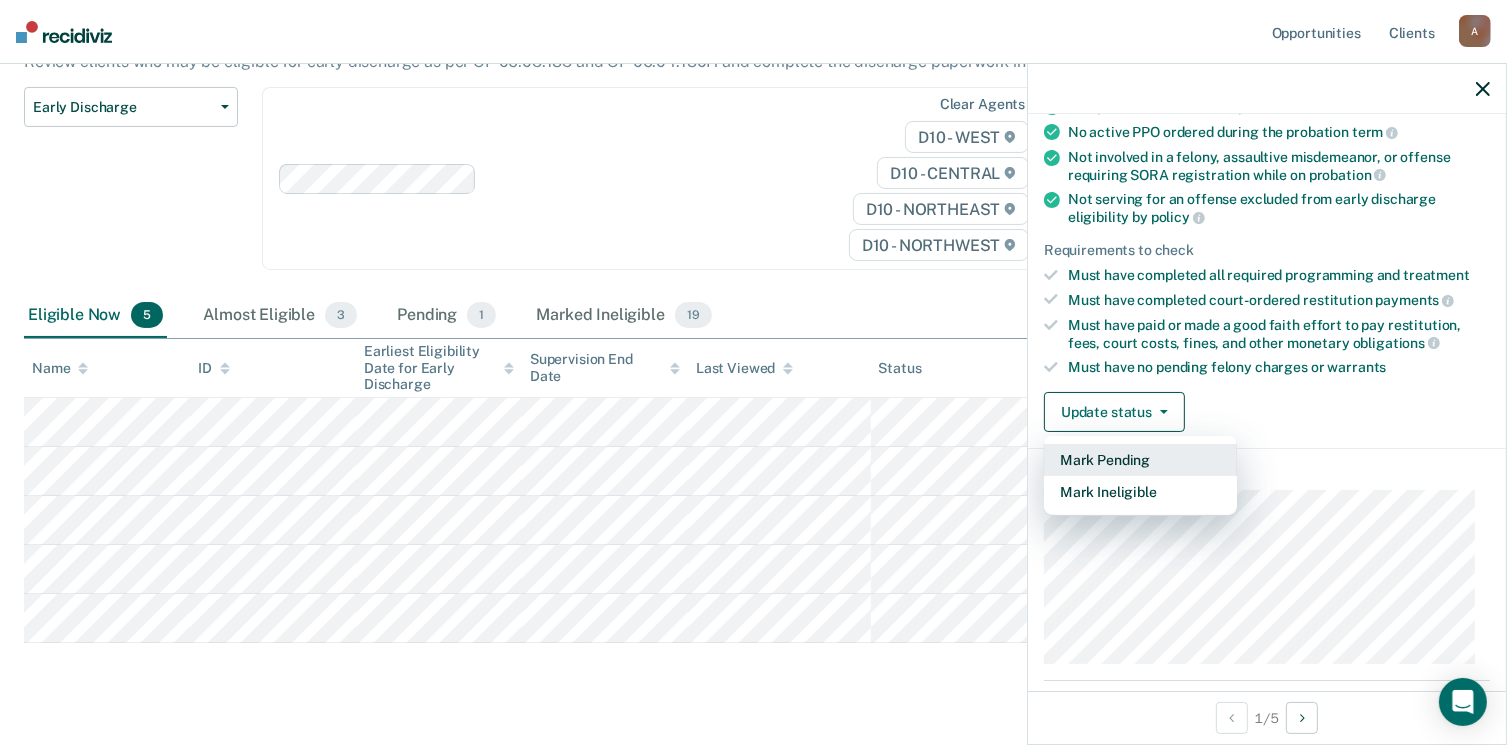 scroll, scrollTop: 200, scrollLeft: 0, axis: vertical 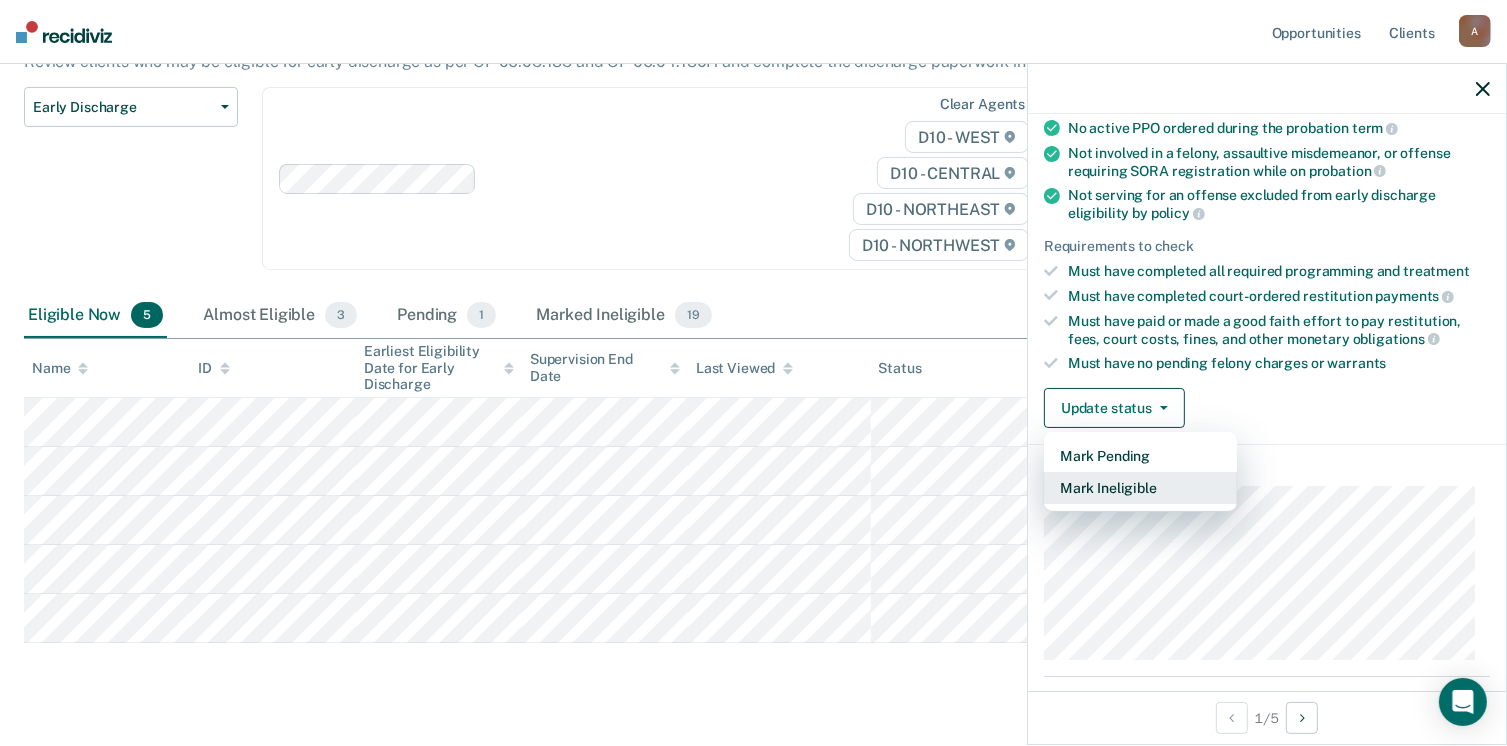 click on "Mark Ineligible" at bounding box center [1140, 488] 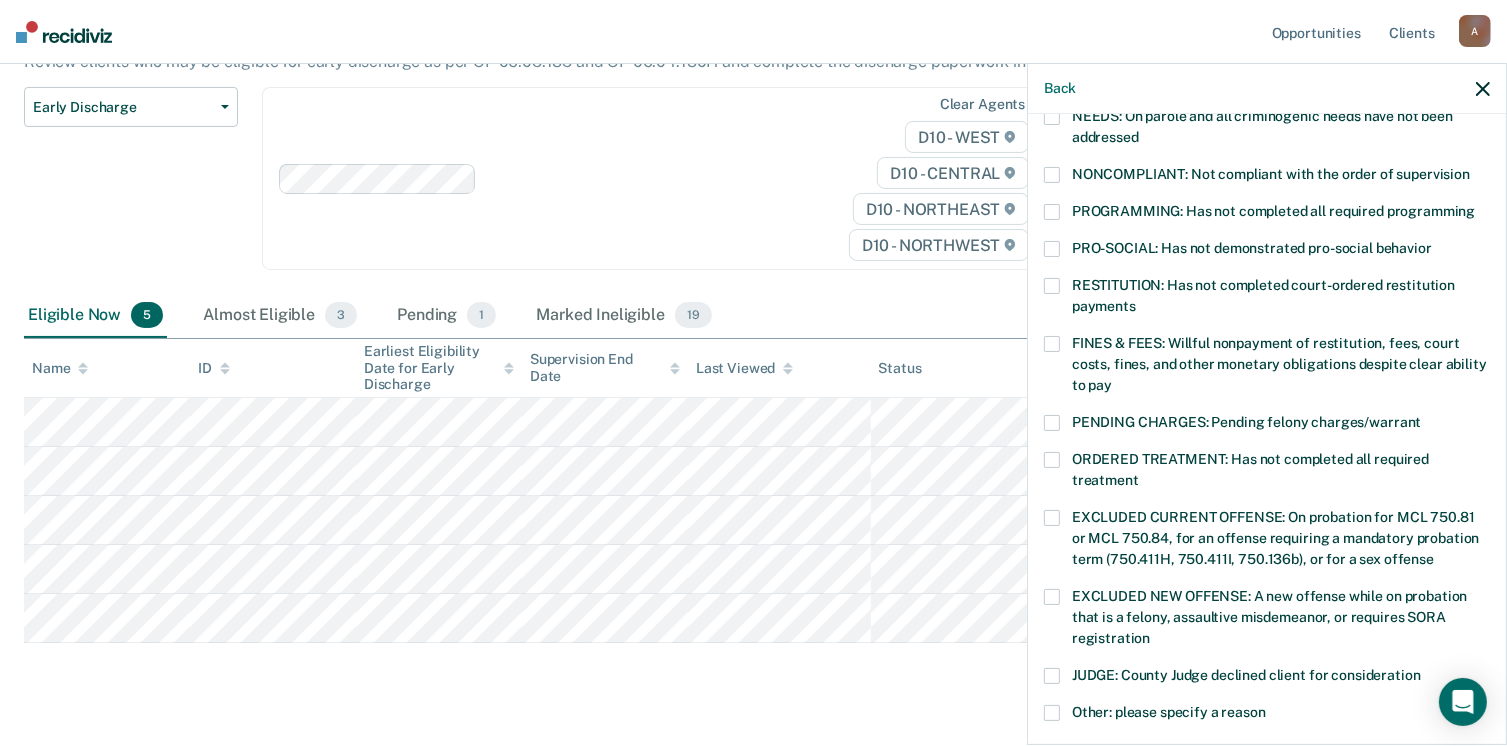 scroll, scrollTop: 400, scrollLeft: 0, axis: vertical 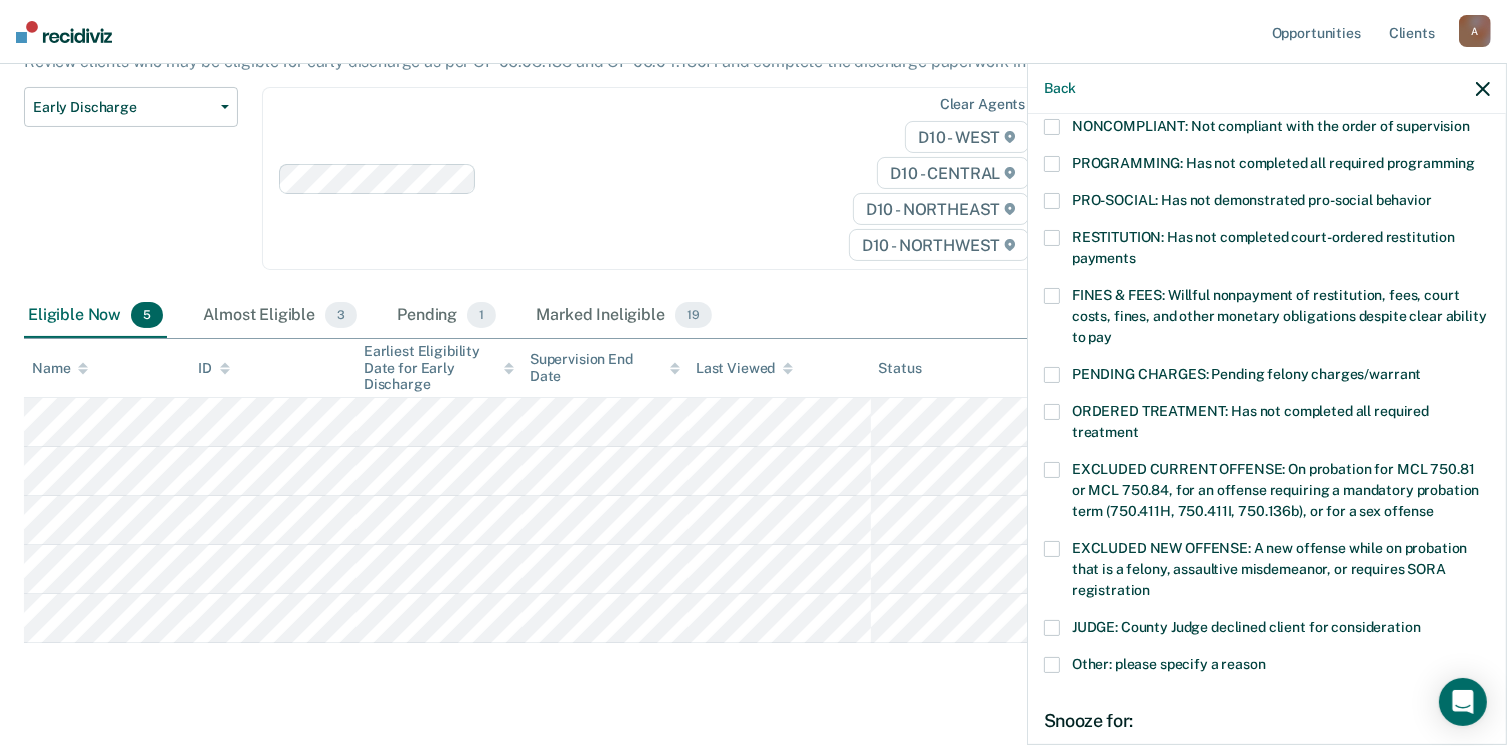click at bounding box center [1052, 628] 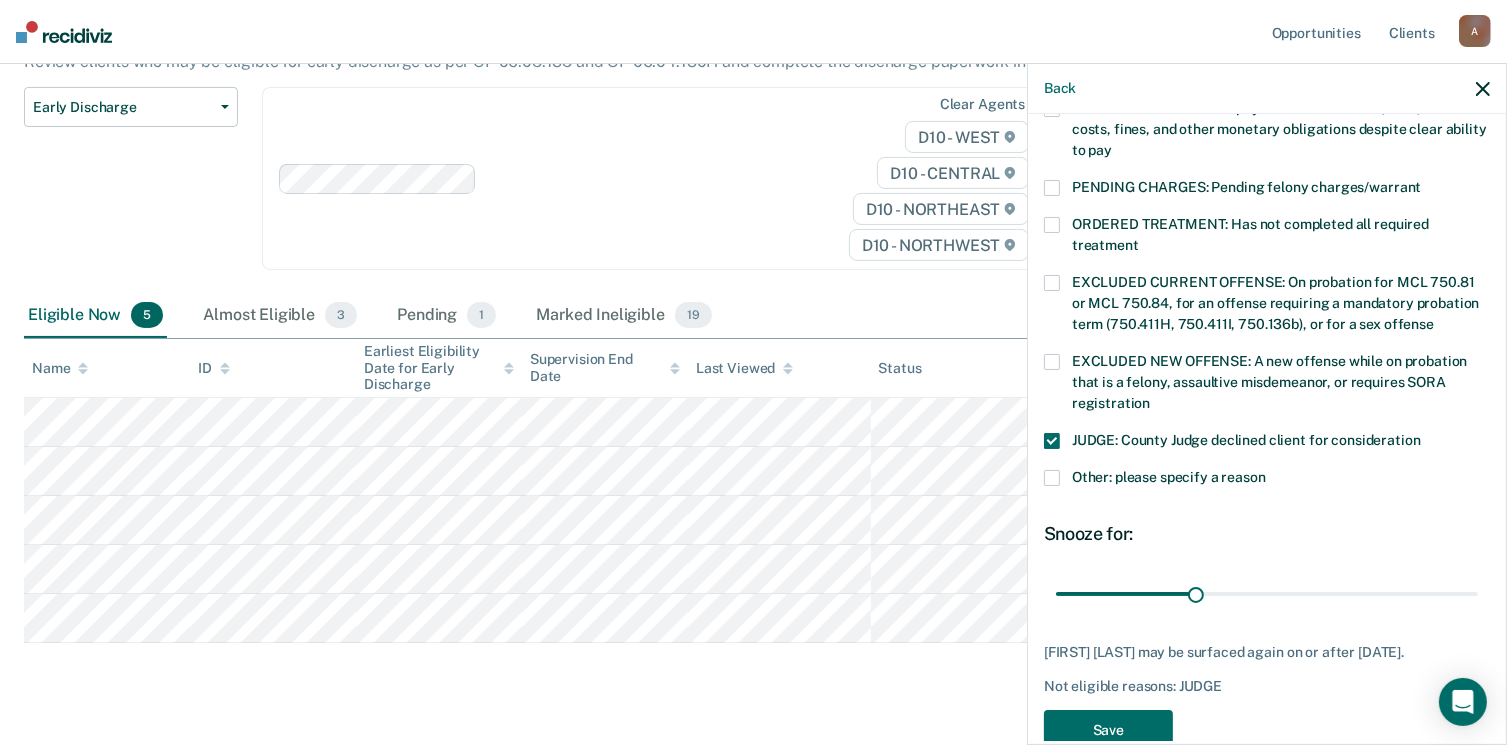 scroll, scrollTop: 600, scrollLeft: 0, axis: vertical 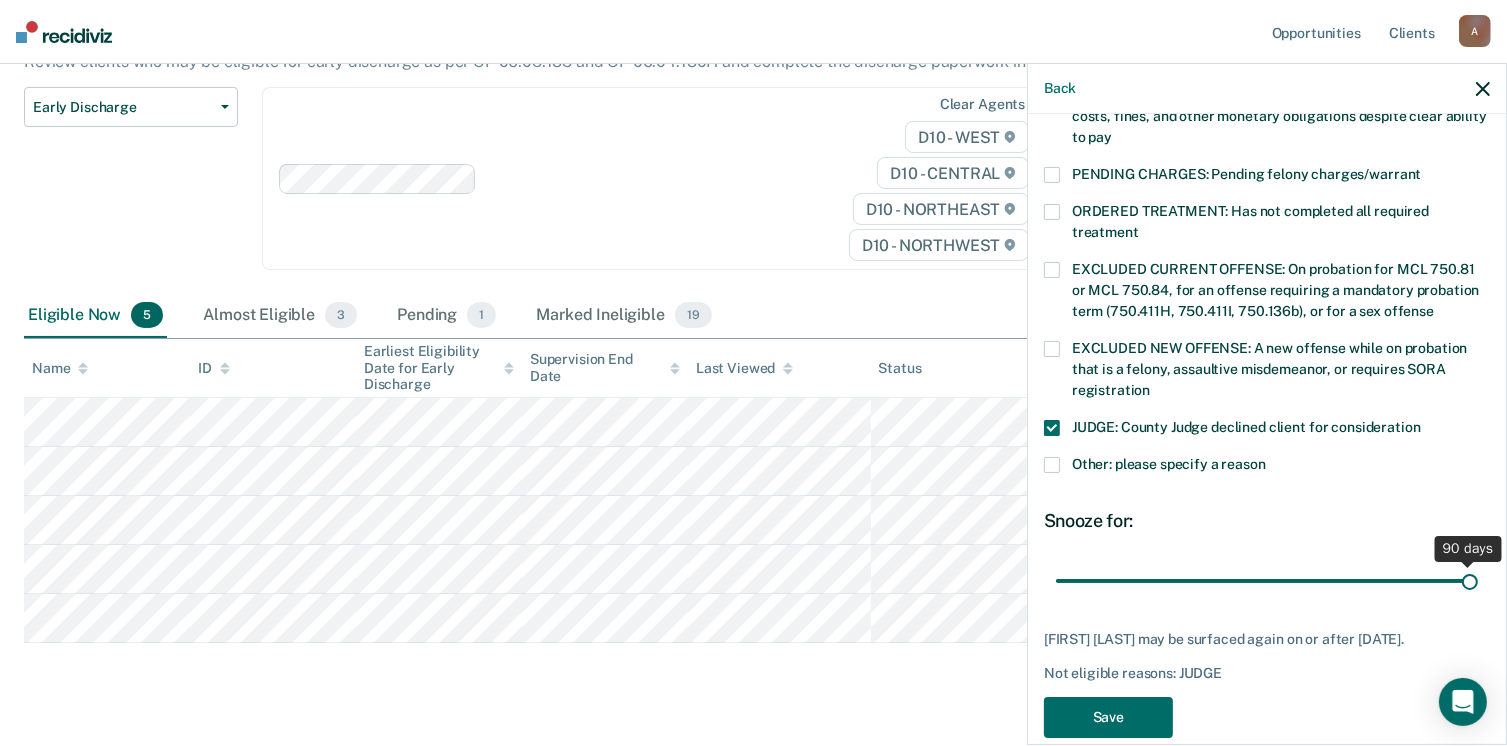 drag, startPoint x: 1190, startPoint y: 583, endPoint x: 1528, endPoint y: 588, distance: 338.037 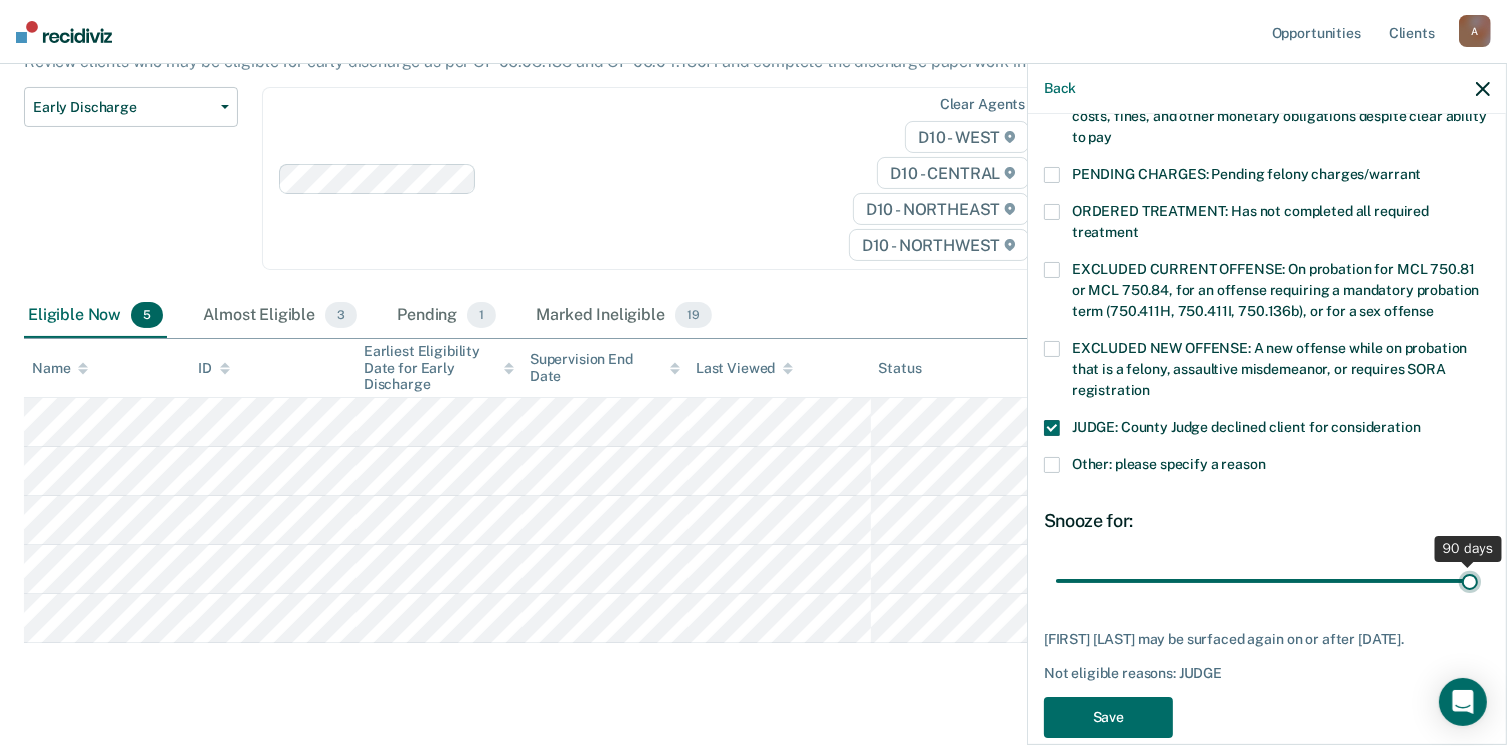 type on "90" 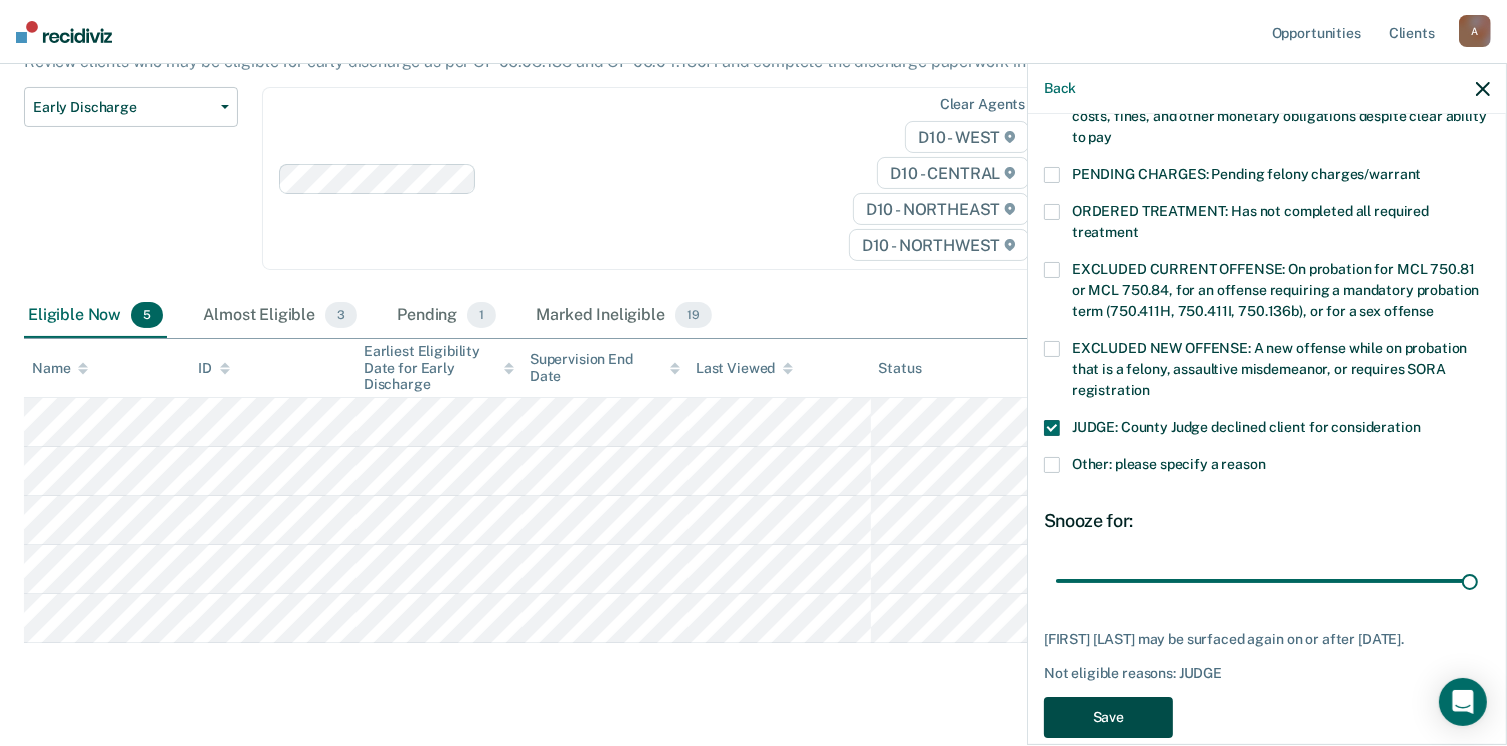click on "Save" at bounding box center [1108, 717] 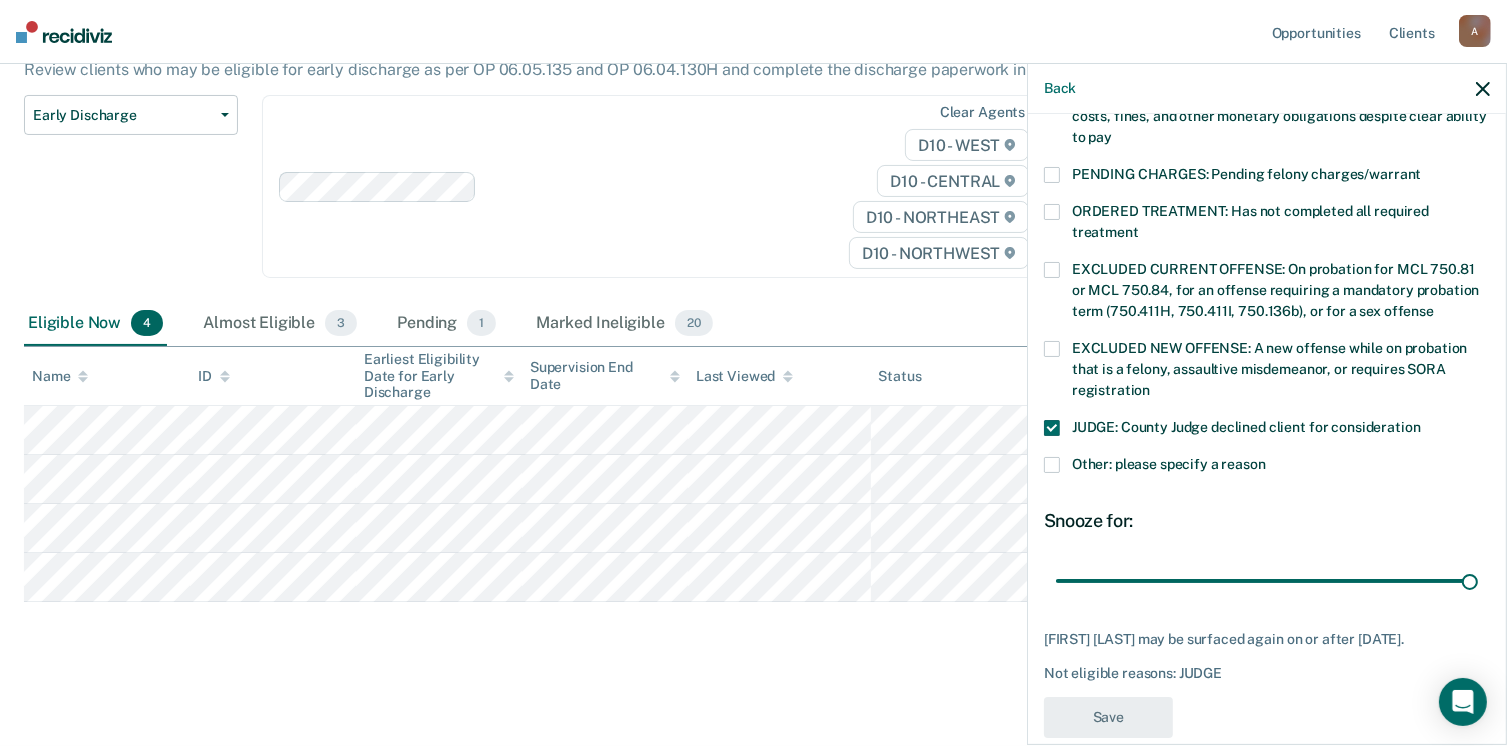 scroll, scrollTop: 189, scrollLeft: 0, axis: vertical 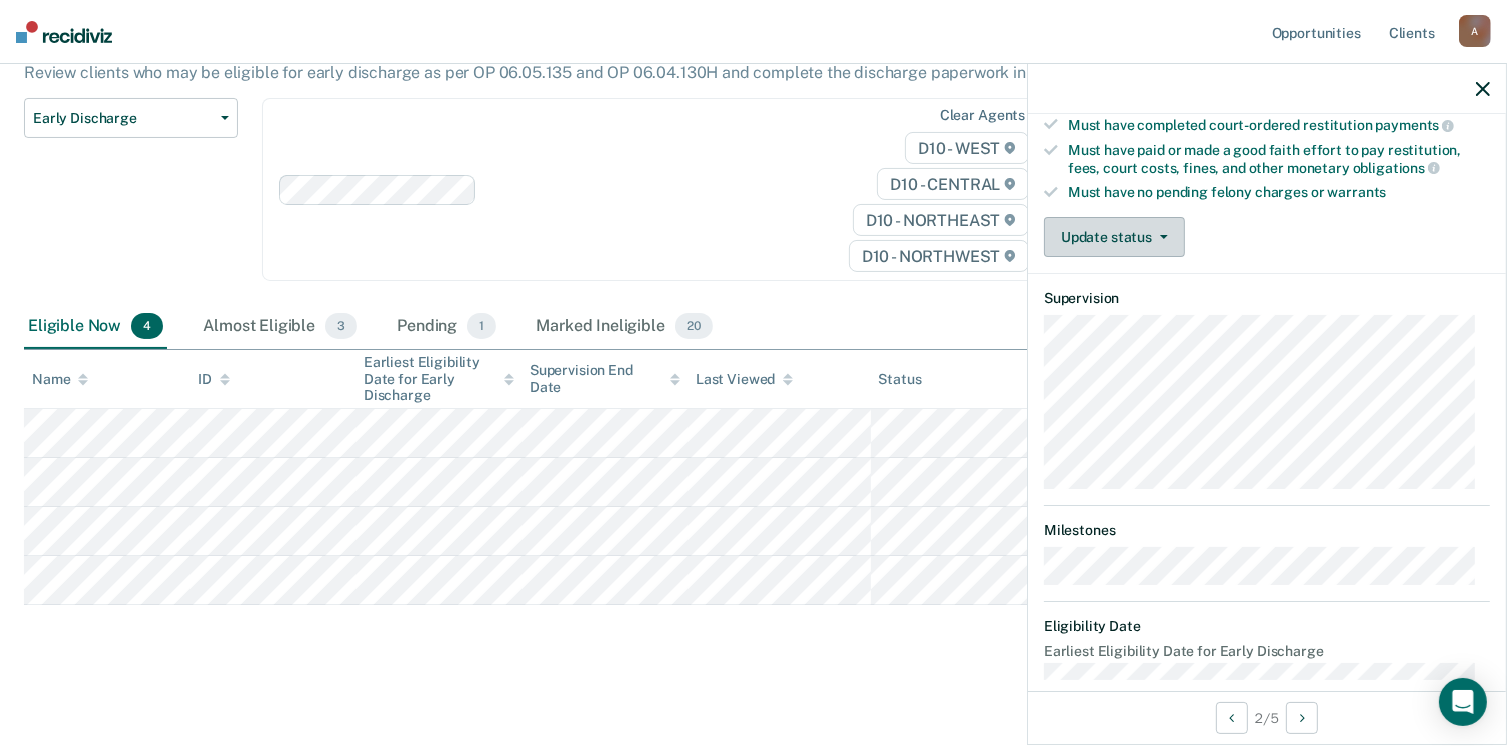 click on "Update status" at bounding box center [1114, 237] 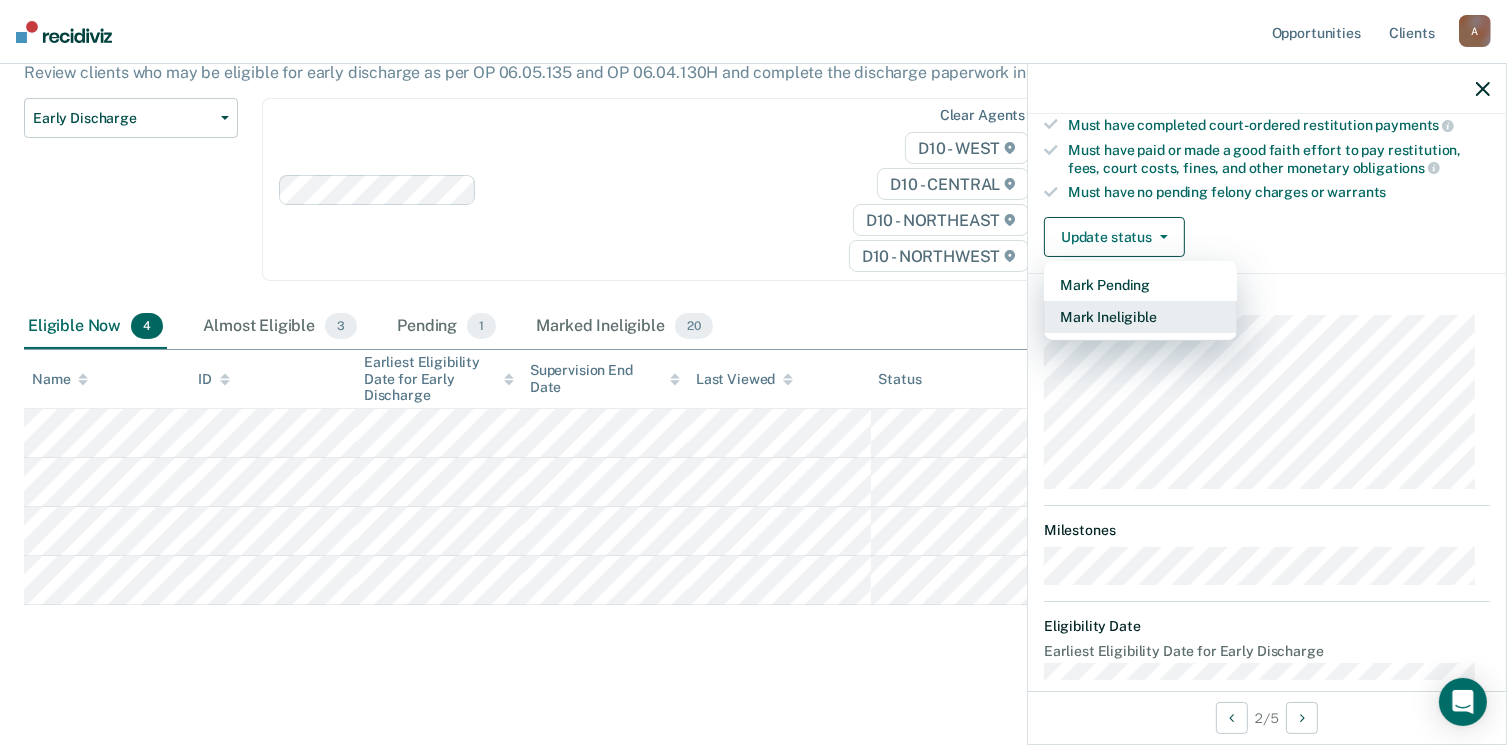 click on "Mark Ineligible" at bounding box center [1140, 317] 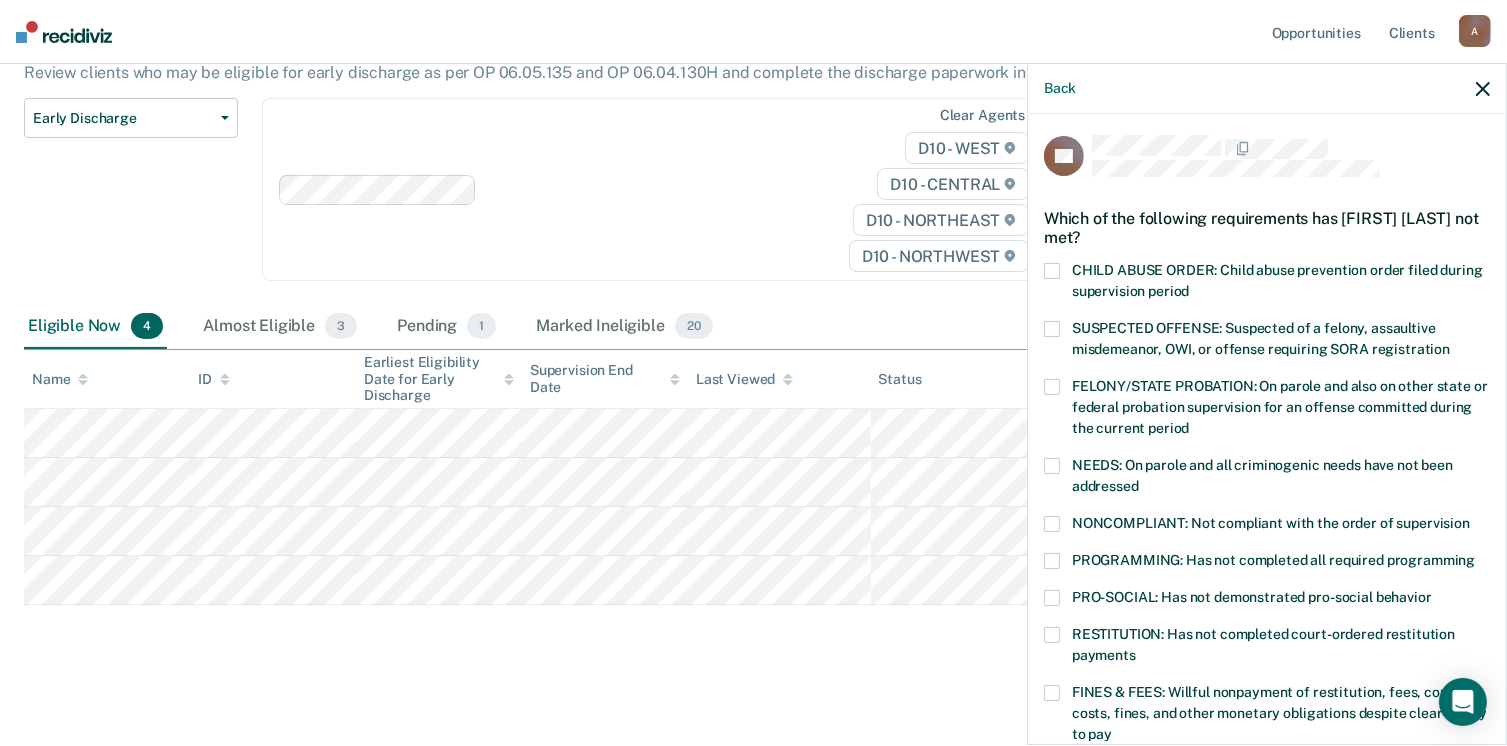 scroll, scrollTop: 0, scrollLeft: 0, axis: both 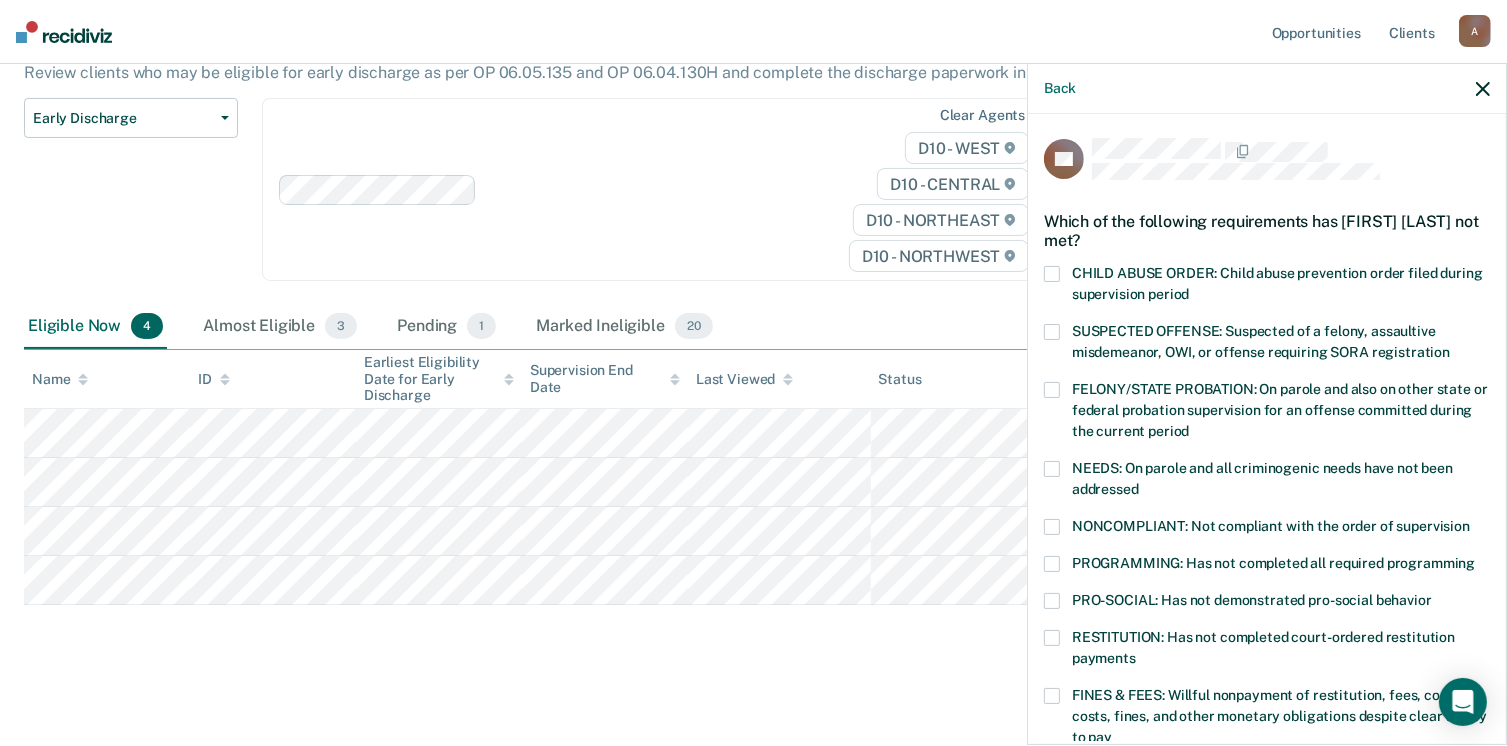 click at bounding box center [1052, 564] 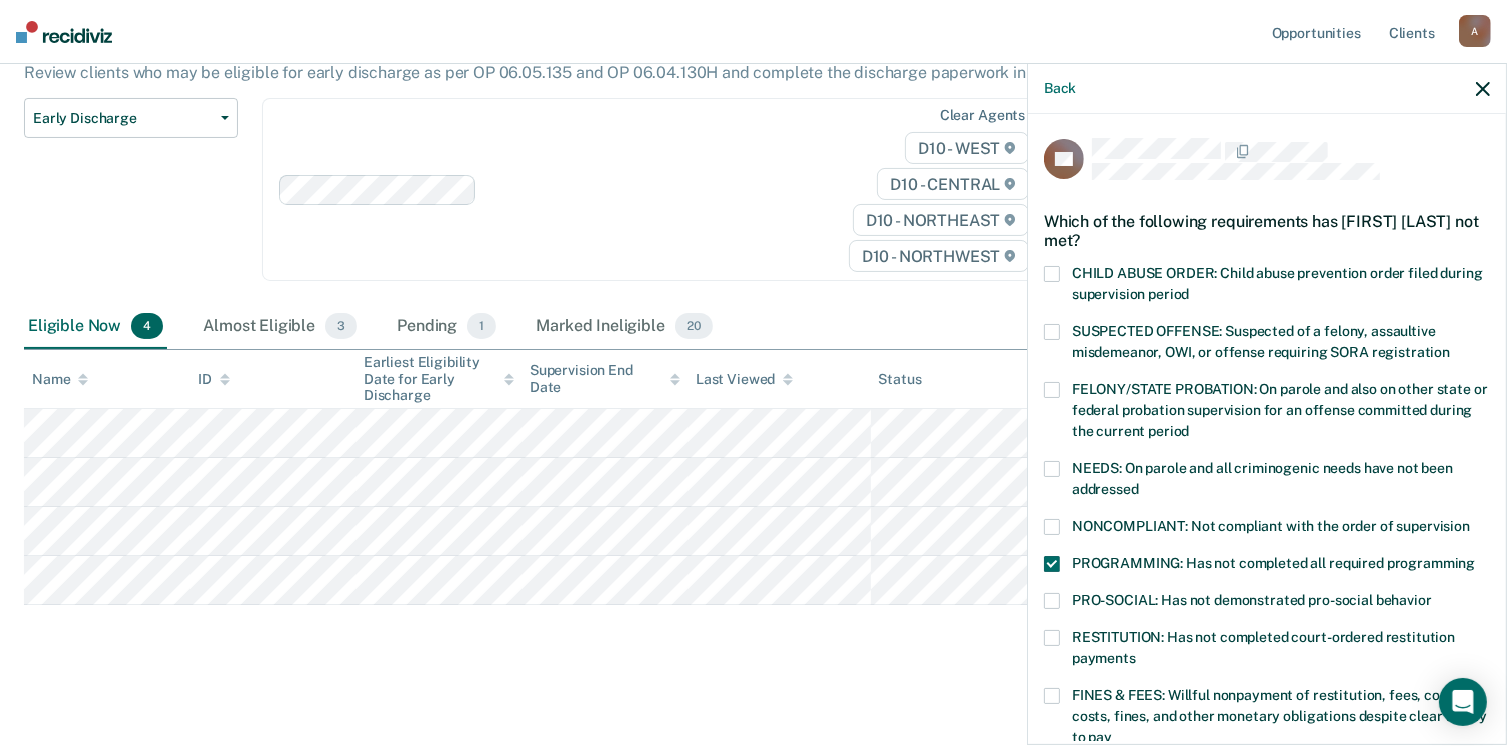 click at bounding box center (1052, 696) 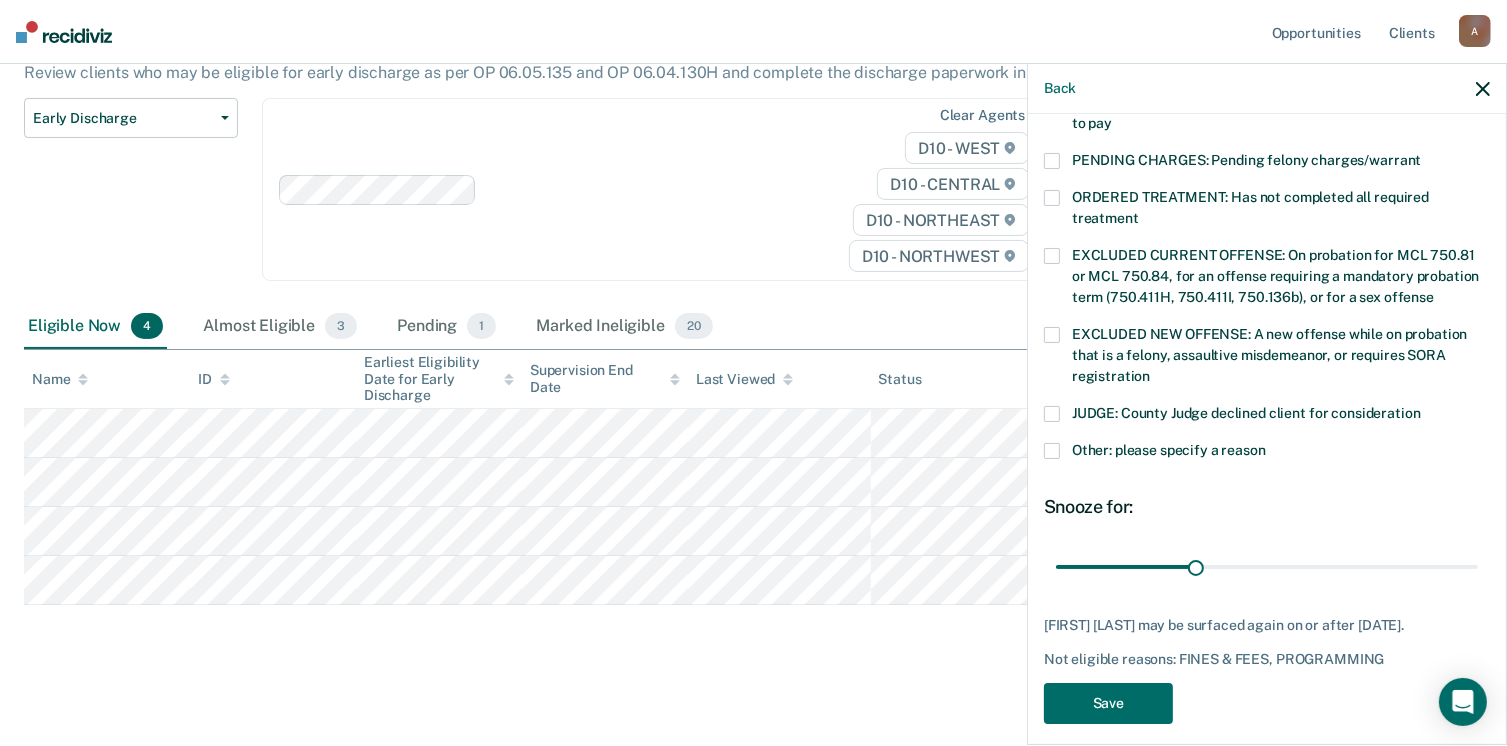 scroll, scrollTop: 630, scrollLeft: 0, axis: vertical 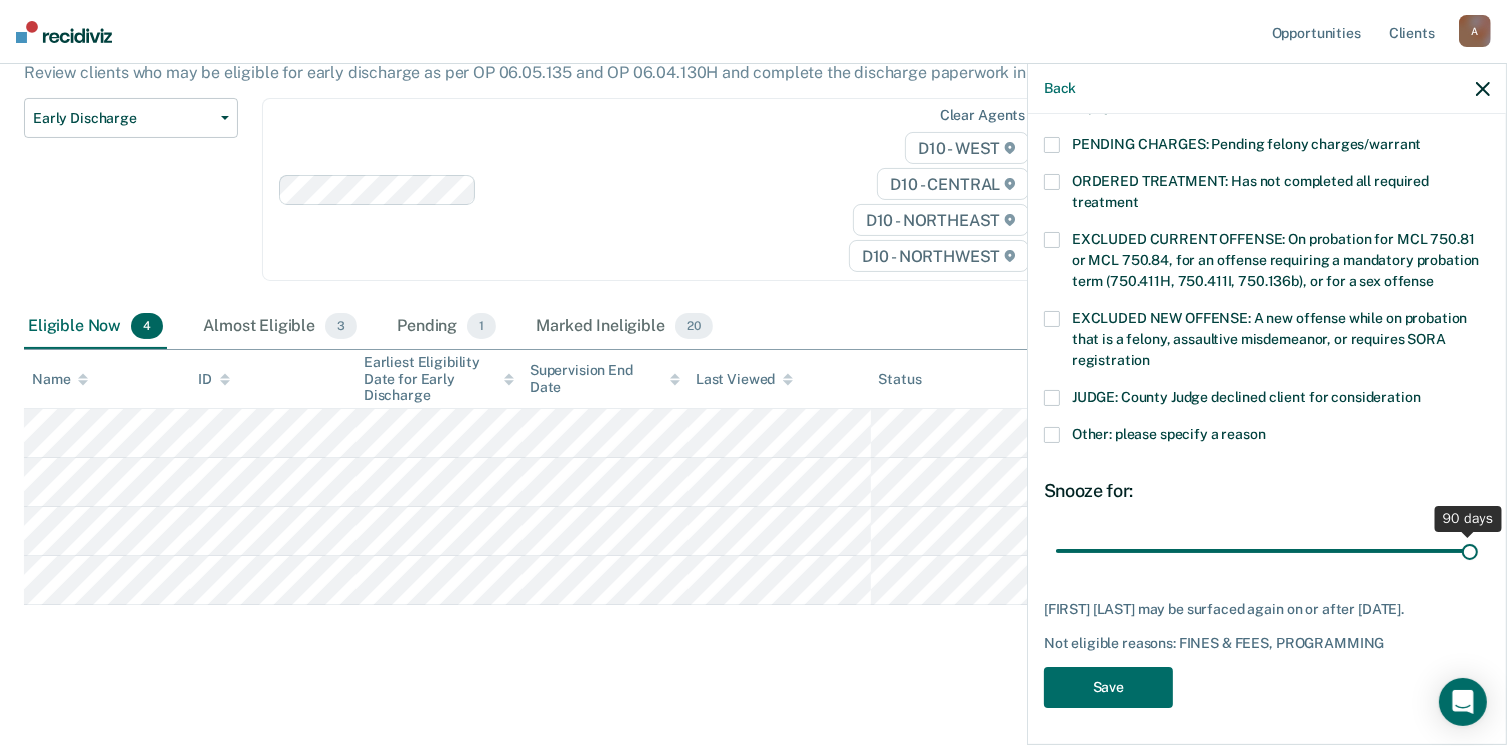 drag, startPoint x: 1186, startPoint y: 555, endPoint x: 1476, endPoint y: 558, distance: 290.0155 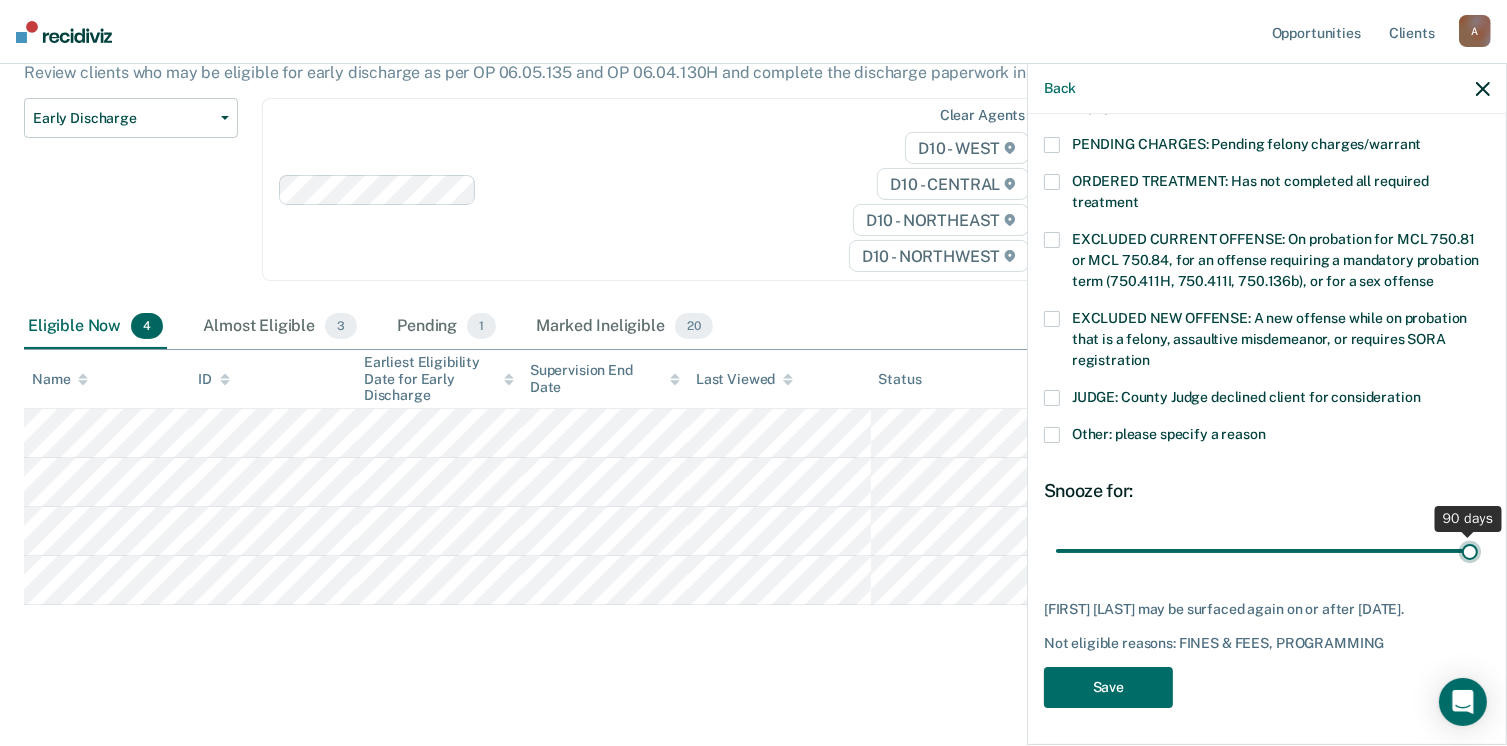 type on "90" 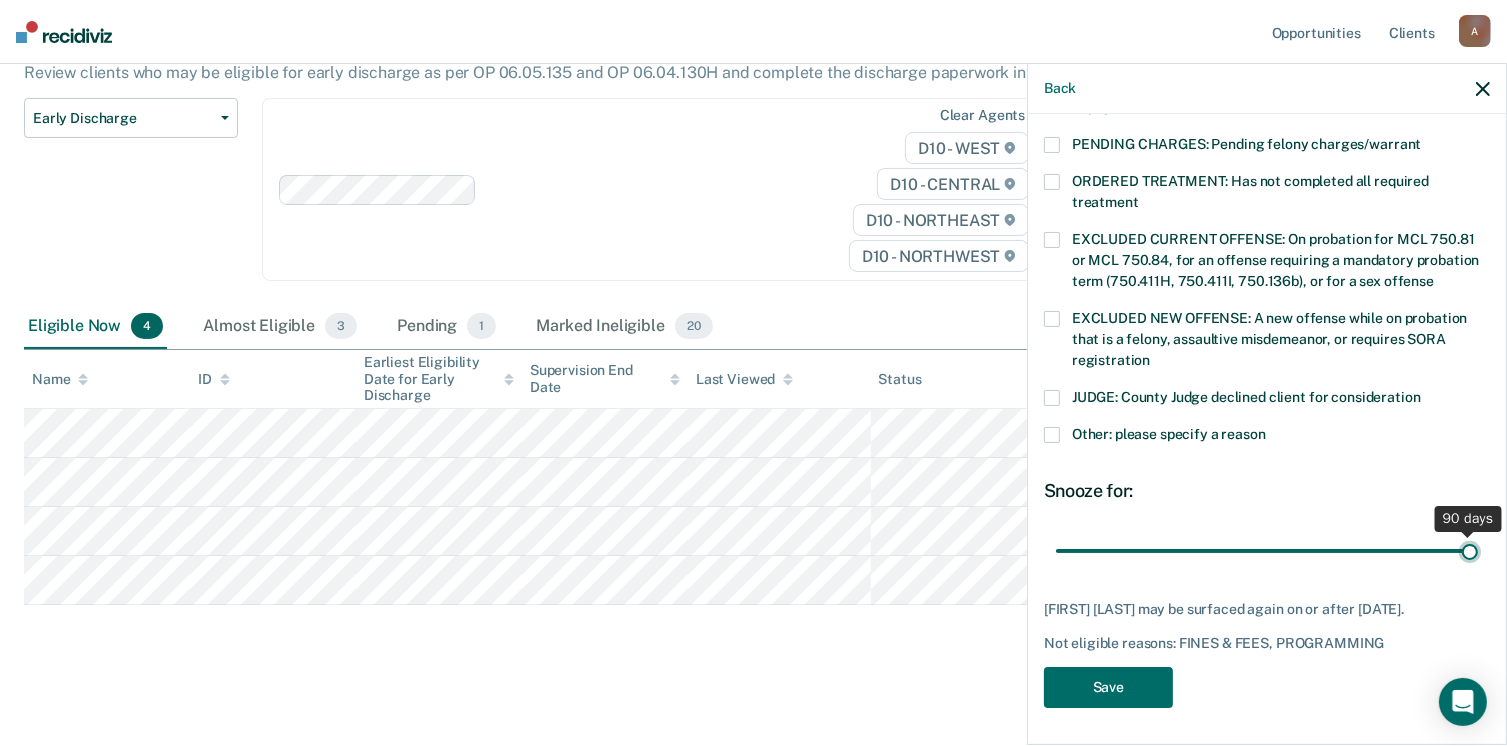 click at bounding box center [1267, 551] 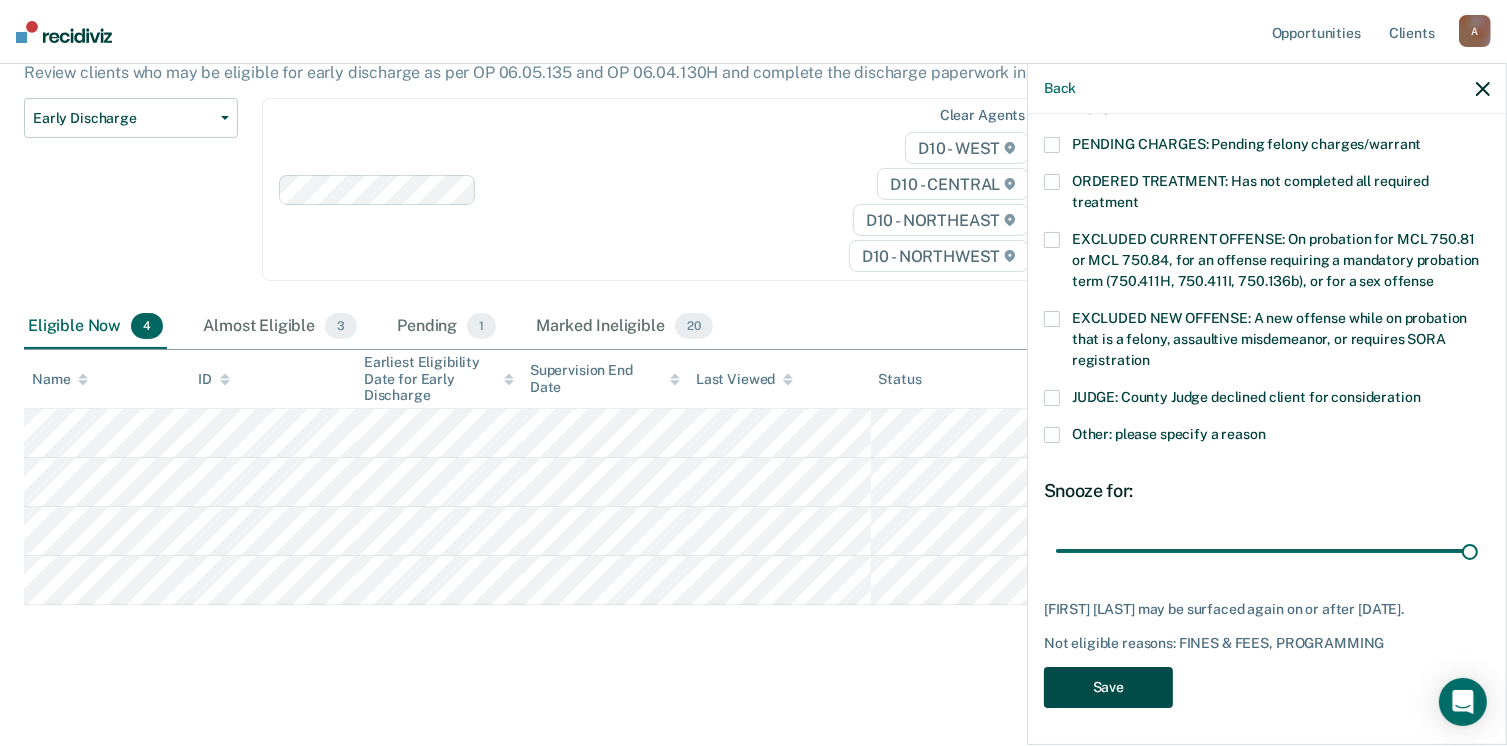 click on "Save" at bounding box center (1108, 687) 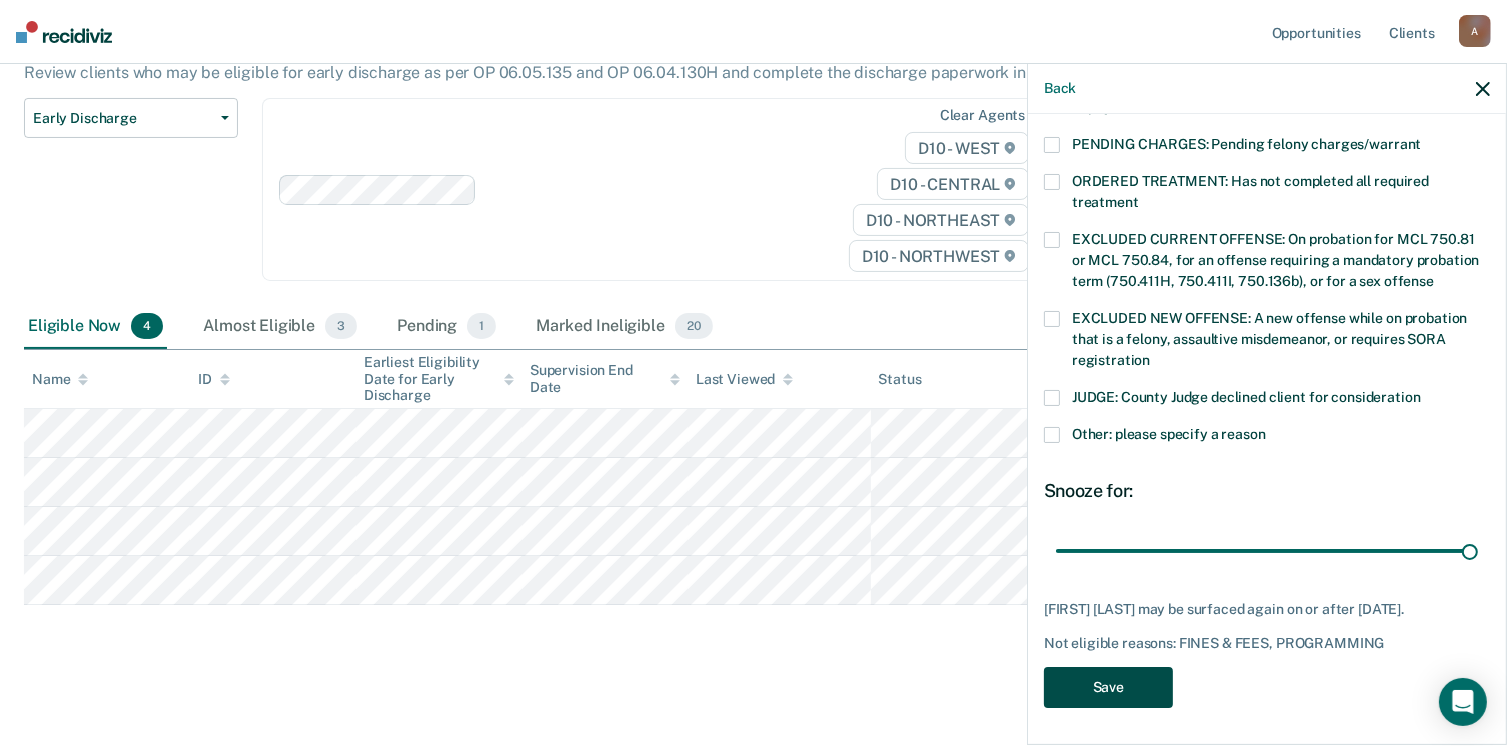 scroll, scrollTop: 140, scrollLeft: 0, axis: vertical 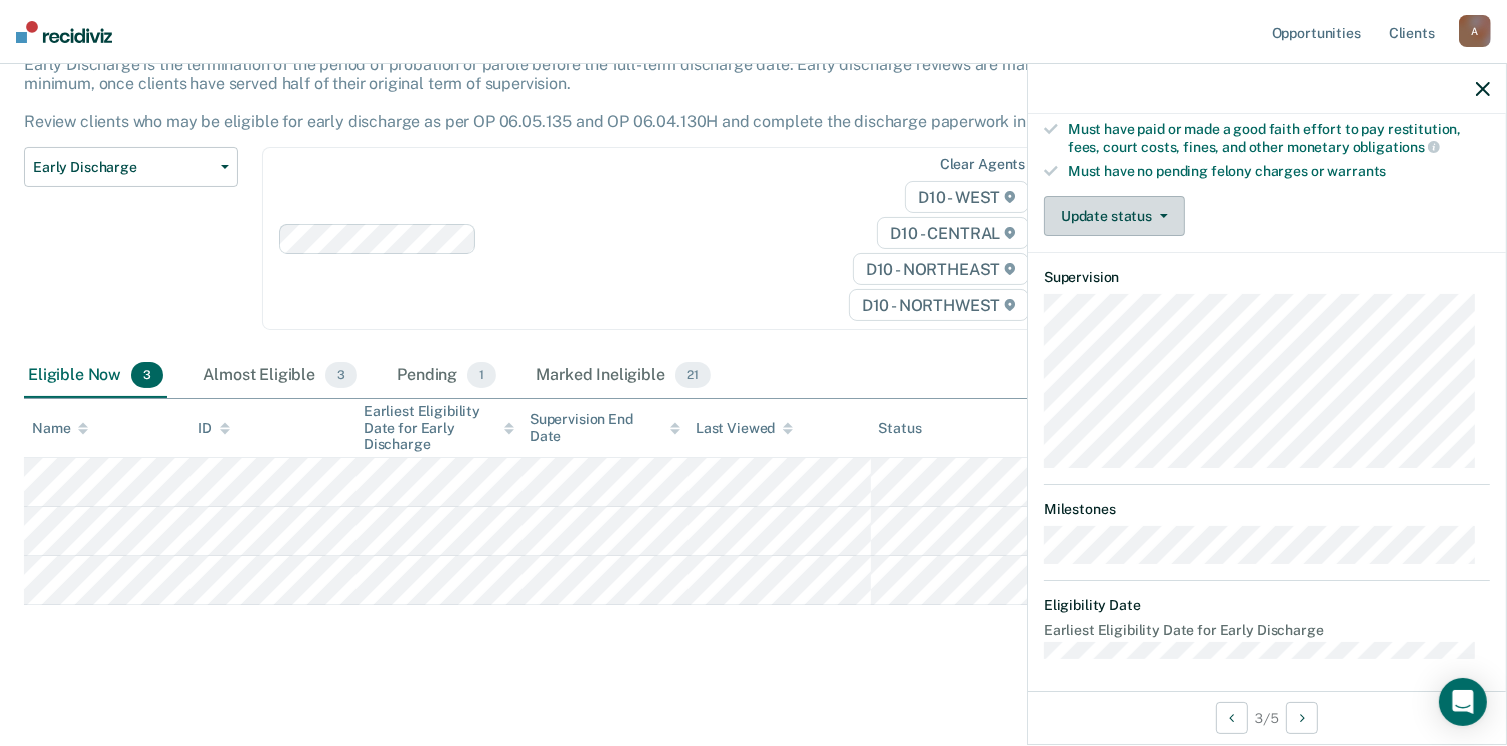 click on "Update status" at bounding box center (1114, 216) 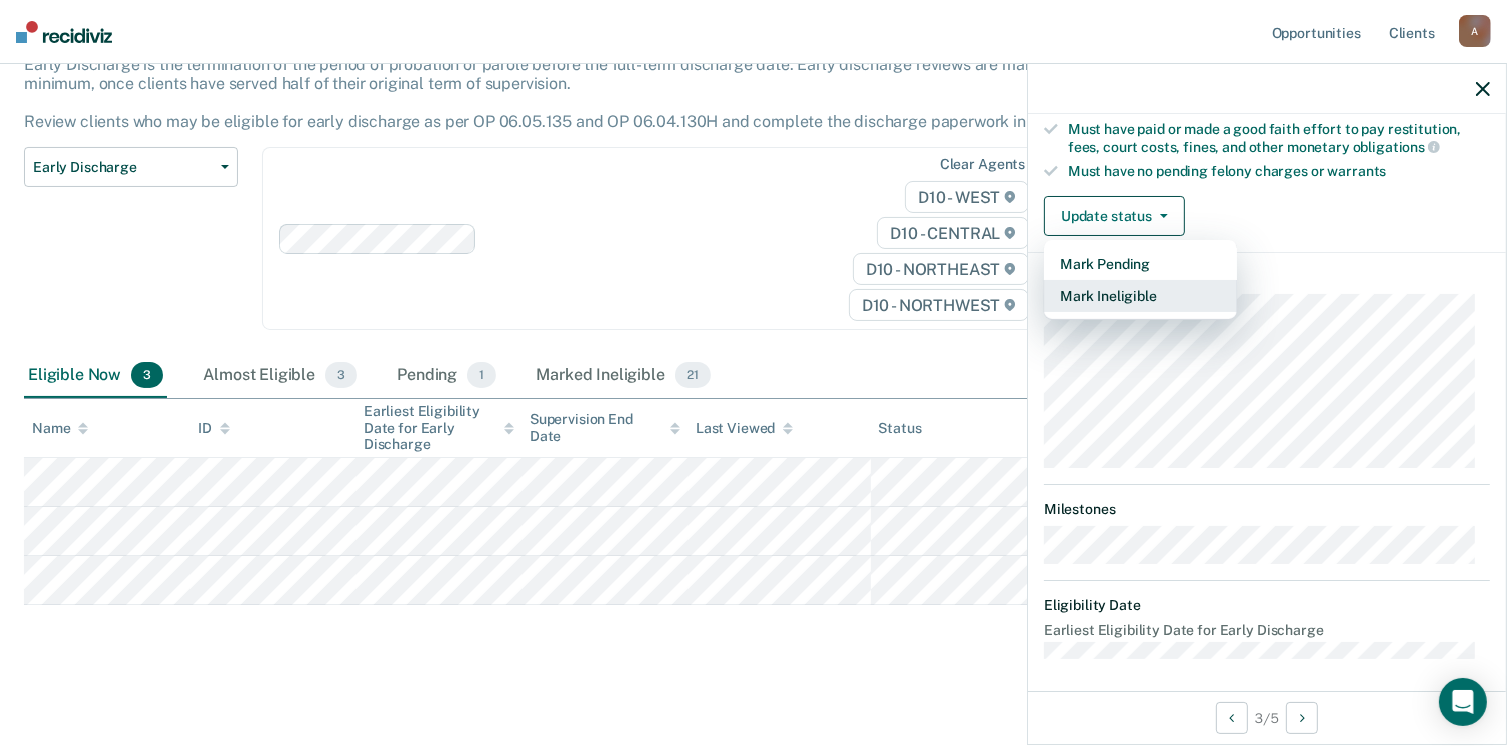 click on "Mark Ineligible" at bounding box center [1140, 296] 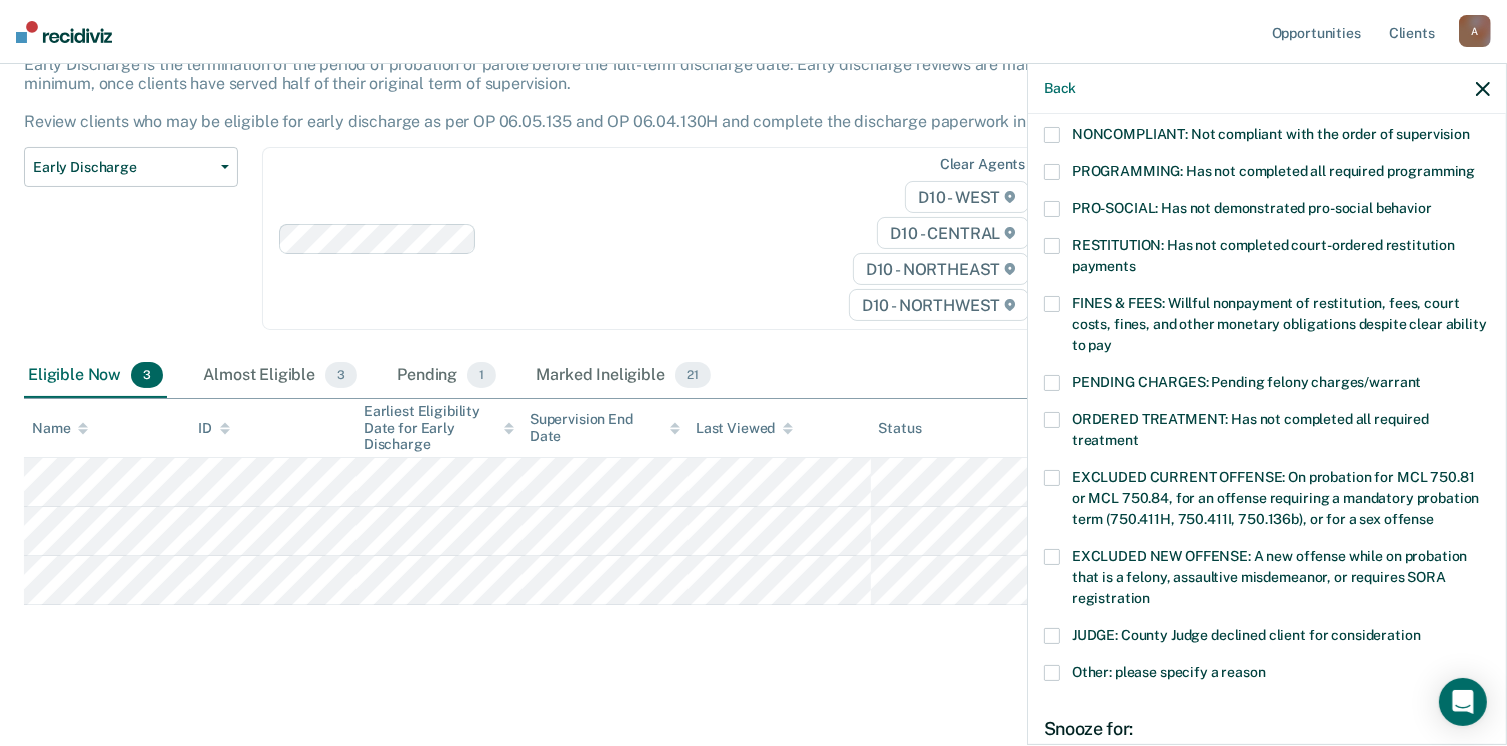click at bounding box center [1052, 172] 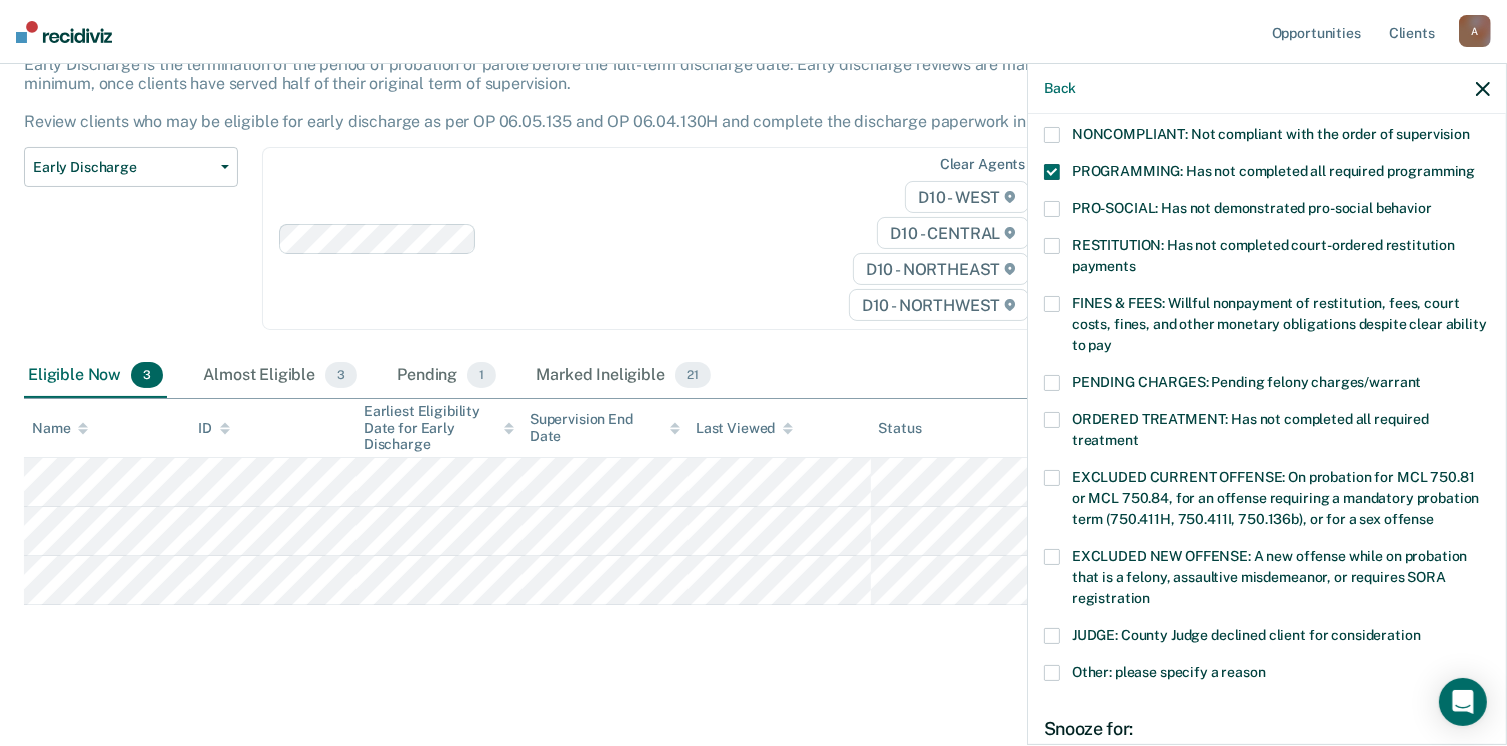 click at bounding box center (1052, 304) 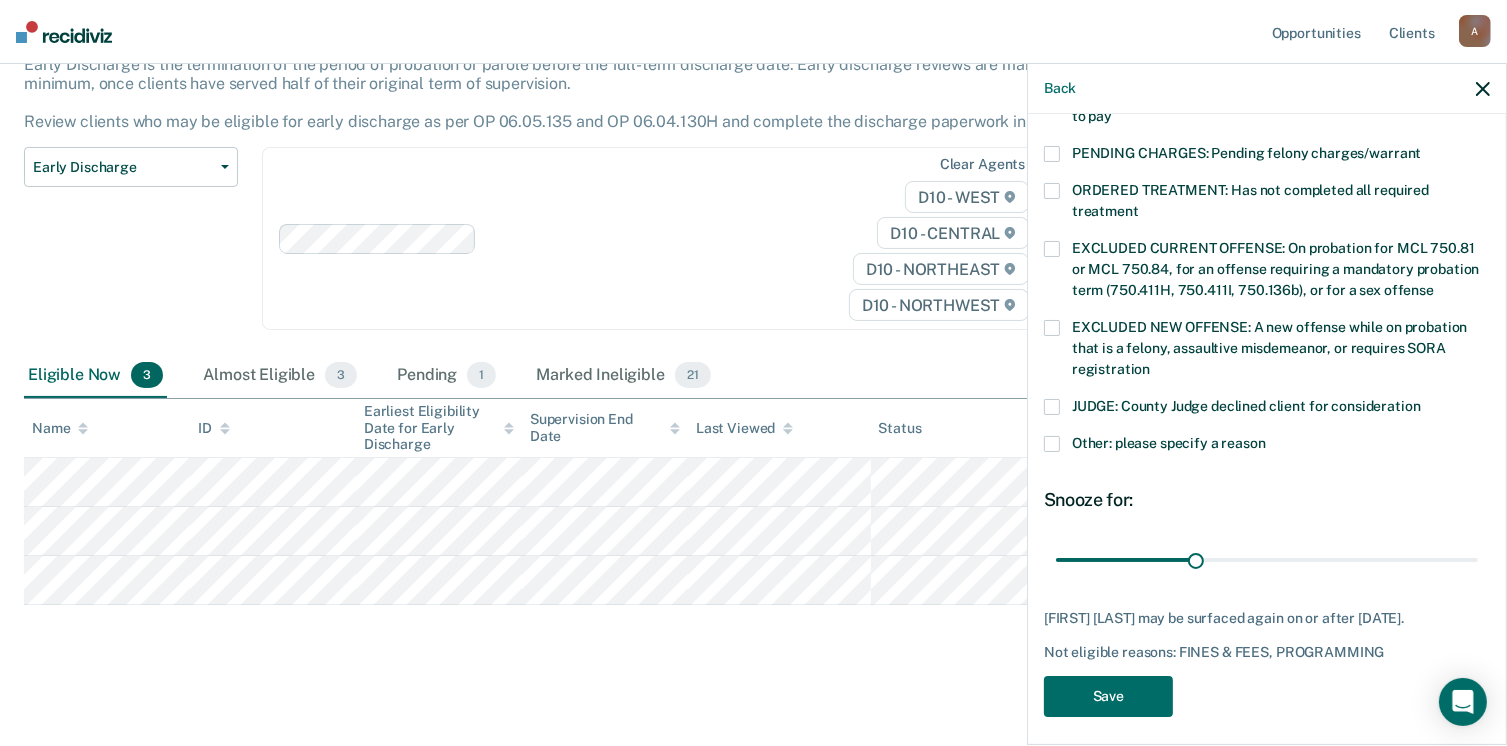 scroll, scrollTop: 630, scrollLeft: 0, axis: vertical 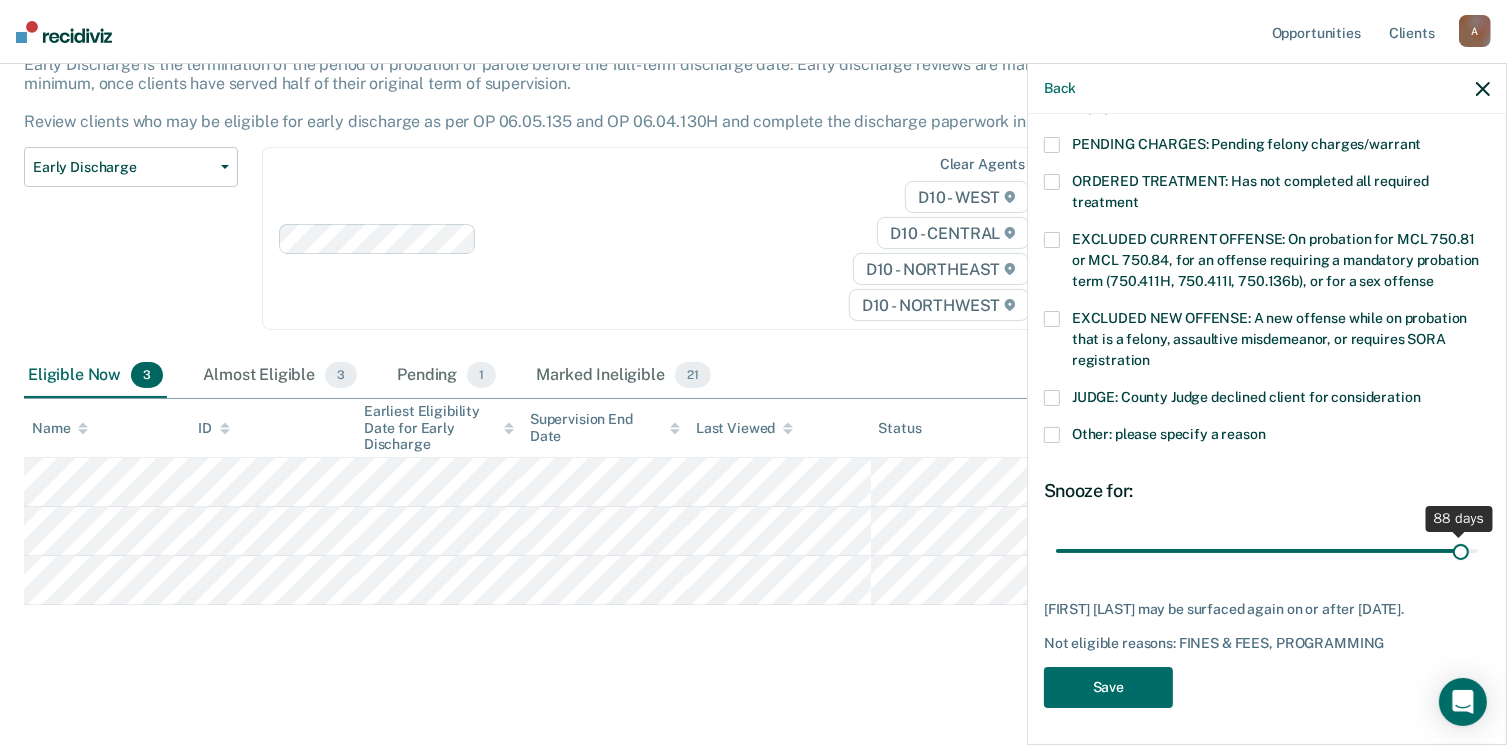 drag, startPoint x: 1186, startPoint y: 549, endPoint x: 1448, endPoint y: 574, distance: 263.19003 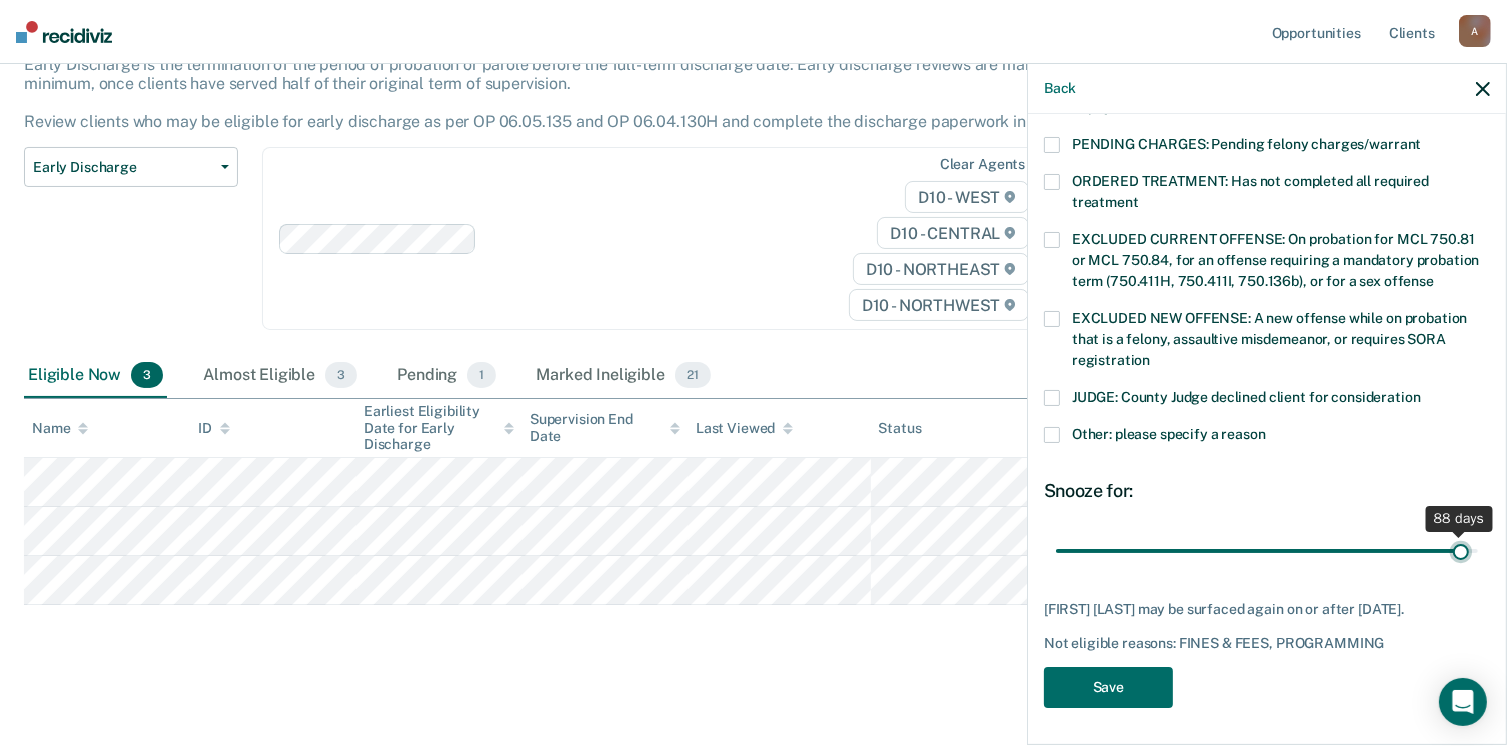 type on "88" 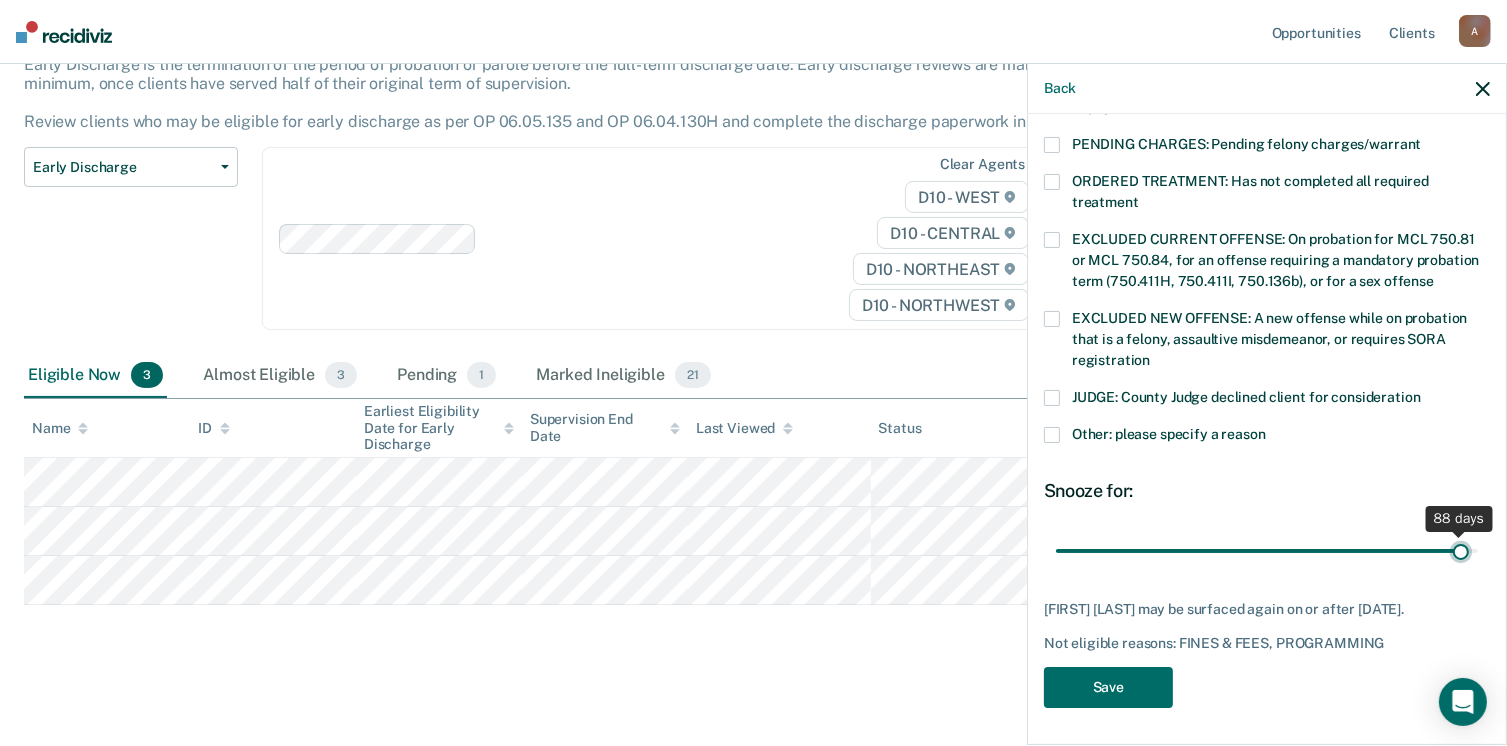 click at bounding box center (1267, 551) 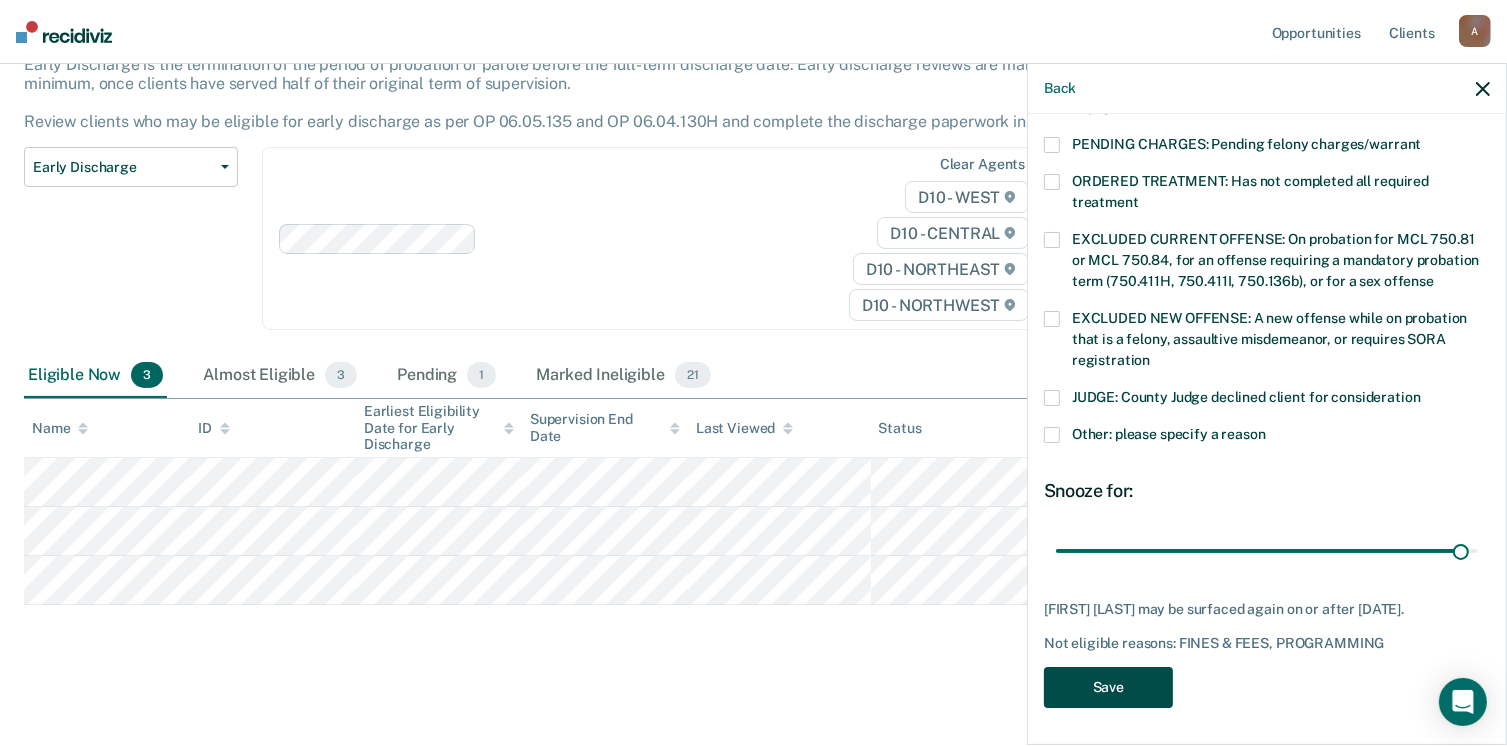 click on "Save" at bounding box center [1108, 687] 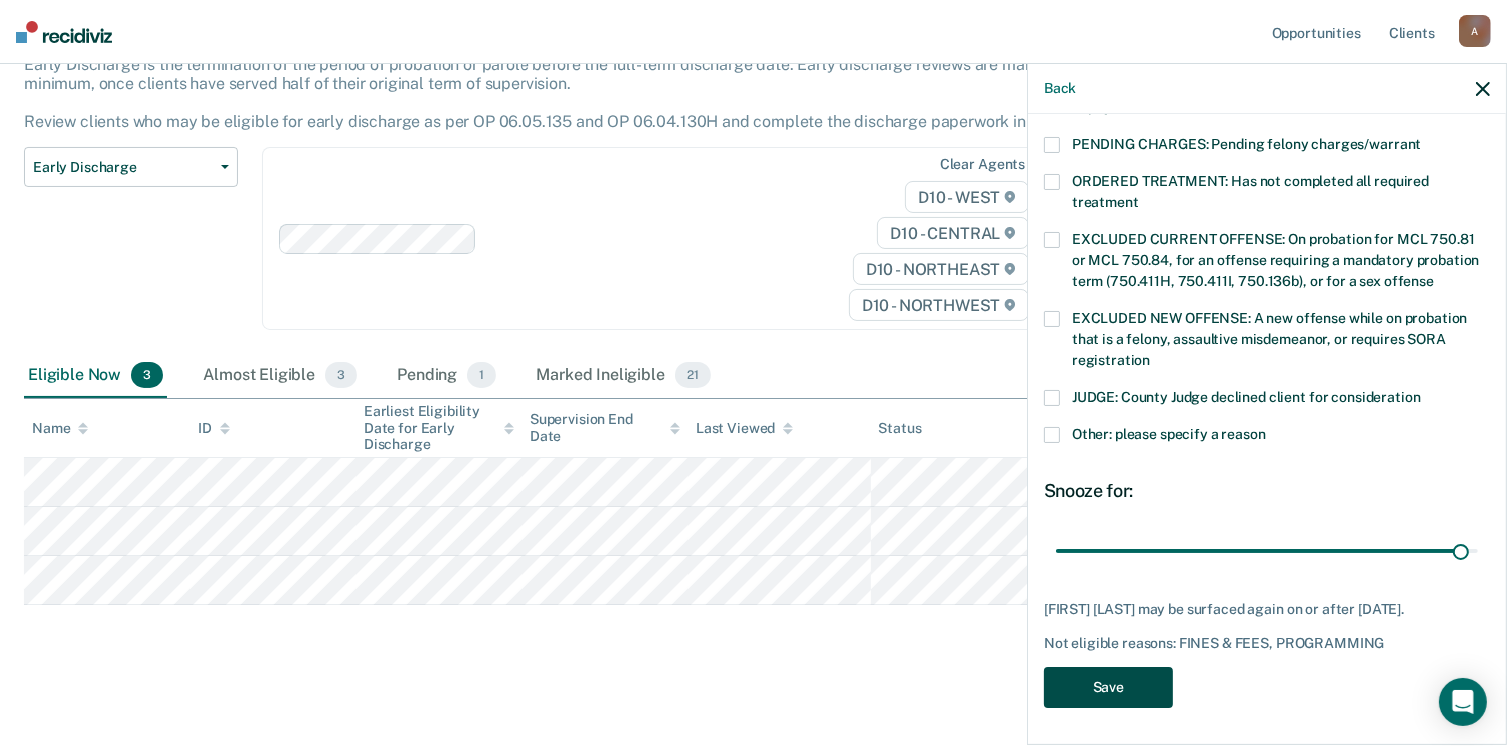 scroll, scrollTop: 92, scrollLeft: 0, axis: vertical 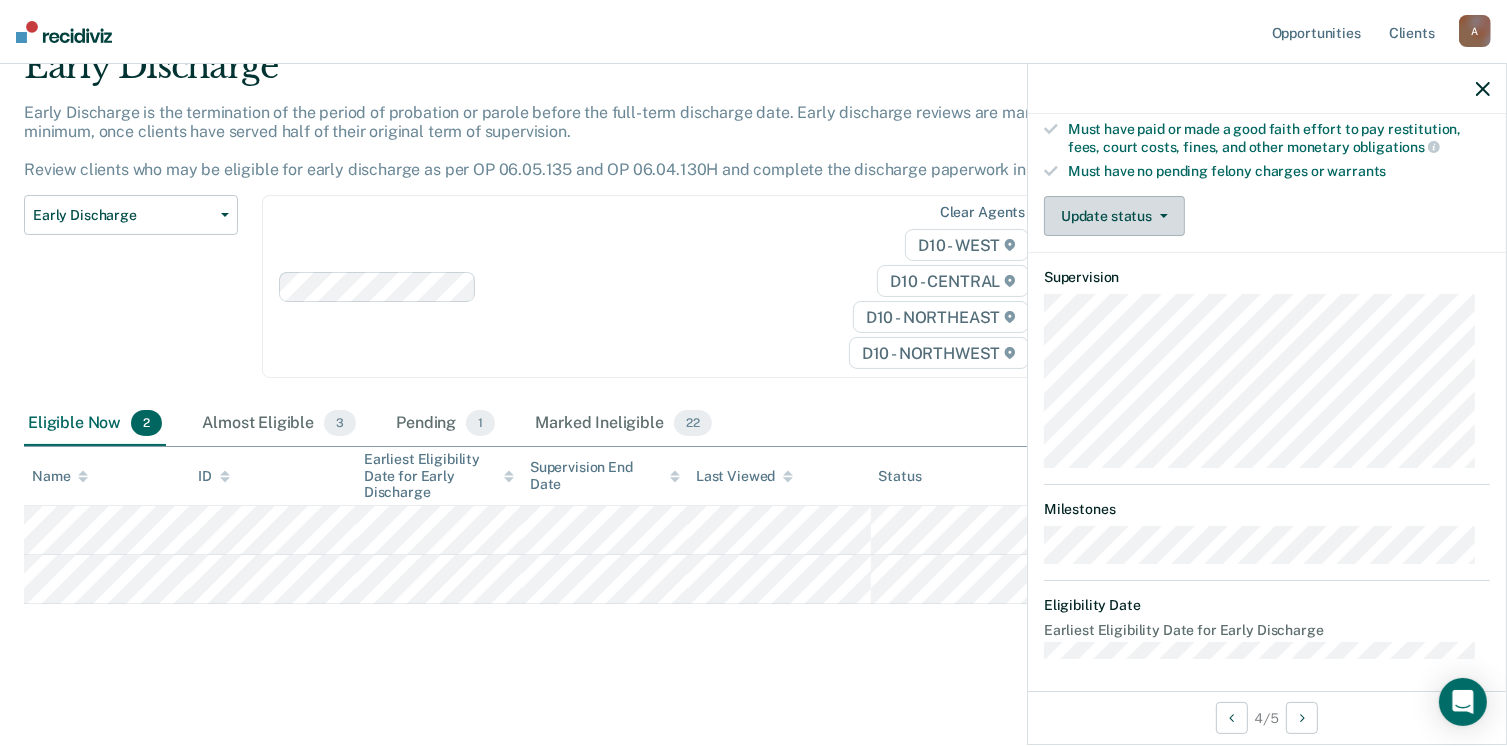 click at bounding box center (1160, 216) 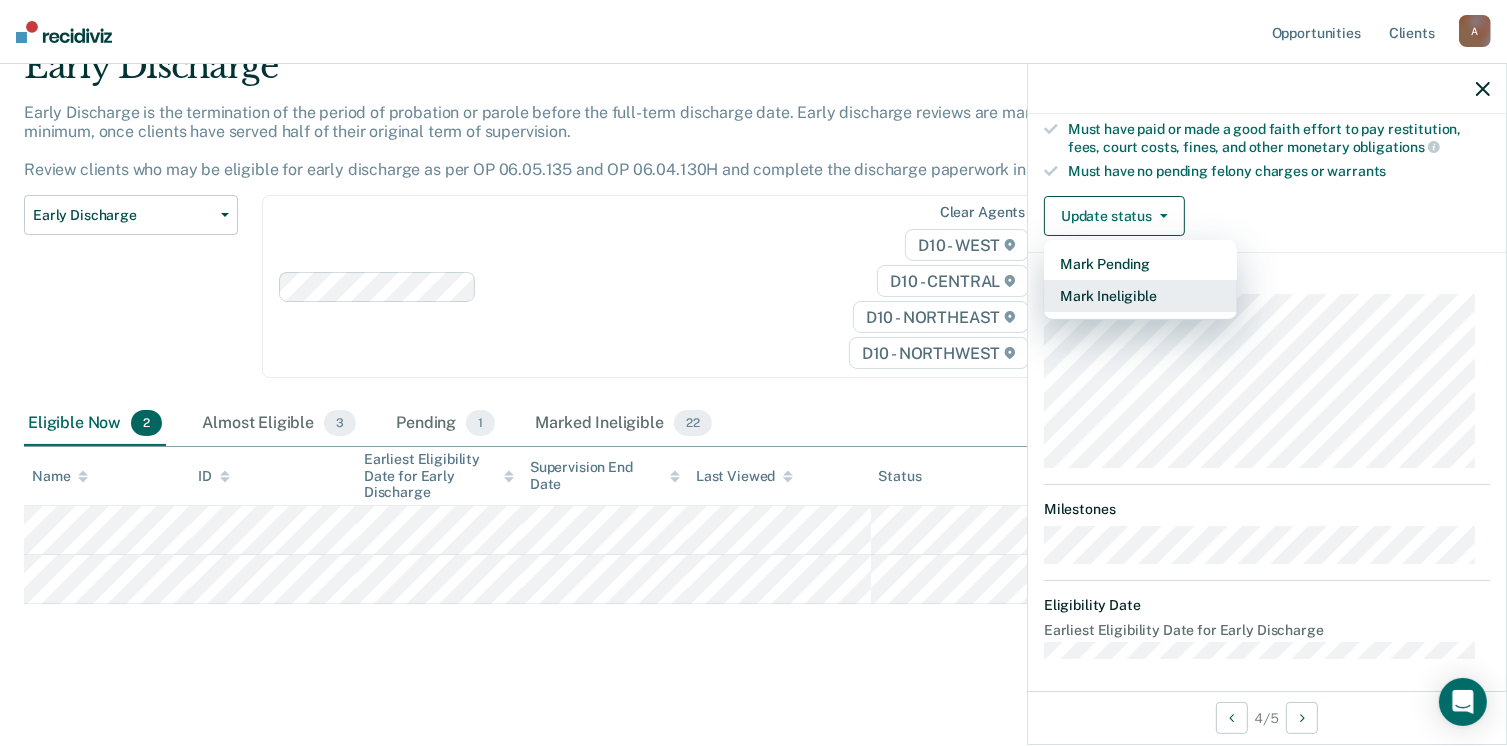 click on "Mark Ineligible" at bounding box center [1140, 296] 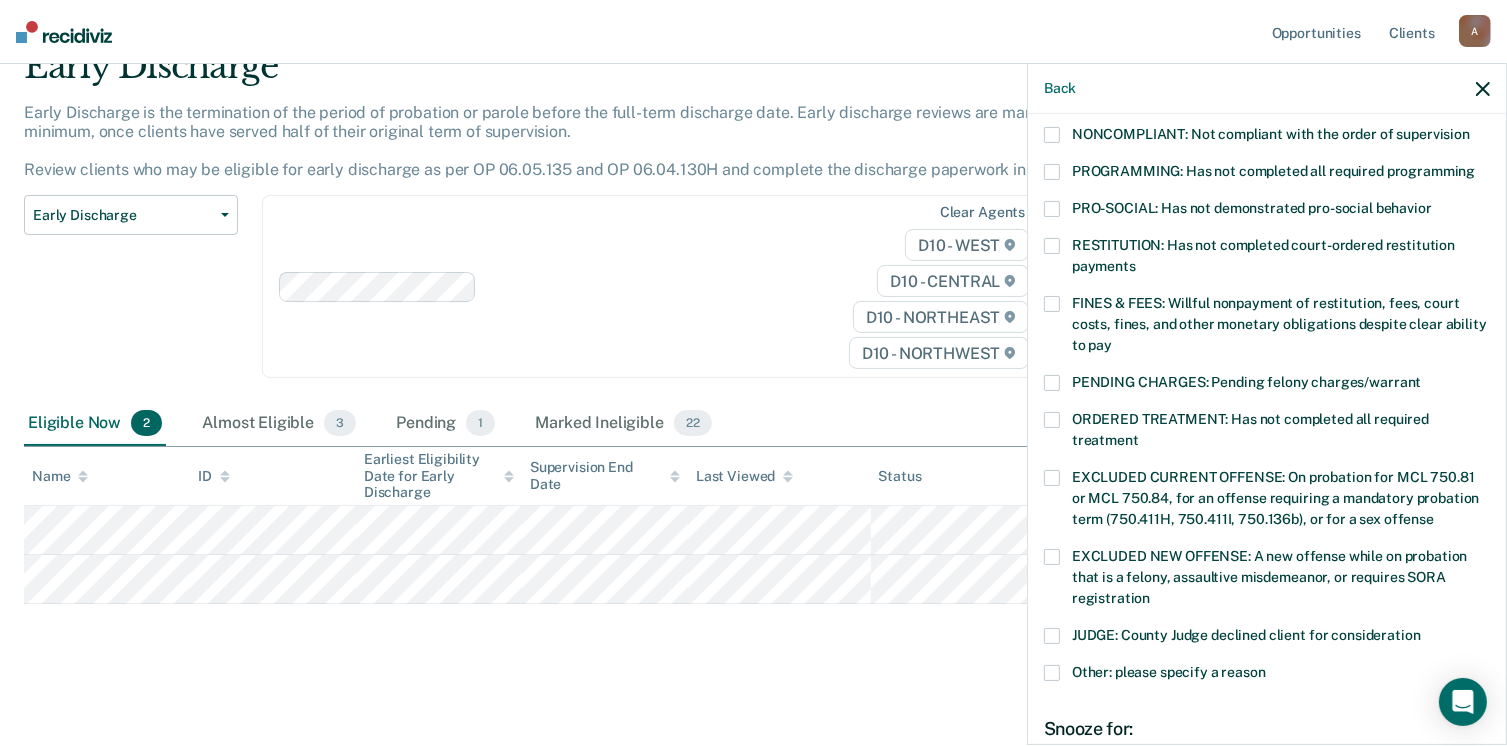click at bounding box center (1052, 172) 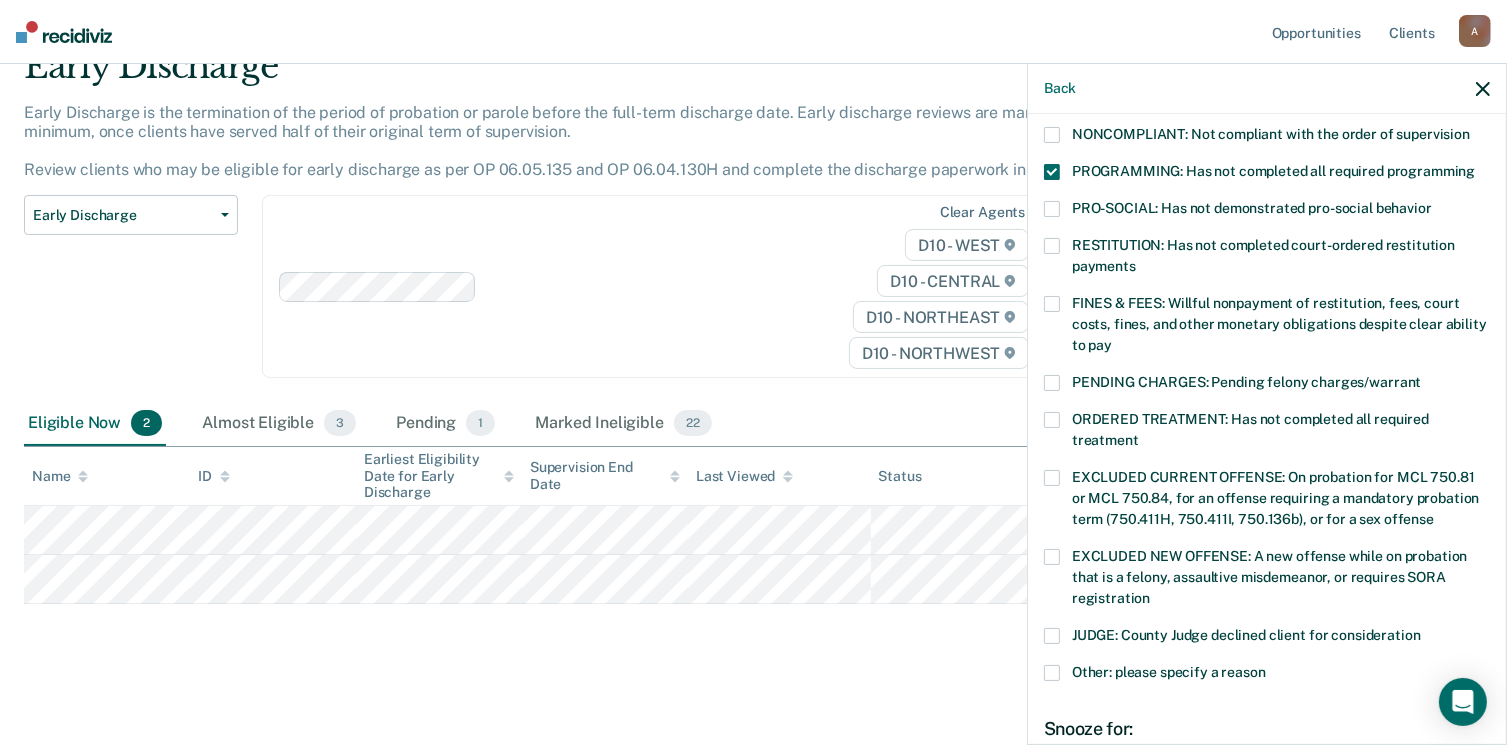 click at bounding box center [1052, 304] 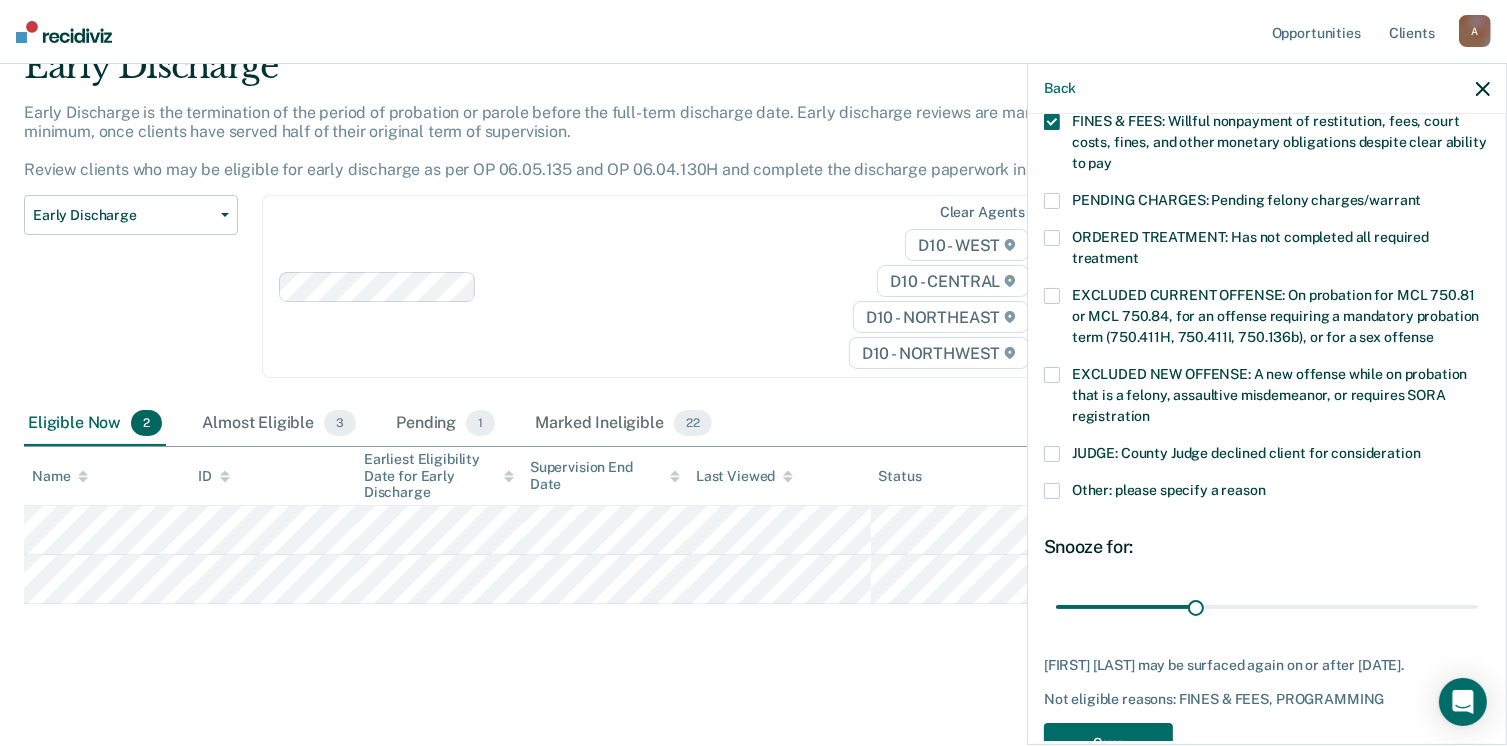 scroll, scrollTop: 630, scrollLeft: 0, axis: vertical 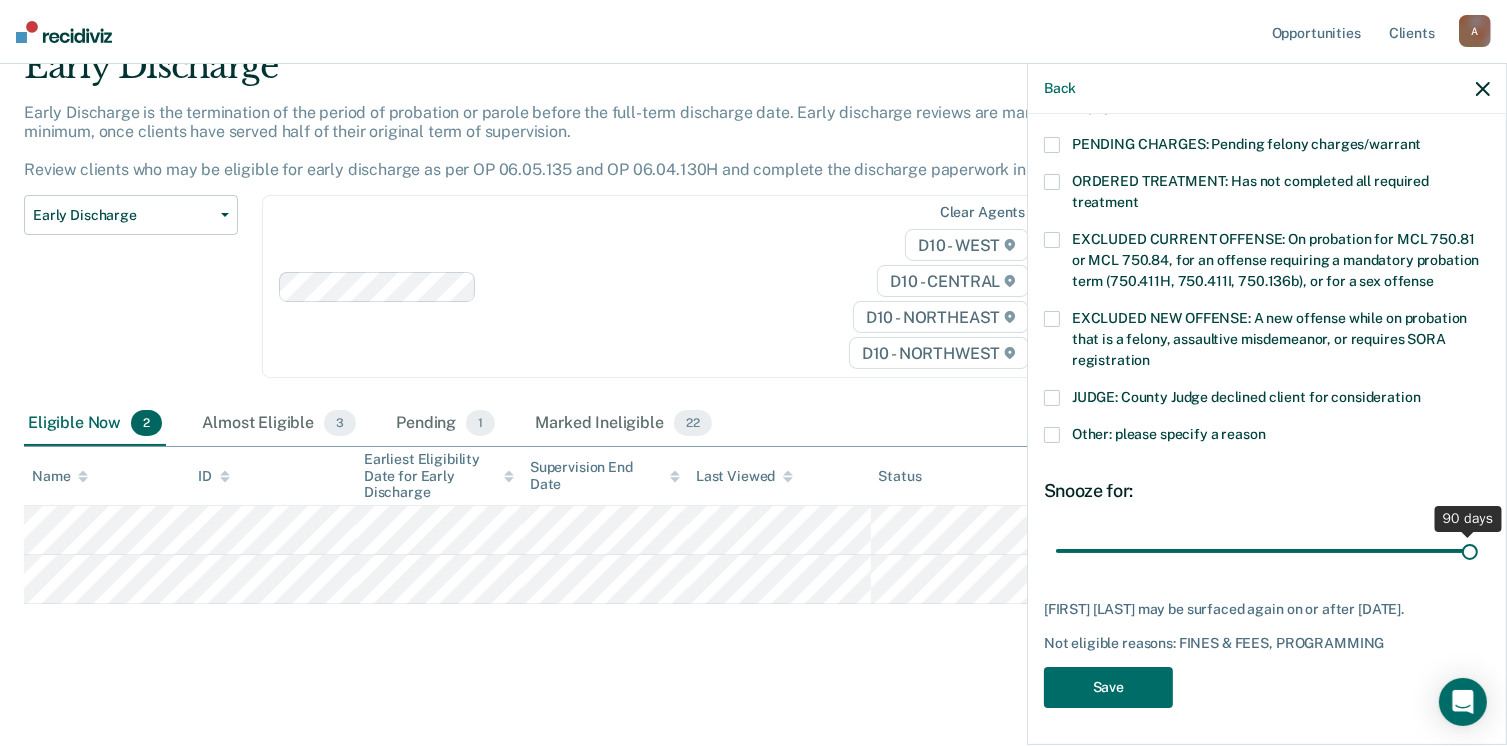 drag, startPoint x: 1192, startPoint y: 553, endPoint x: 1475, endPoint y: 562, distance: 283.14307 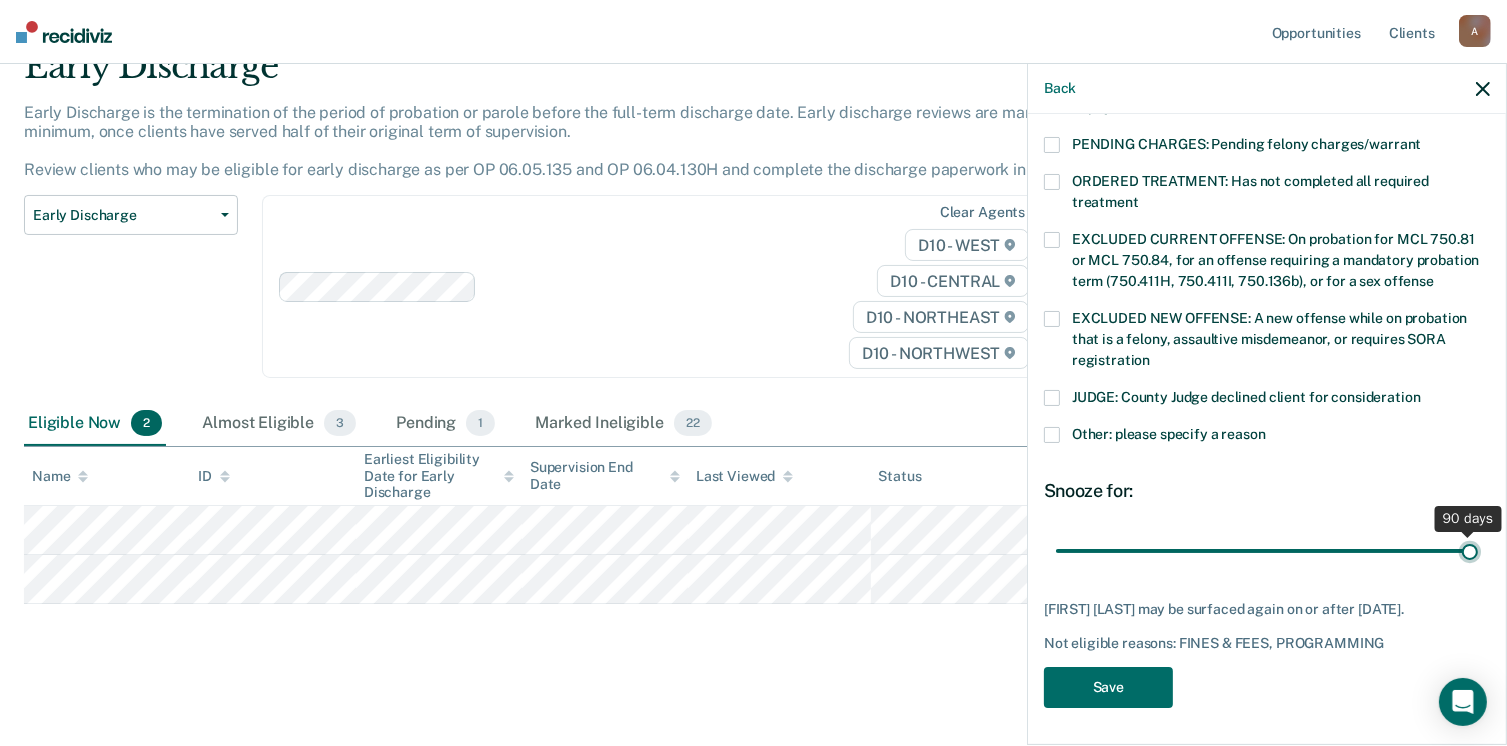 type on "90" 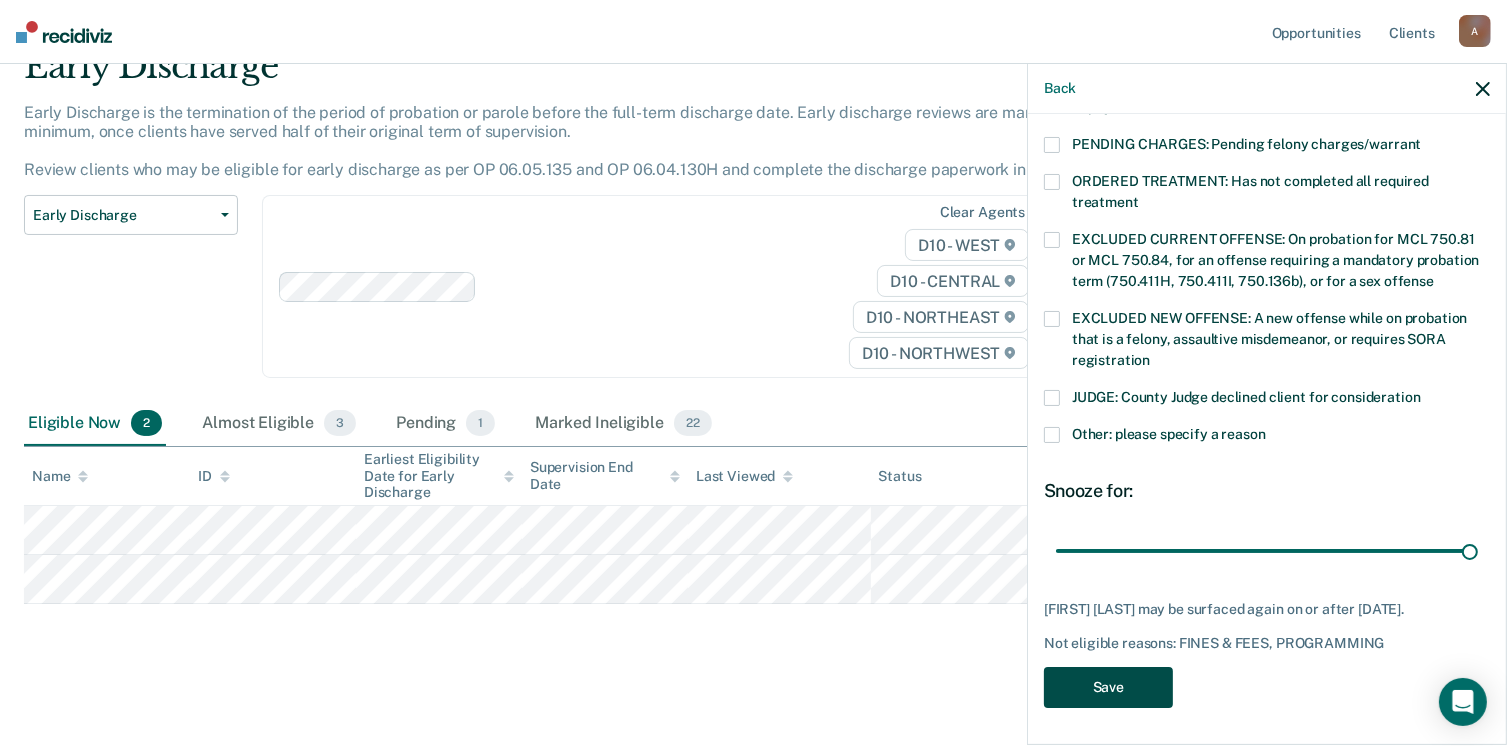 click on "Save" at bounding box center [1108, 687] 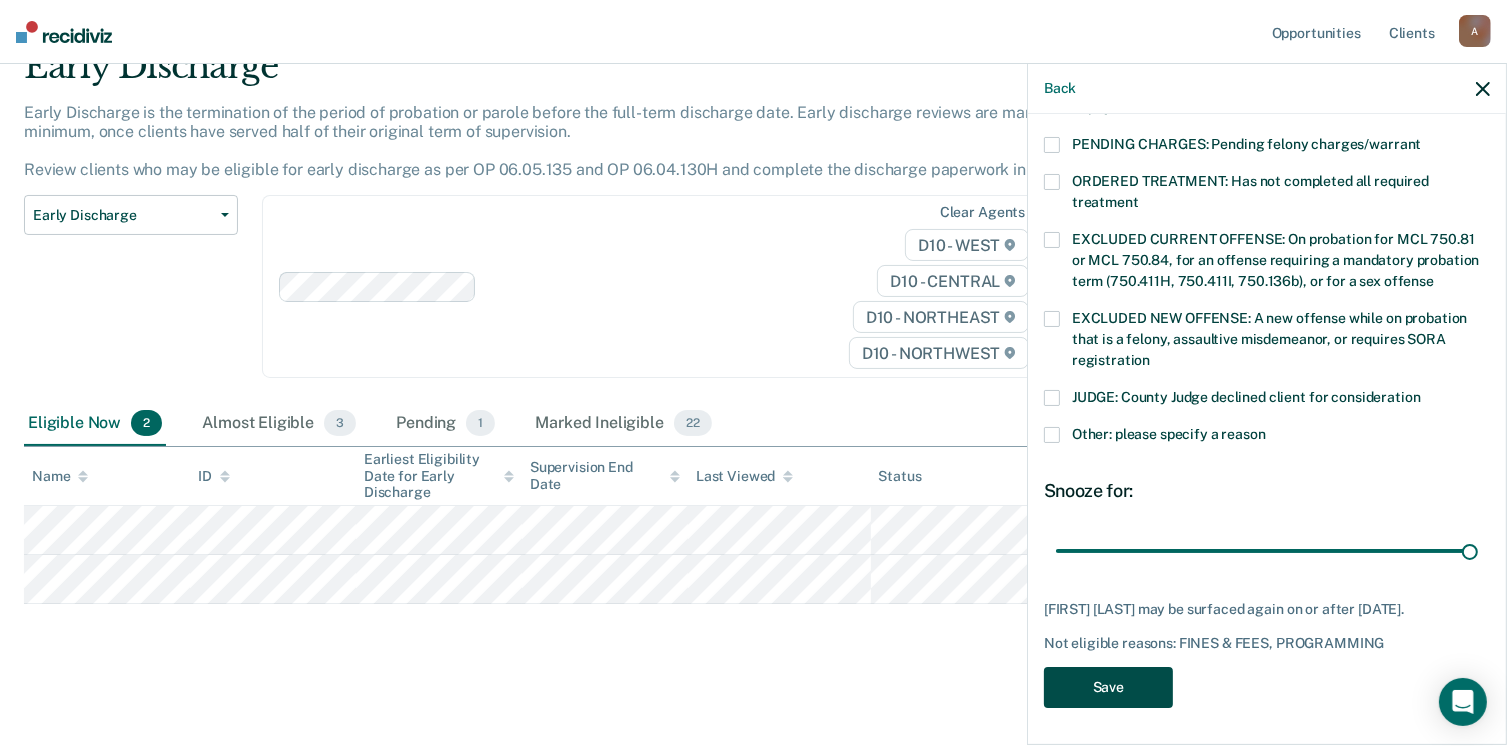 scroll, scrollTop: 42, scrollLeft: 0, axis: vertical 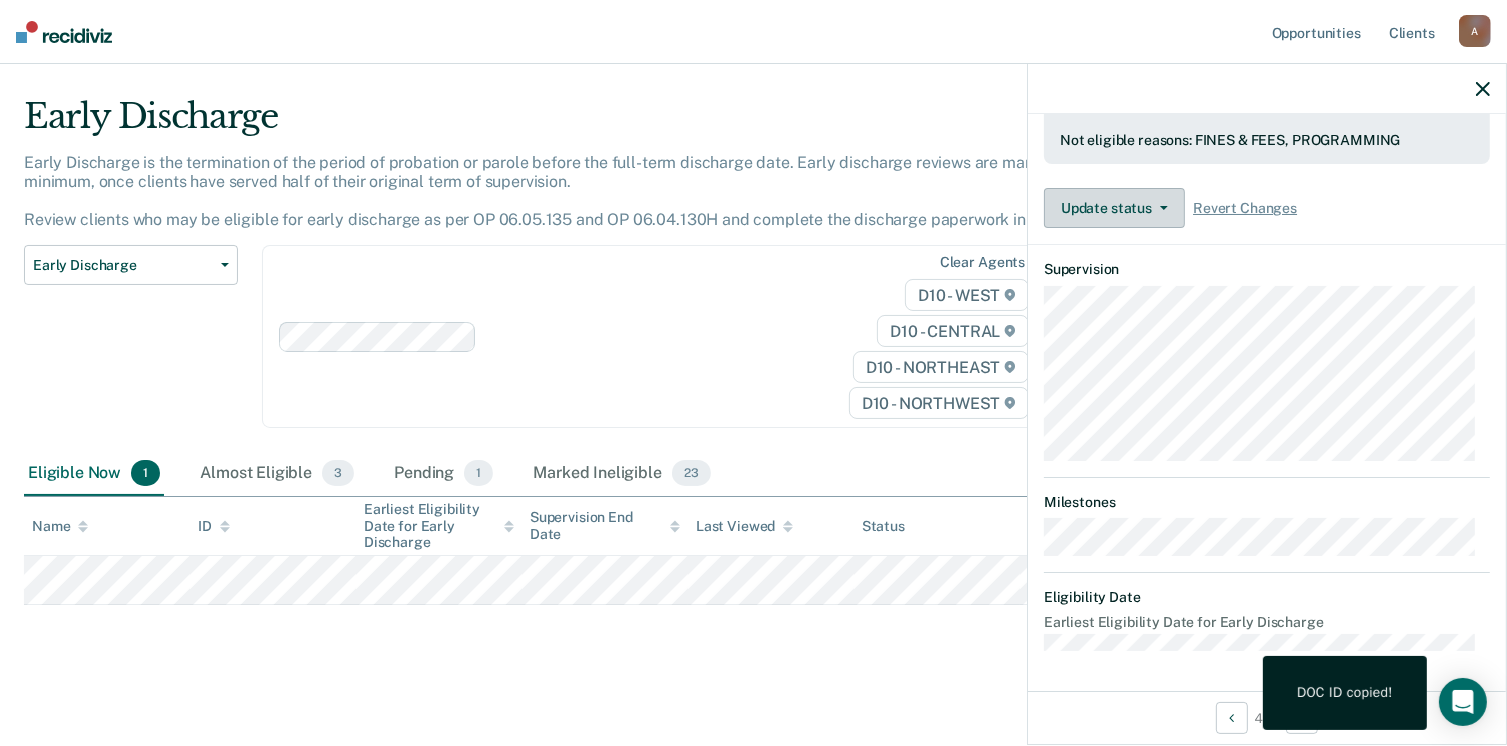 click on "Update status" at bounding box center [1114, 208] 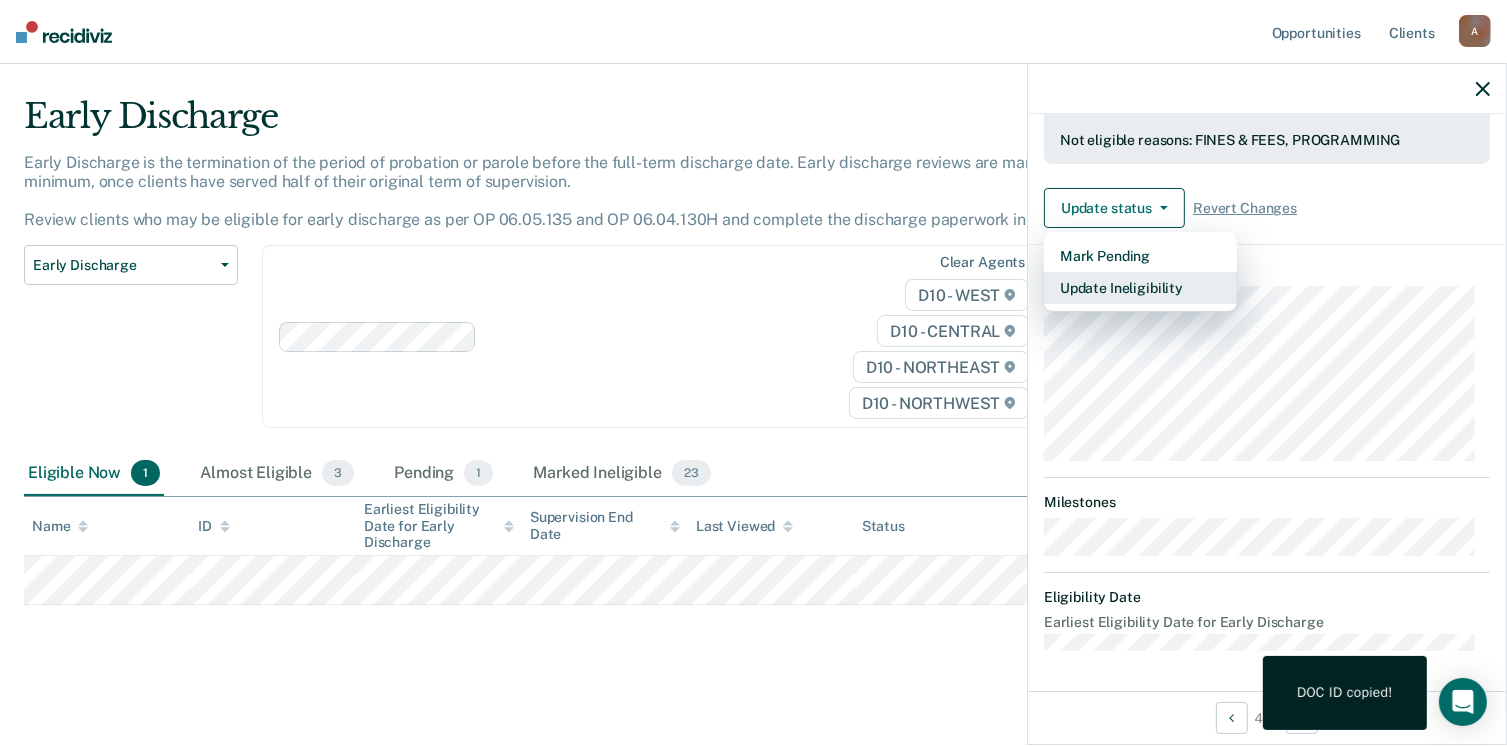 click on "Update Ineligibility" at bounding box center [1140, 288] 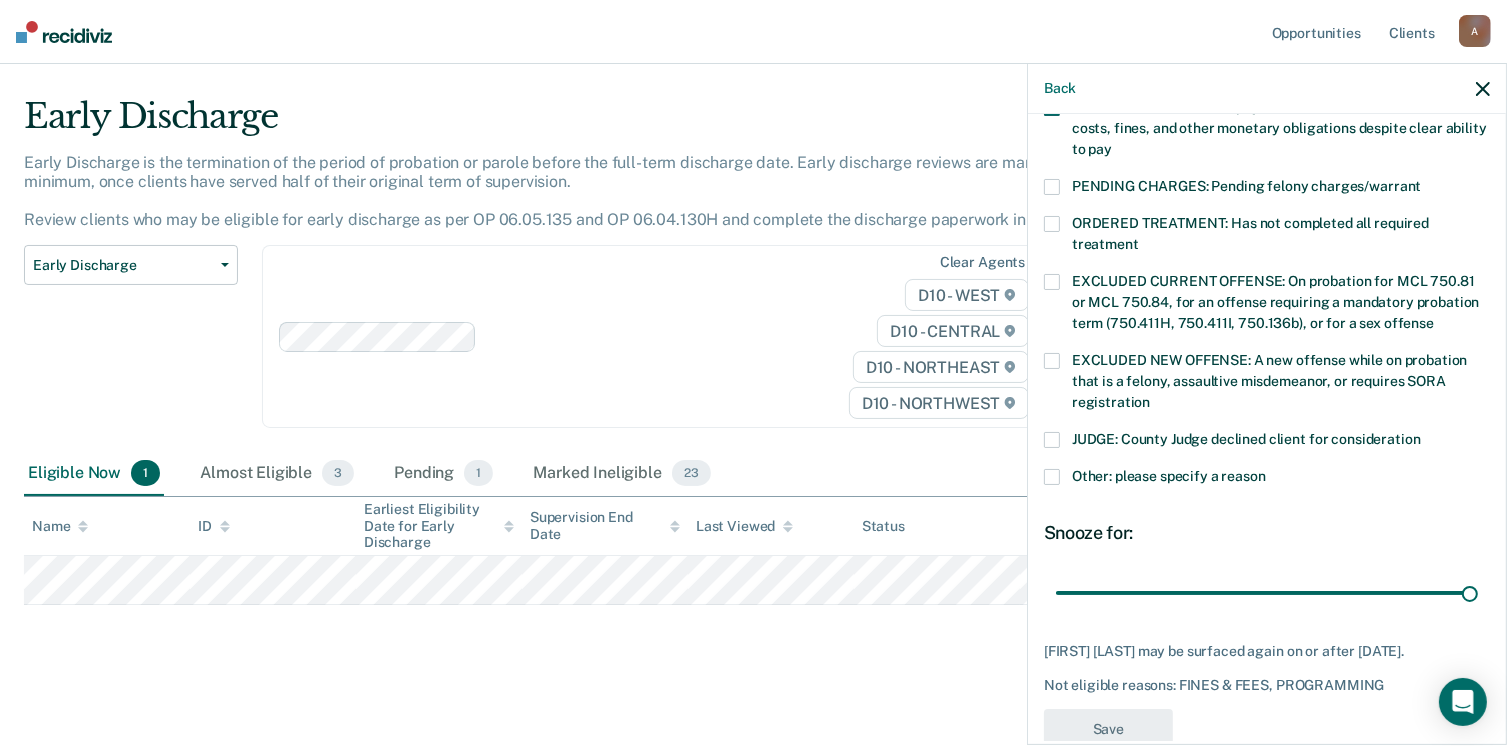 scroll, scrollTop: 630, scrollLeft: 0, axis: vertical 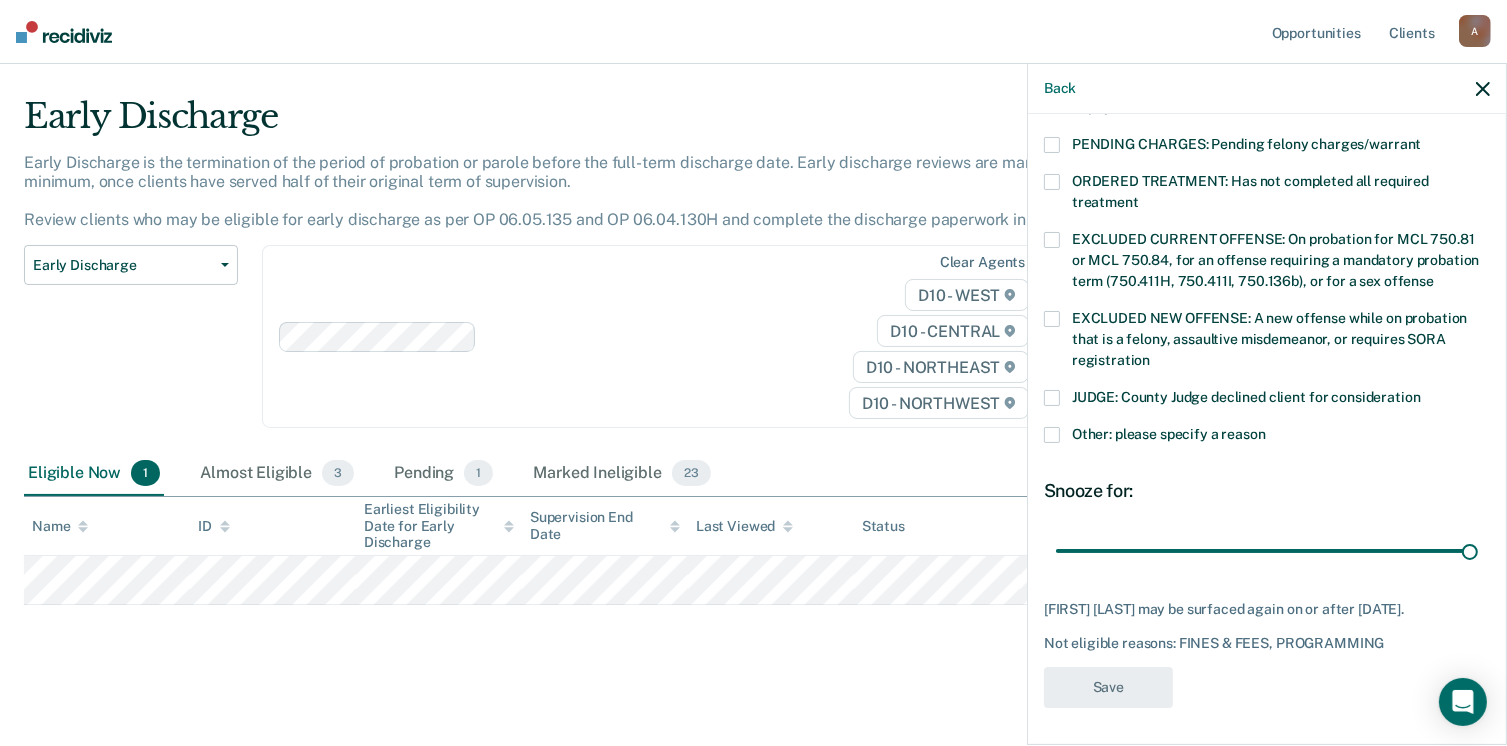 click on "Early Discharge Early Discharge is the termination of the period of probation or parole before the full-term discharge date. Early discharge reviews are mandated, at minimum, once clients have served half of their original term of supervision. Review clients who may be eligible for early discharge as per OP 06.05.135 and OP 06.04.130H and complete the discharge paperwork in COMS. Early Discharge Classification Review Early Discharge Minimum Telephone Reporting Overdue for Discharge Supervision Level Mismatch Clear agents D10 - WEST D10 - CENTRAL D10 - NORTHEAST D10 - NORTHWEST Eligible Now 1 Almost Eligible 3 Pending 1 Marked Ineligible 23 To pick up a draggable item, press the space bar. While dragging, use the arrow keys to move the item. Press space again to drop the item in its new position, or press escape to cancel. Name ID Earliest Eligibility Date for Early Discharge Supervision End Date Last Viewed Status Assigned to" at bounding box center [753, 403] 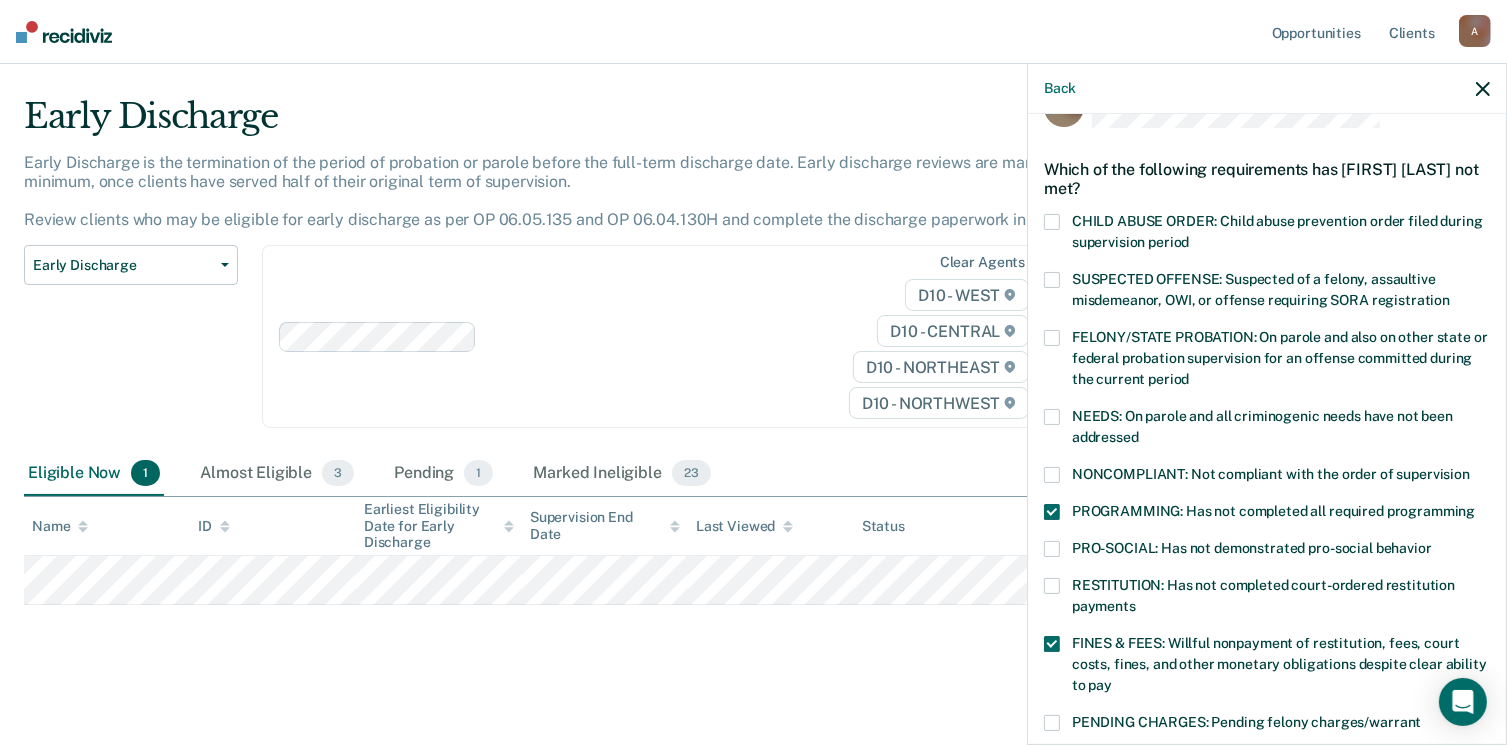 scroll, scrollTop: 0, scrollLeft: 0, axis: both 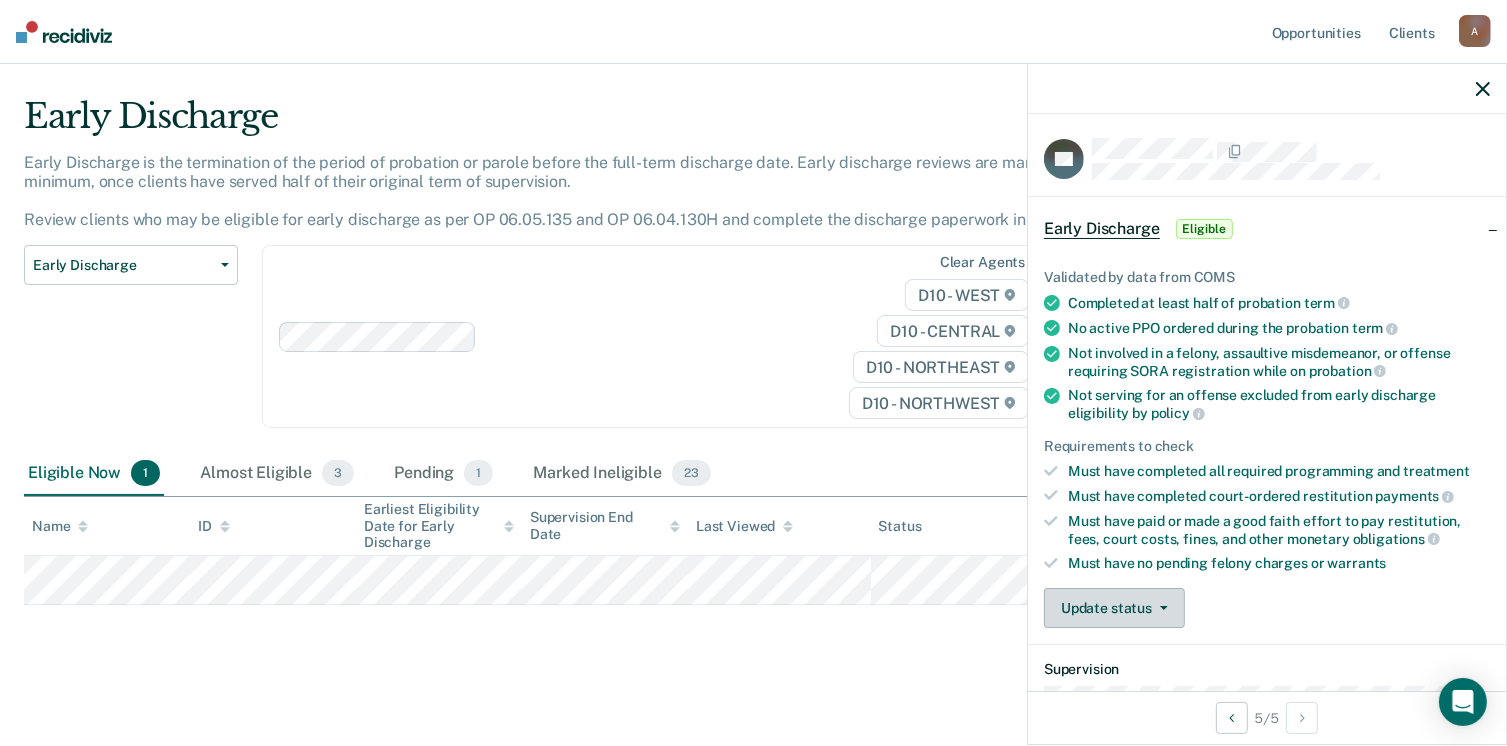 click 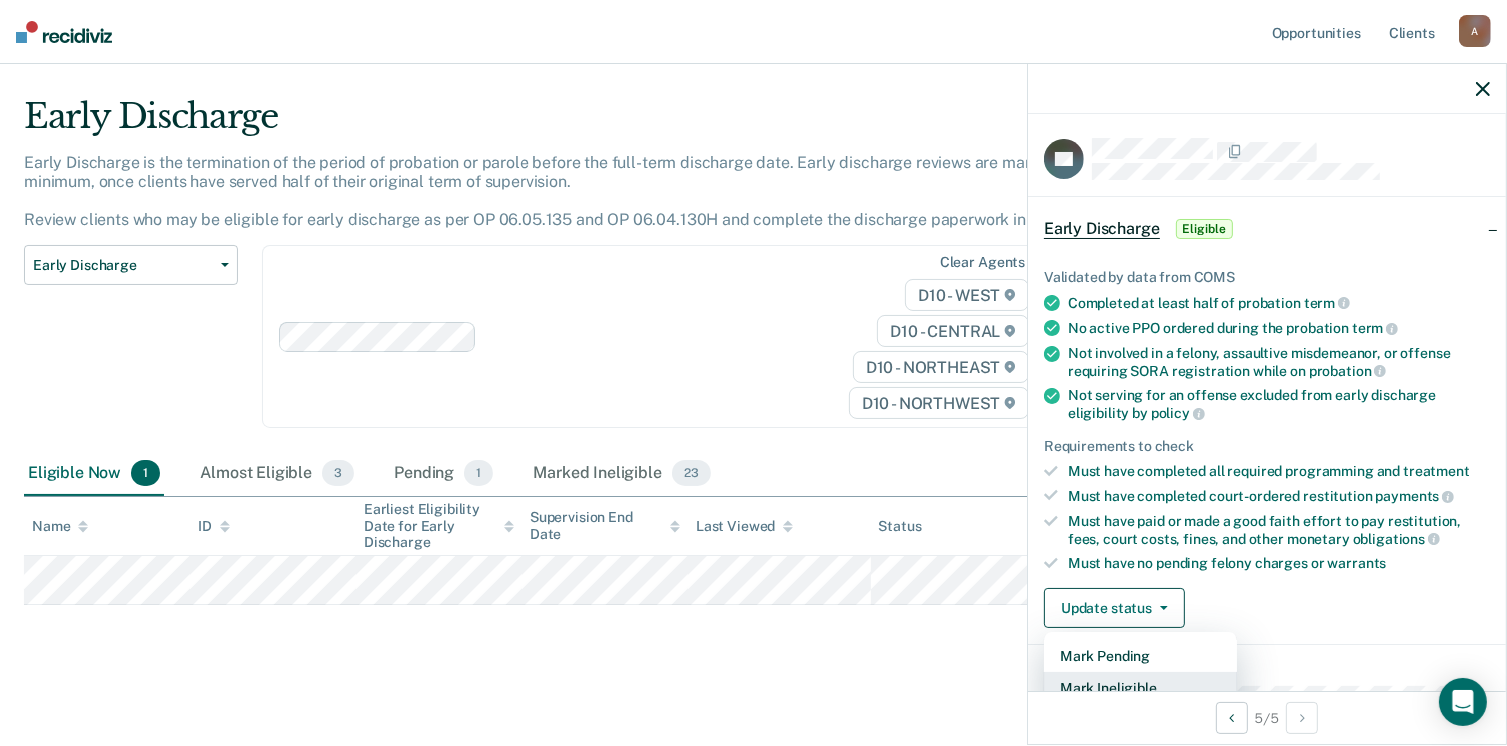 scroll, scrollTop: 5, scrollLeft: 0, axis: vertical 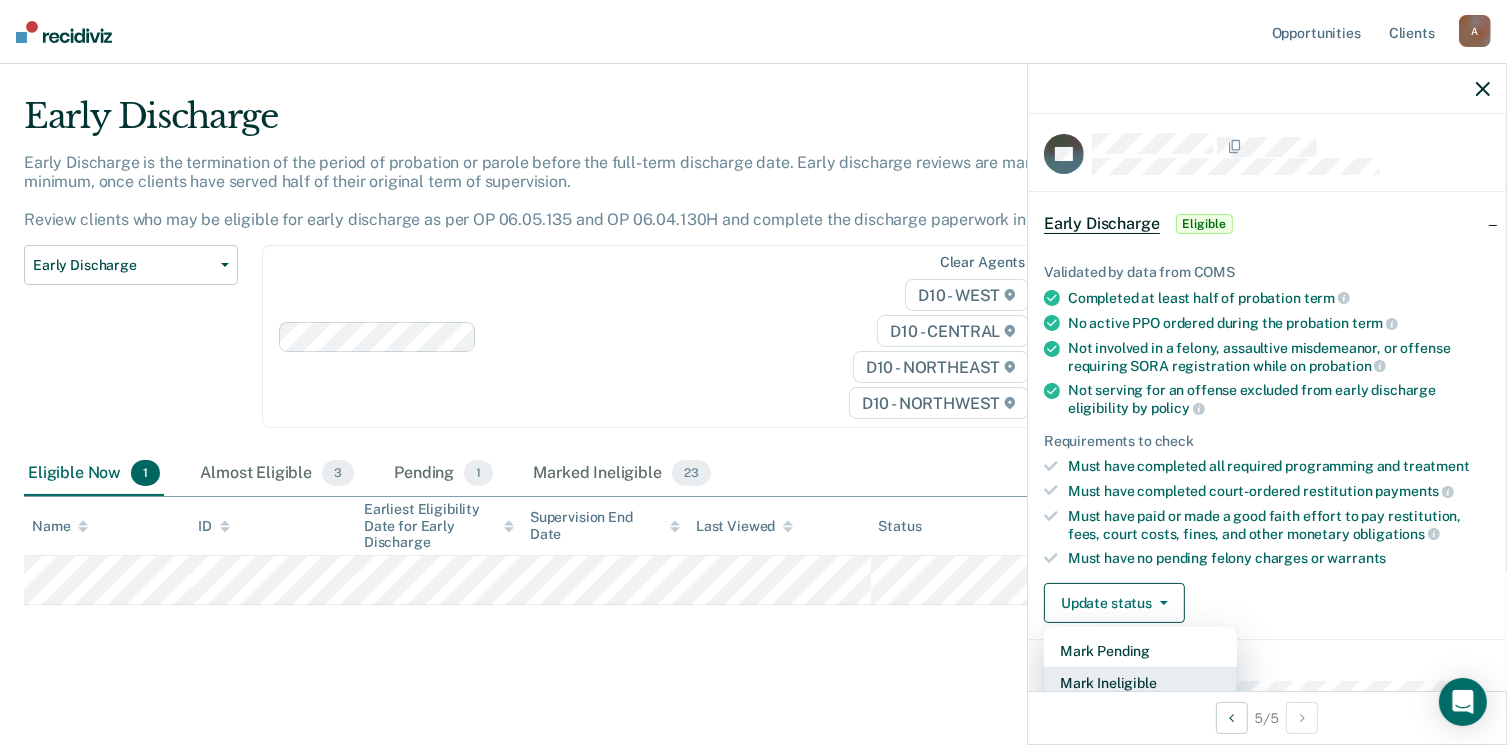 click on "Mark Ineligible" at bounding box center (1140, 683) 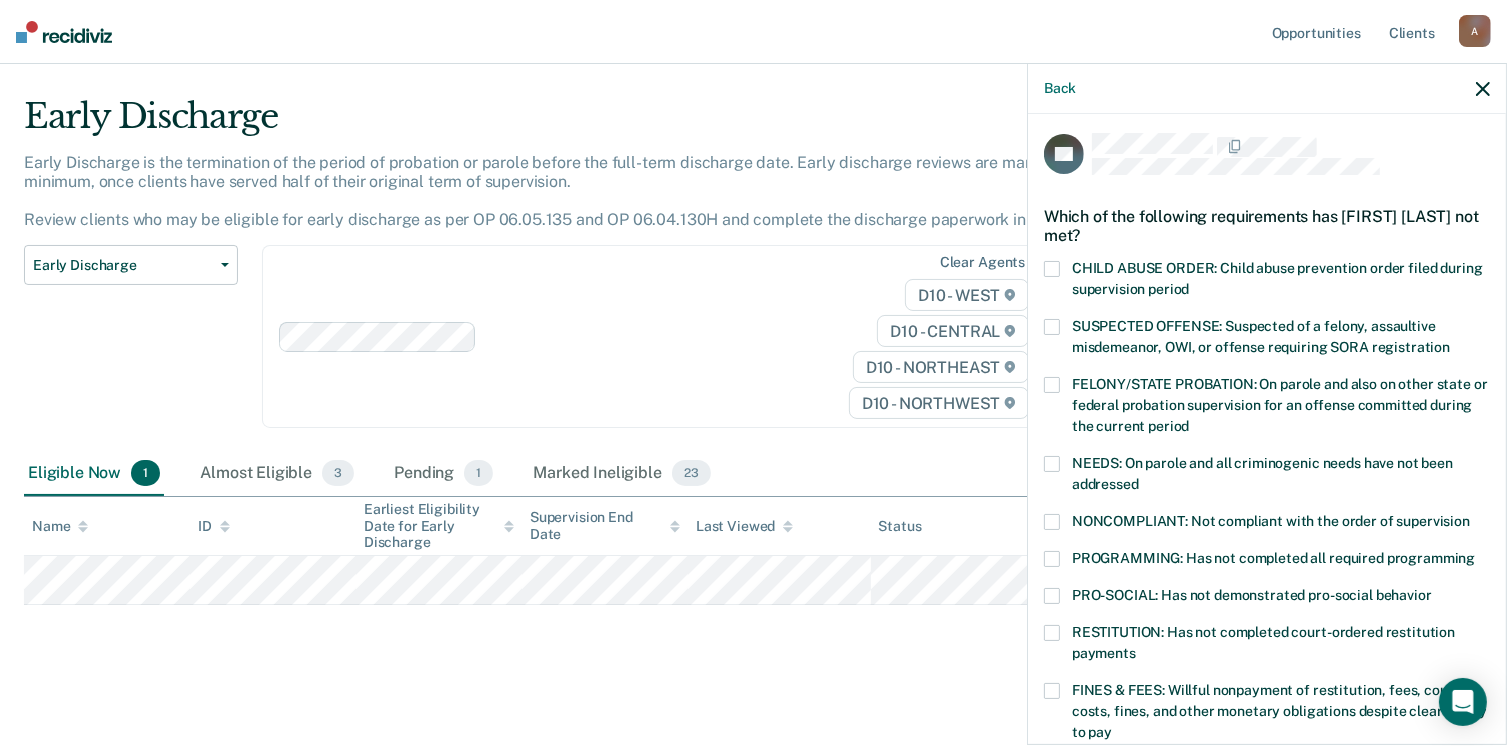 click at bounding box center [1052, 559] 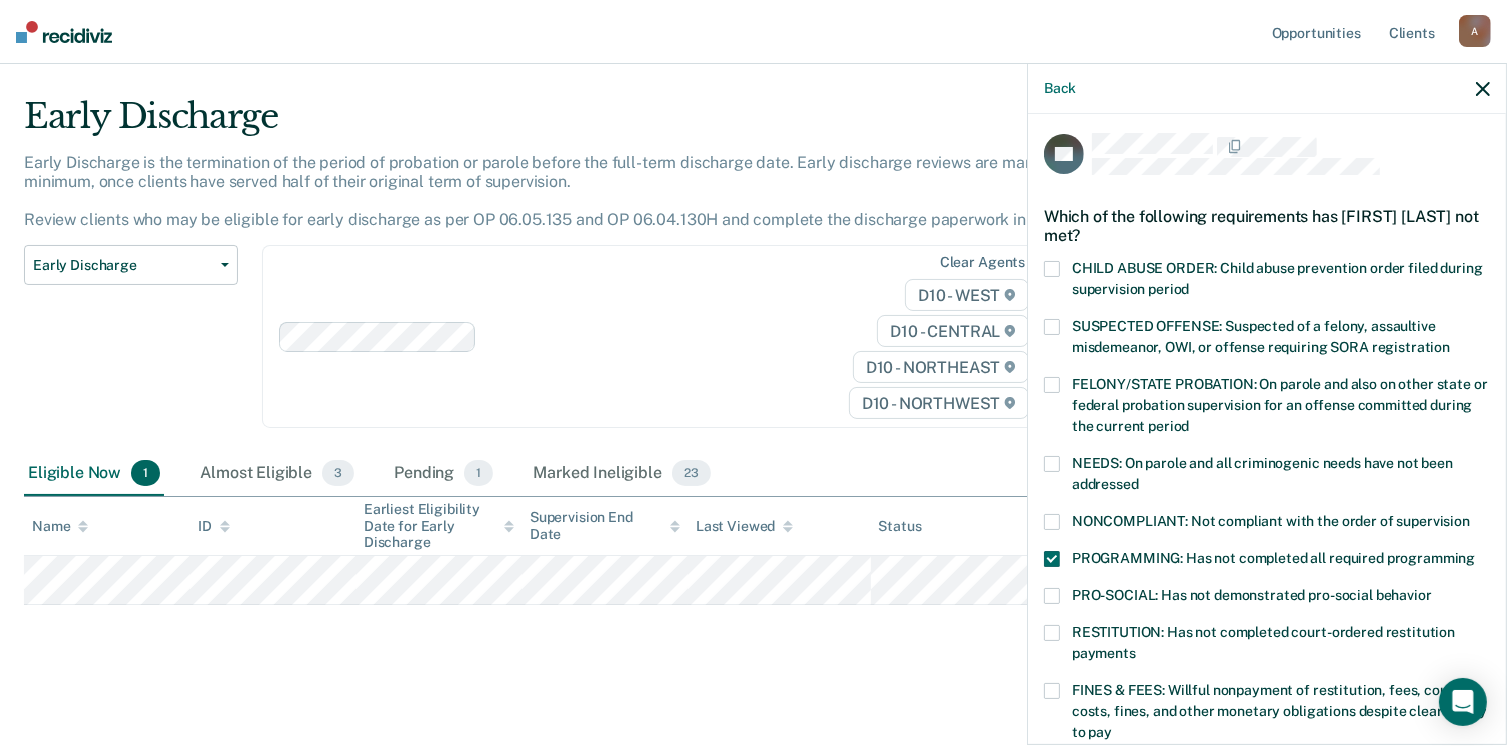 click on "FINES & FEES: Willful nonpayment of restitution, fees, court costs, fines, and other monetary obligations despite clear ability to pay" at bounding box center [1267, 714] 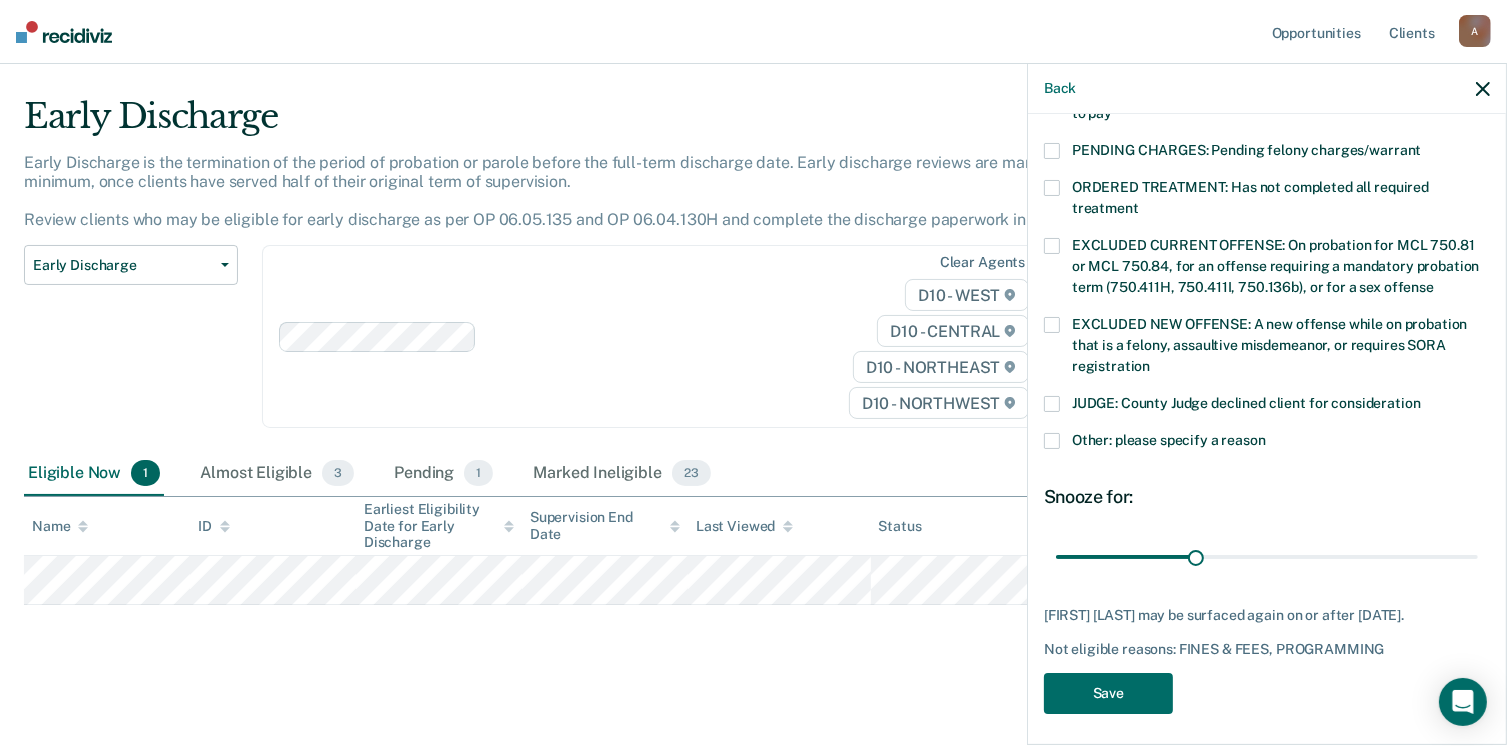 scroll, scrollTop: 630, scrollLeft: 0, axis: vertical 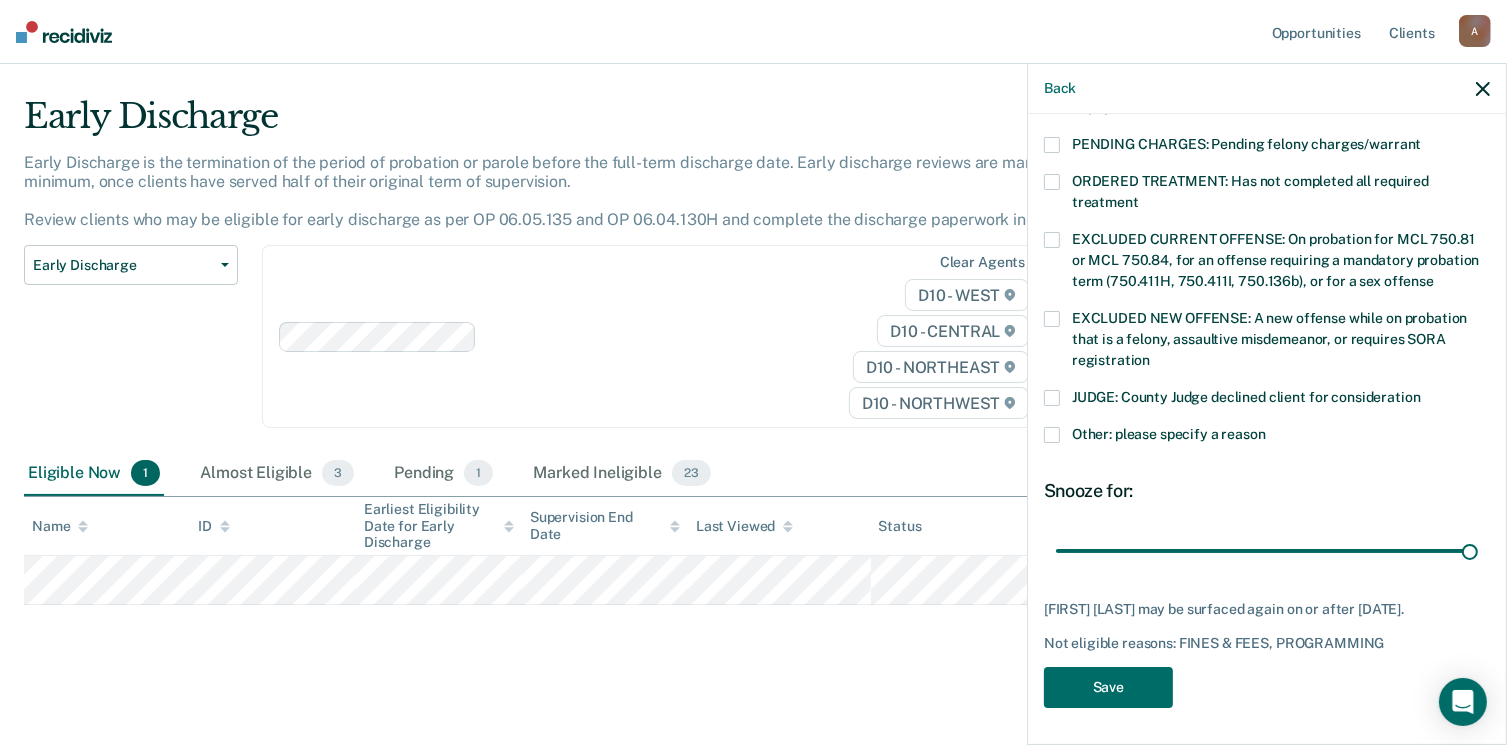 drag, startPoint x: 1189, startPoint y: 550, endPoint x: 1433, endPoint y: 577, distance: 245.4893 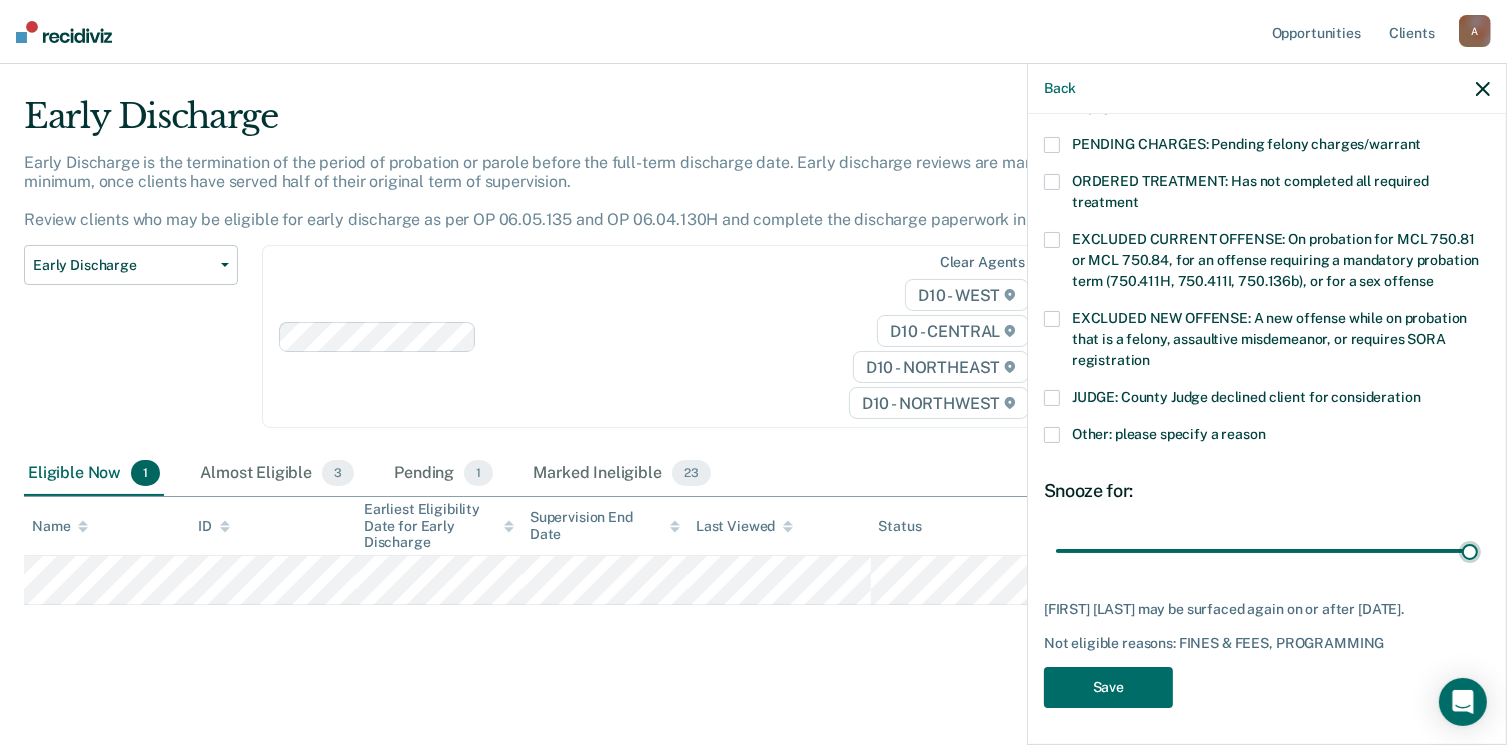 type on "90" 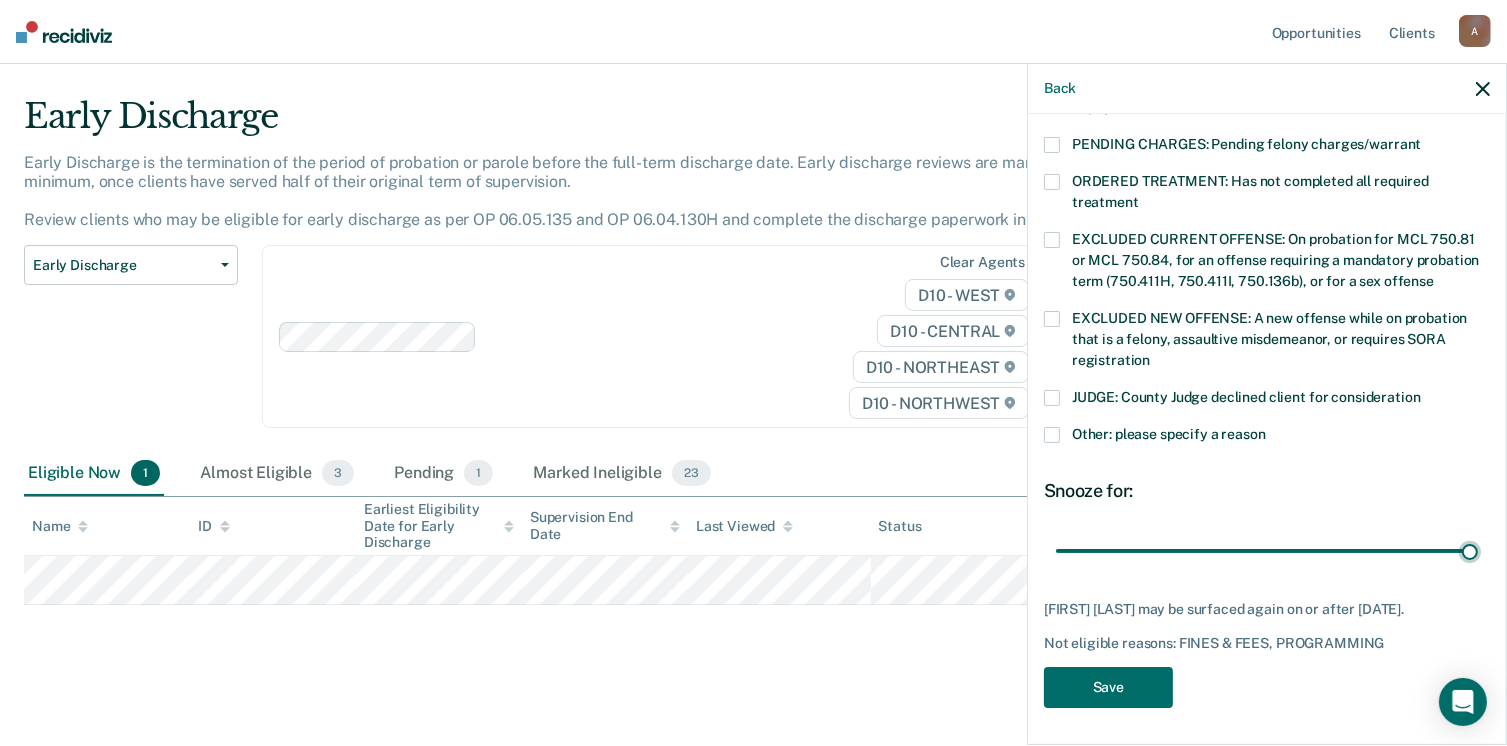 click at bounding box center (1267, 551) 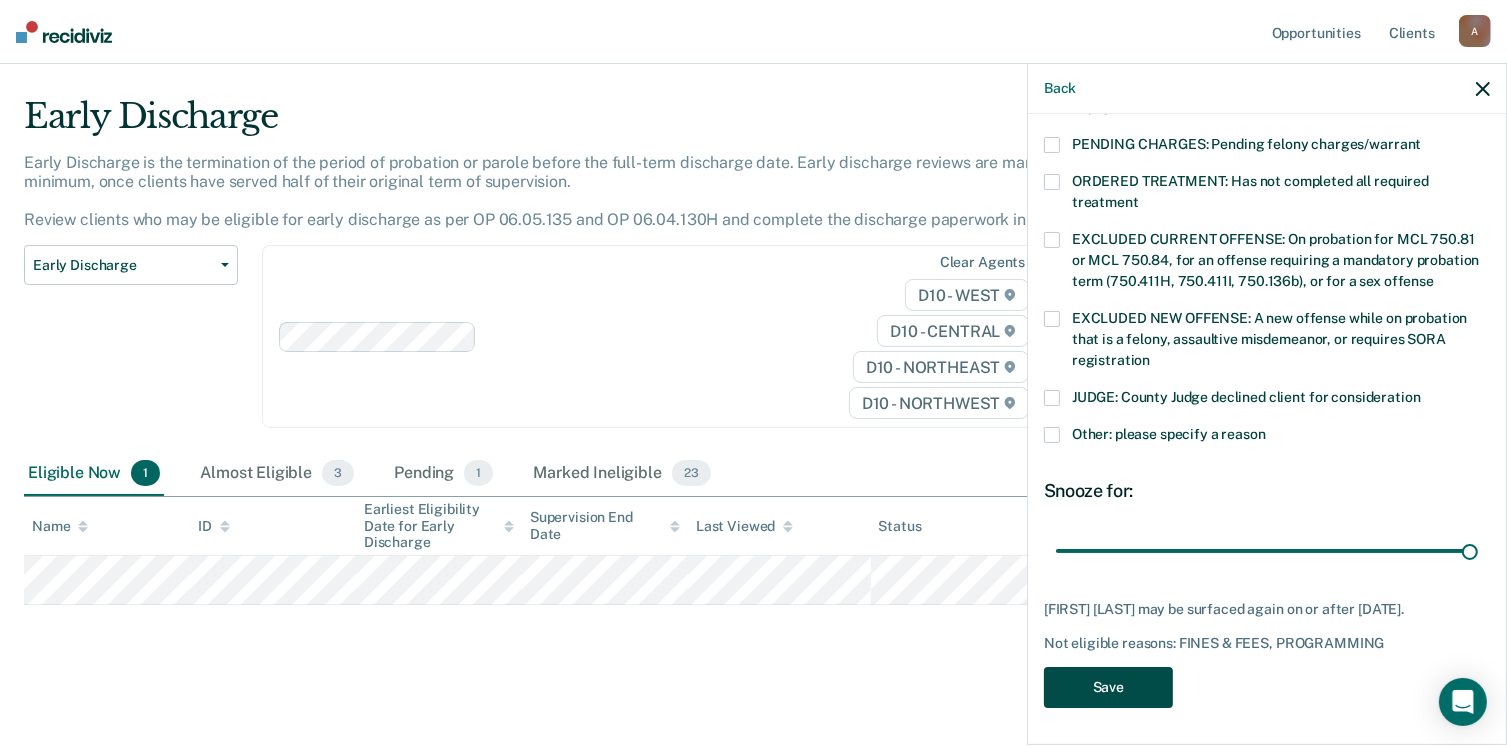 click on "Save" at bounding box center (1108, 687) 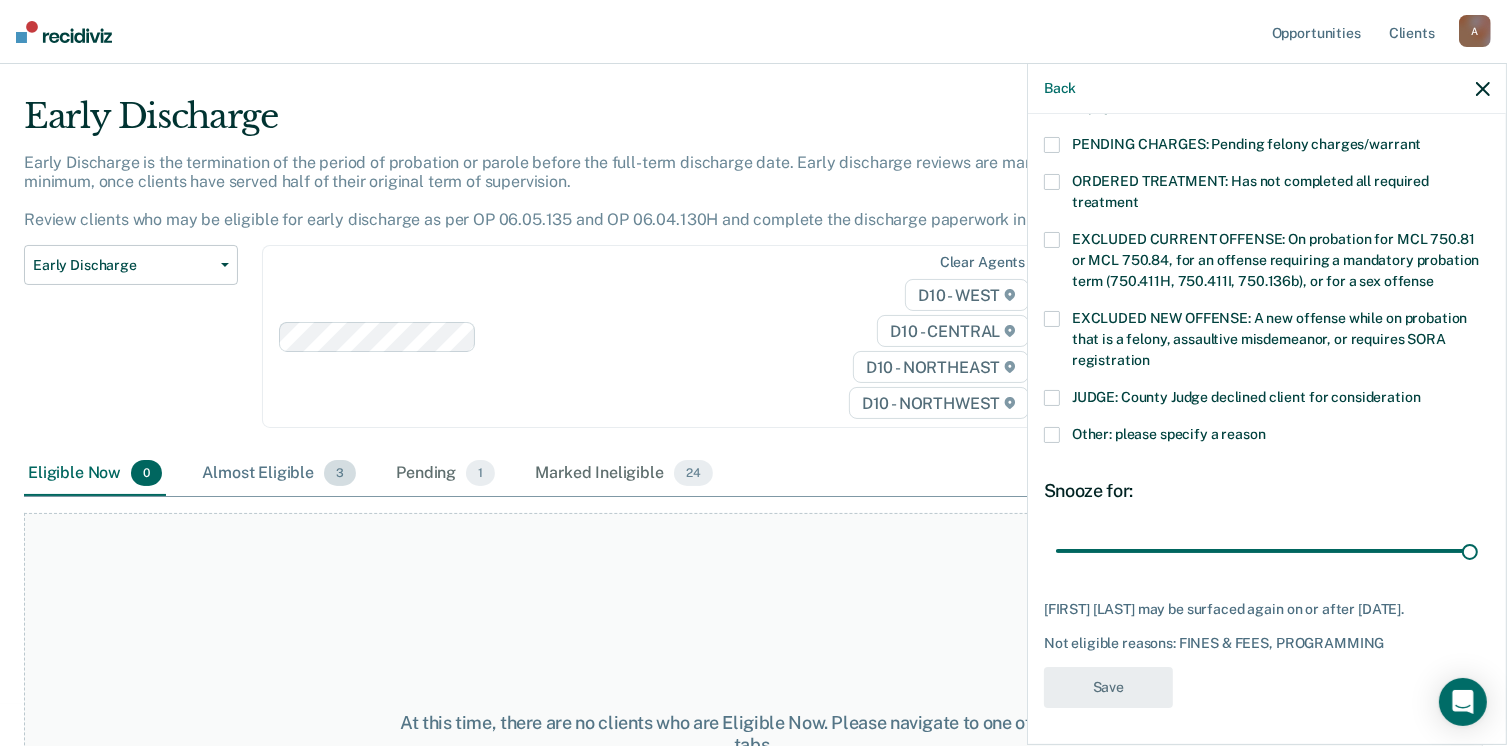 scroll, scrollTop: 519, scrollLeft: 0, axis: vertical 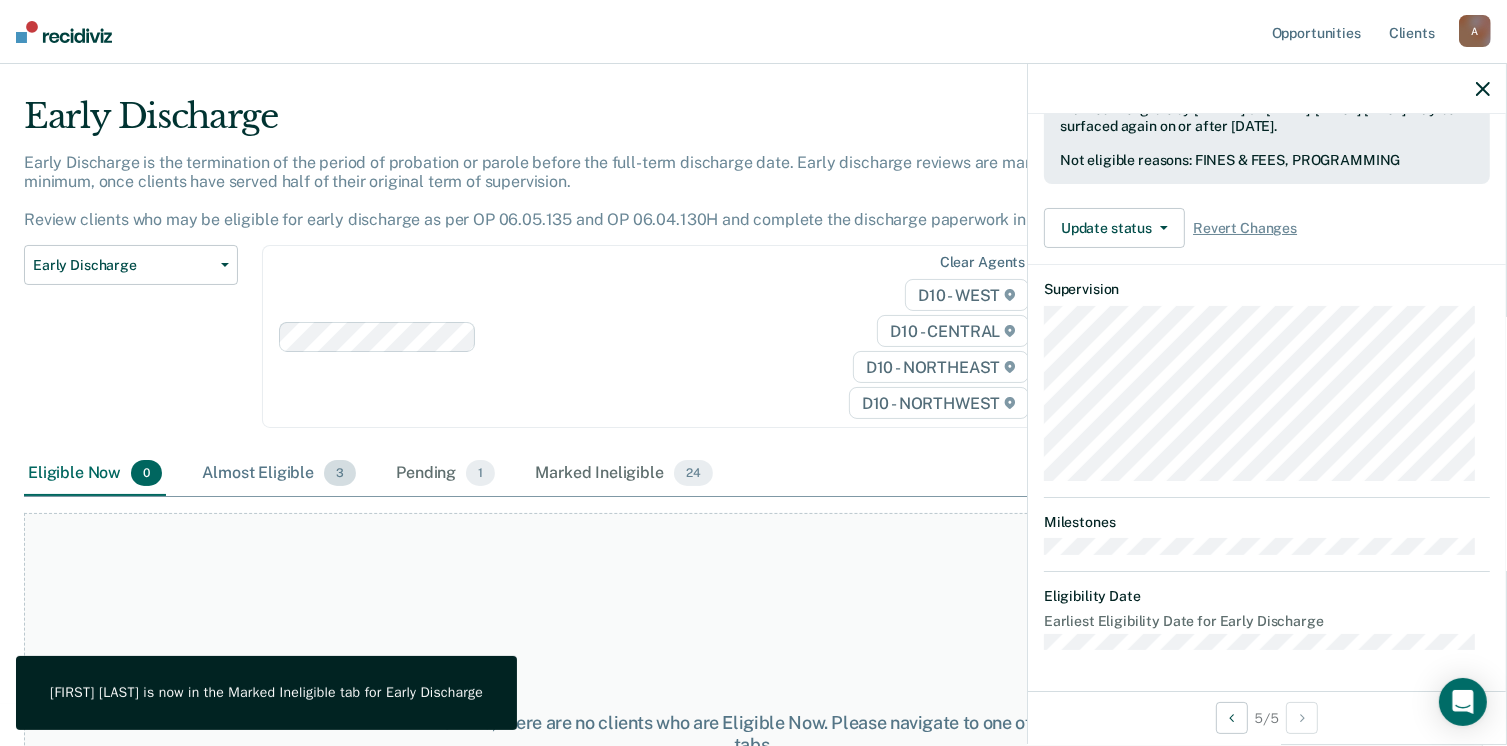 click on "Almost Eligible 3" at bounding box center (279, 474) 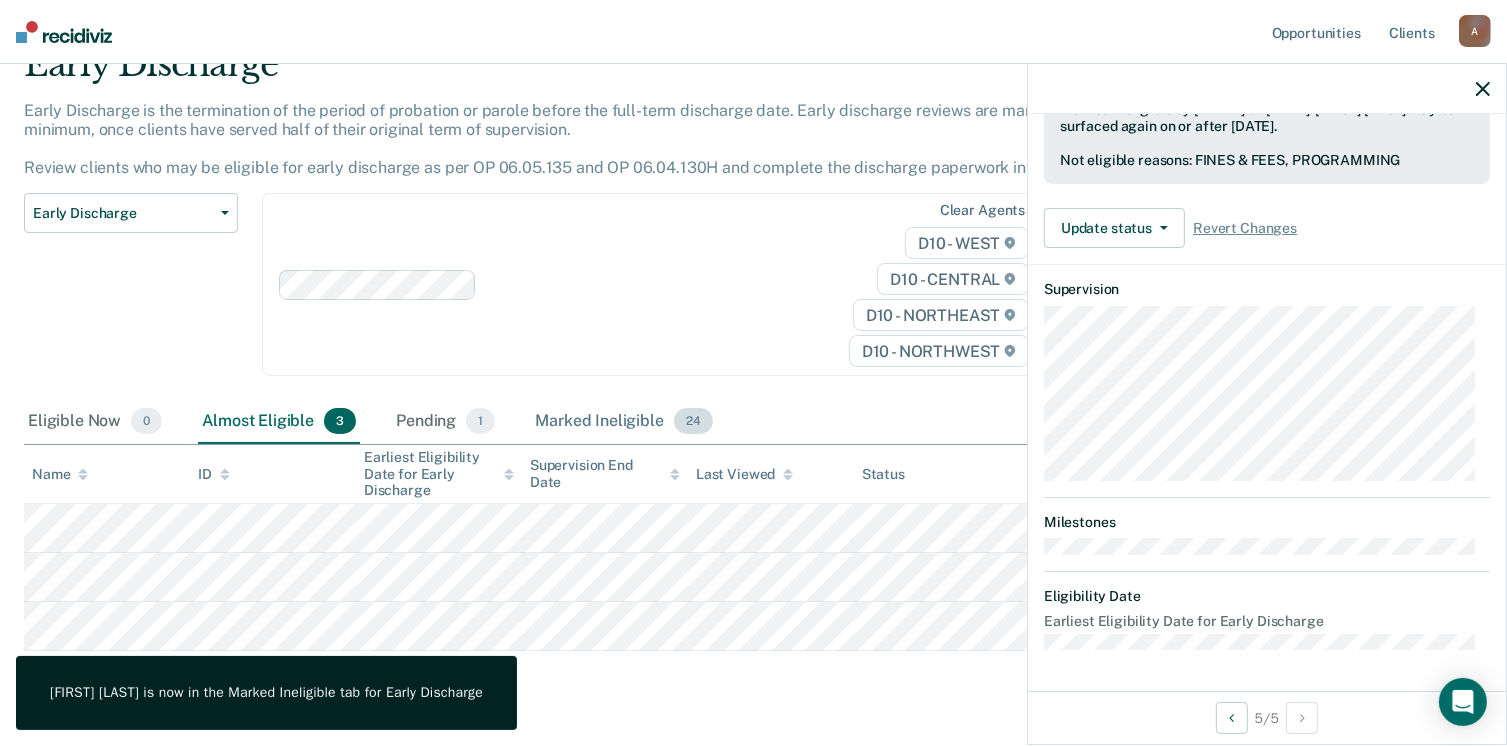 scroll, scrollTop: 140, scrollLeft: 0, axis: vertical 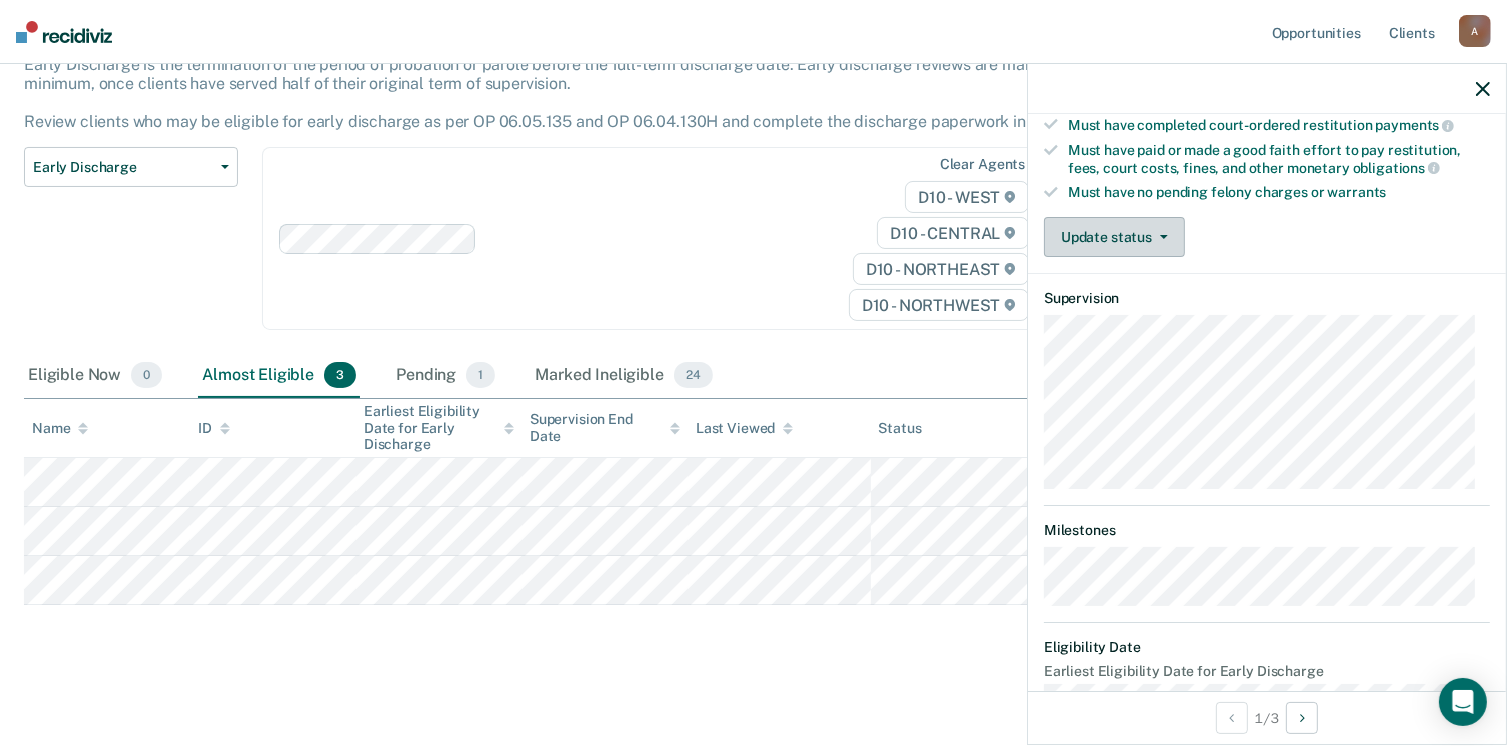 click on "Update status" at bounding box center [1114, 237] 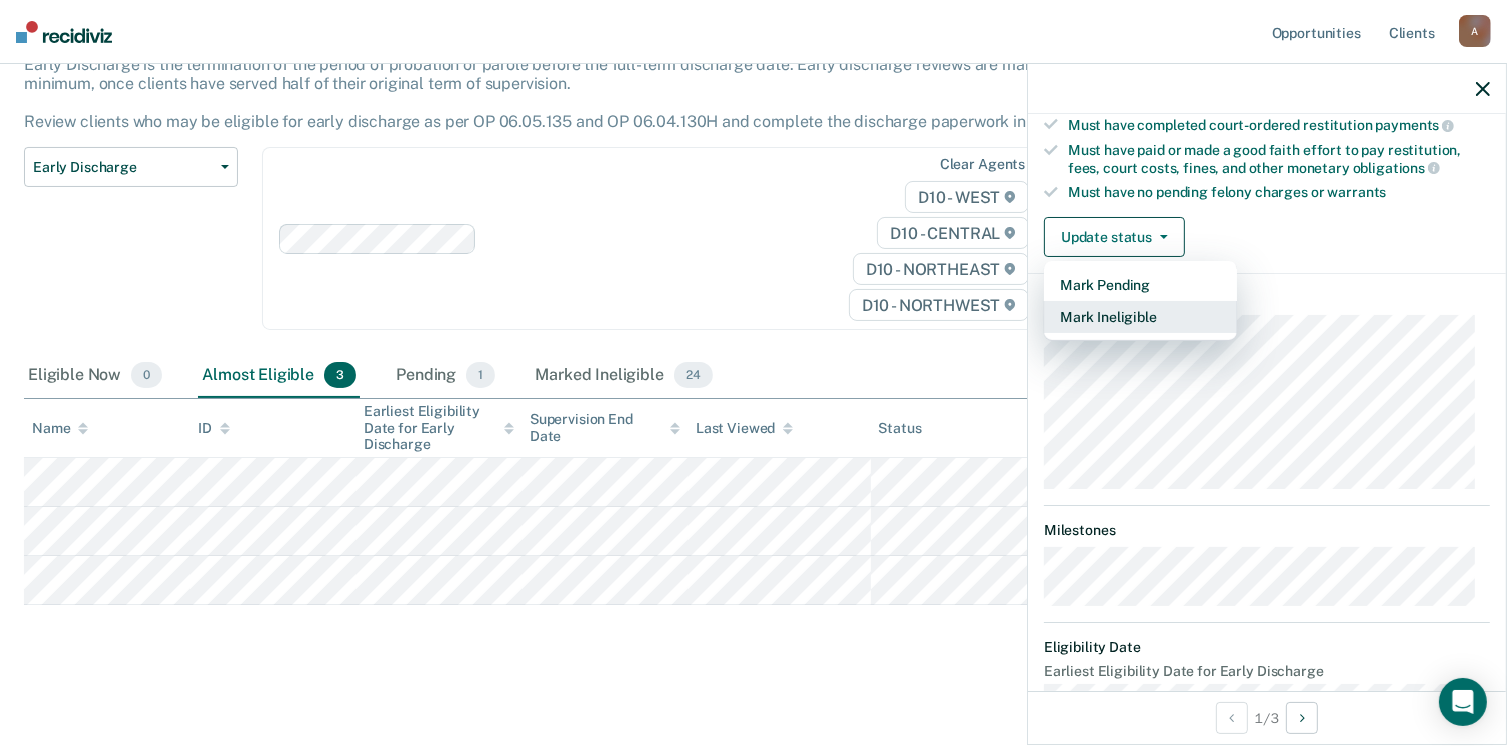 click on "Mark Ineligible" at bounding box center [1140, 317] 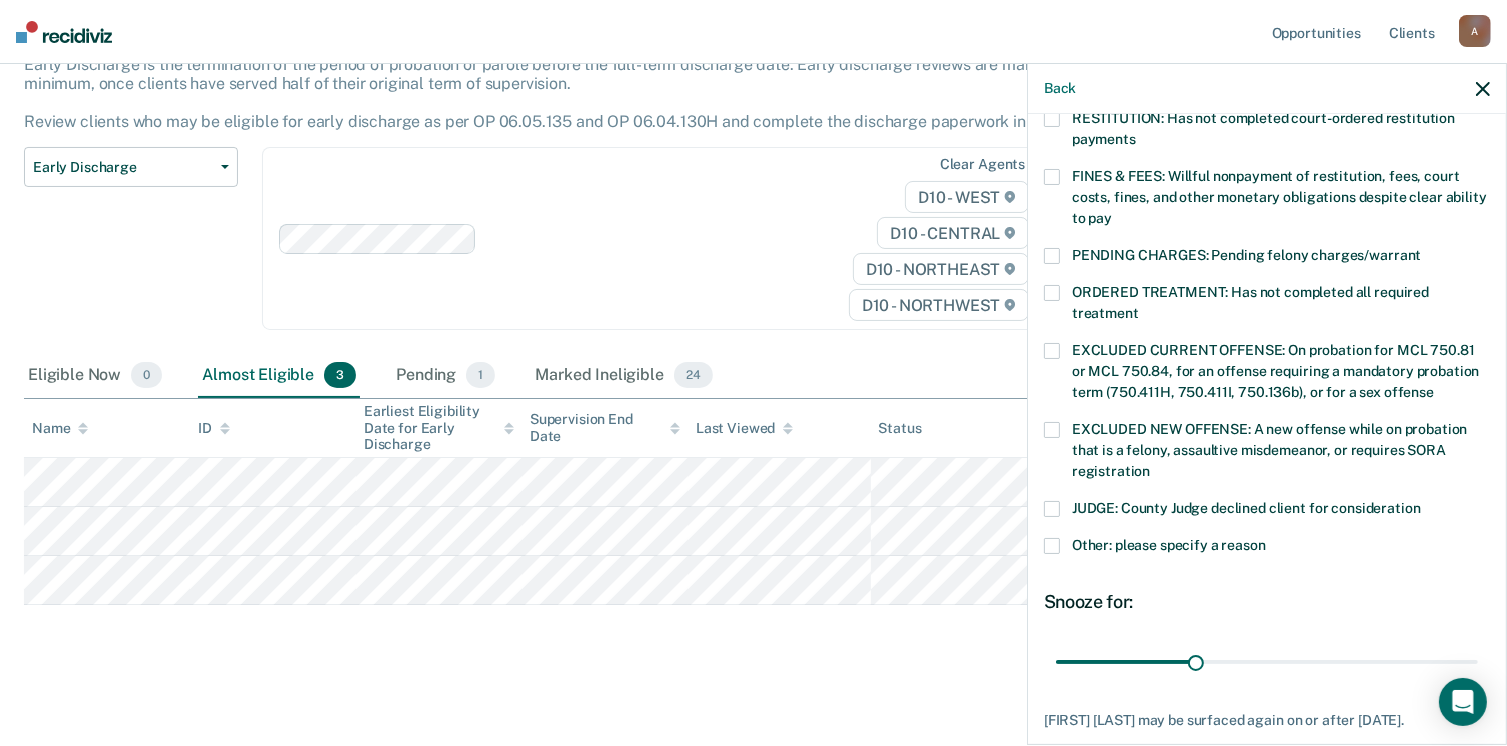 scroll, scrollTop: 471, scrollLeft: 0, axis: vertical 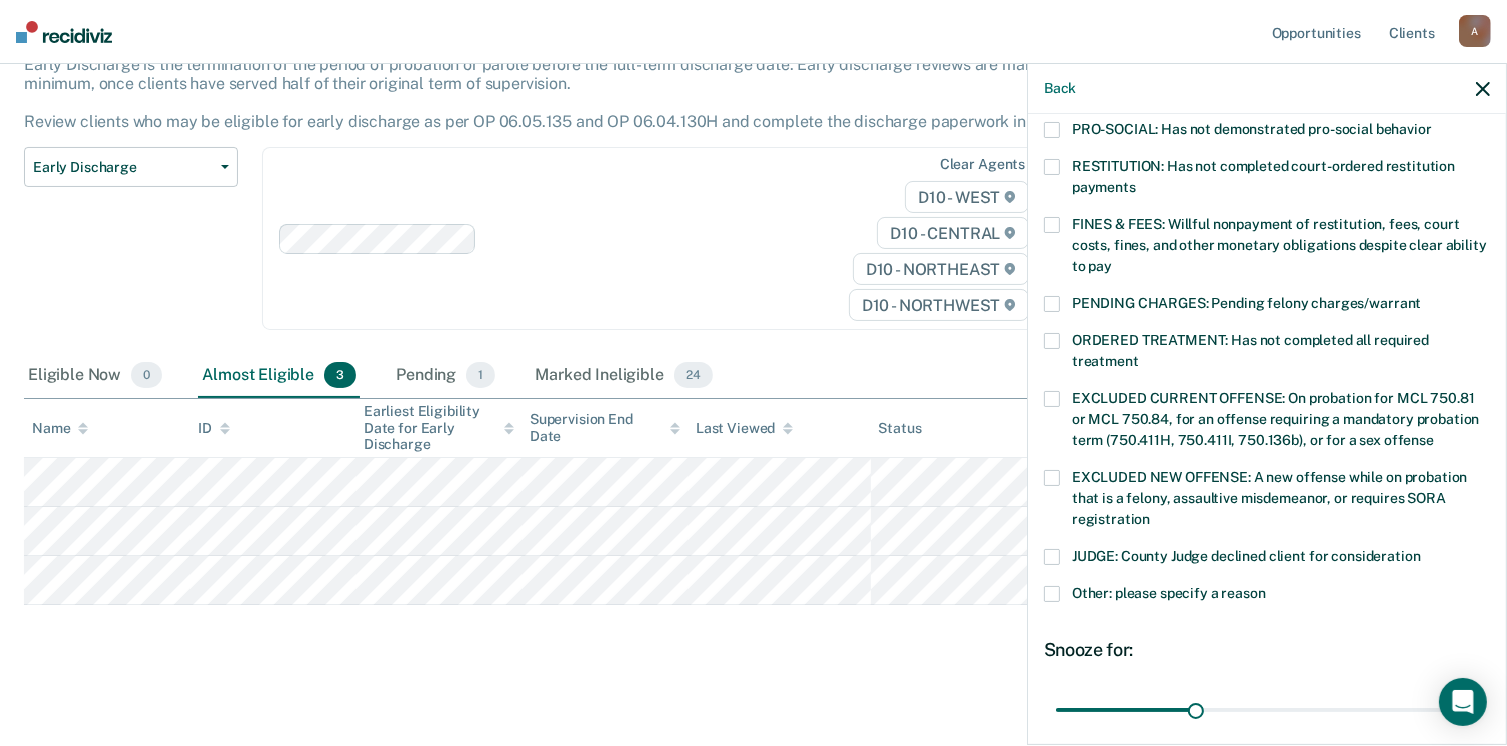 click at bounding box center (1052, 225) 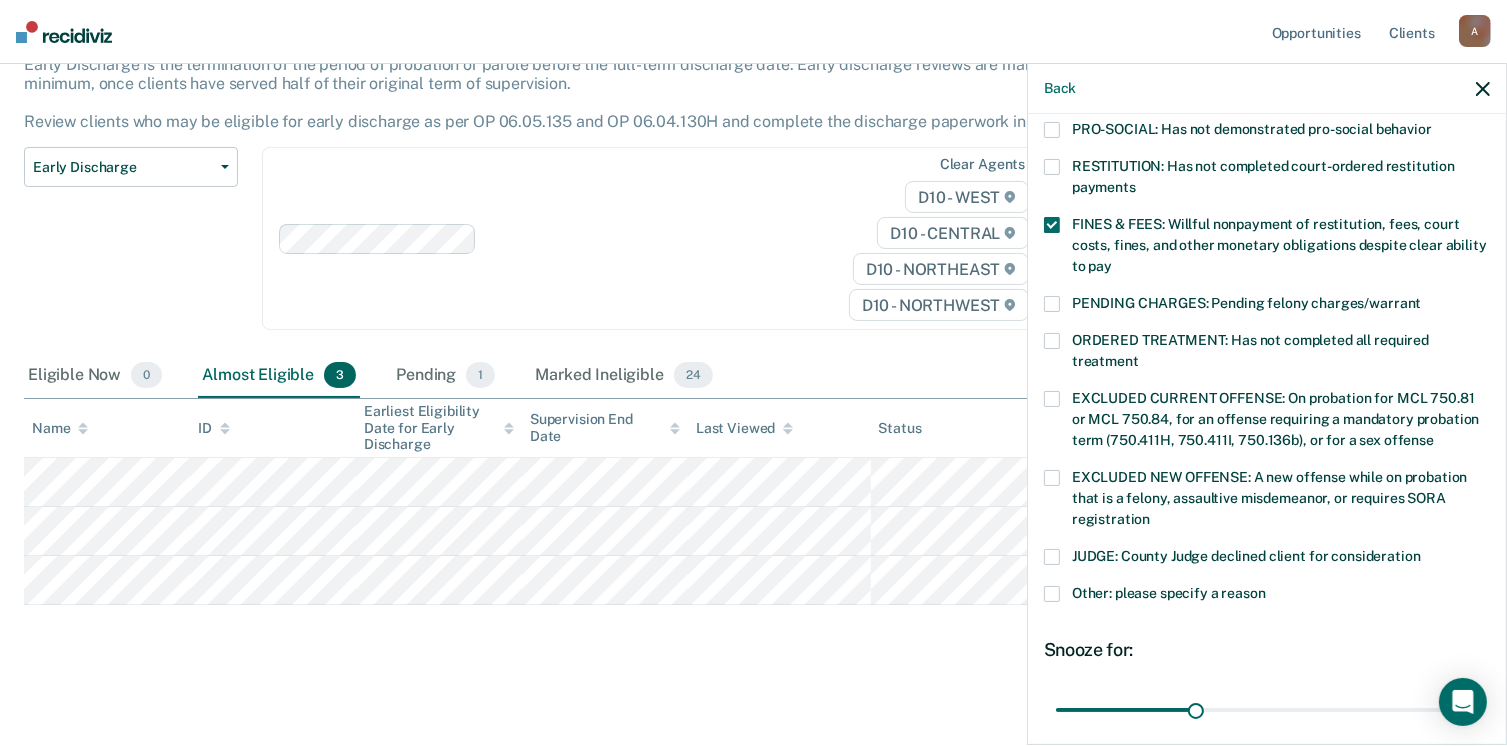 scroll, scrollTop: 371, scrollLeft: 0, axis: vertical 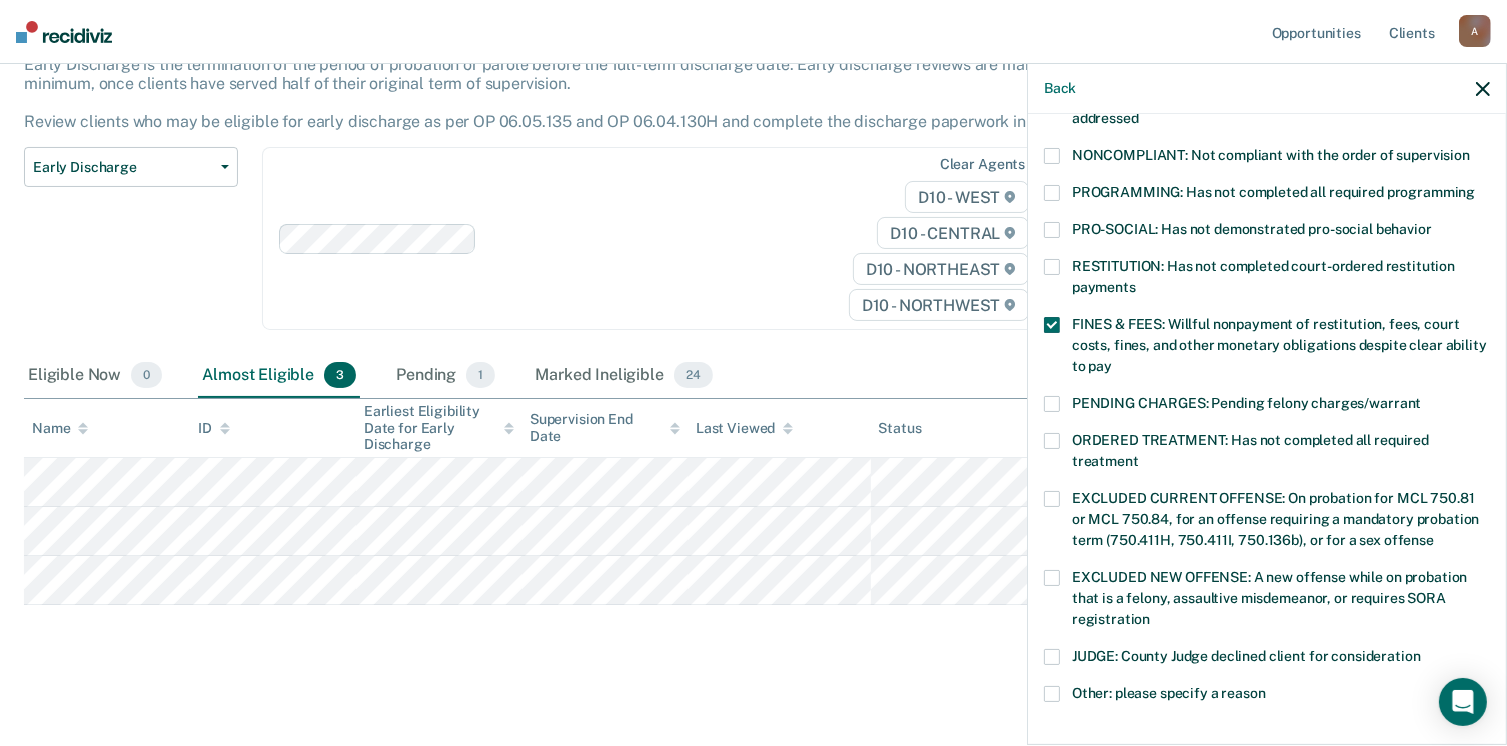 click at bounding box center (1052, 193) 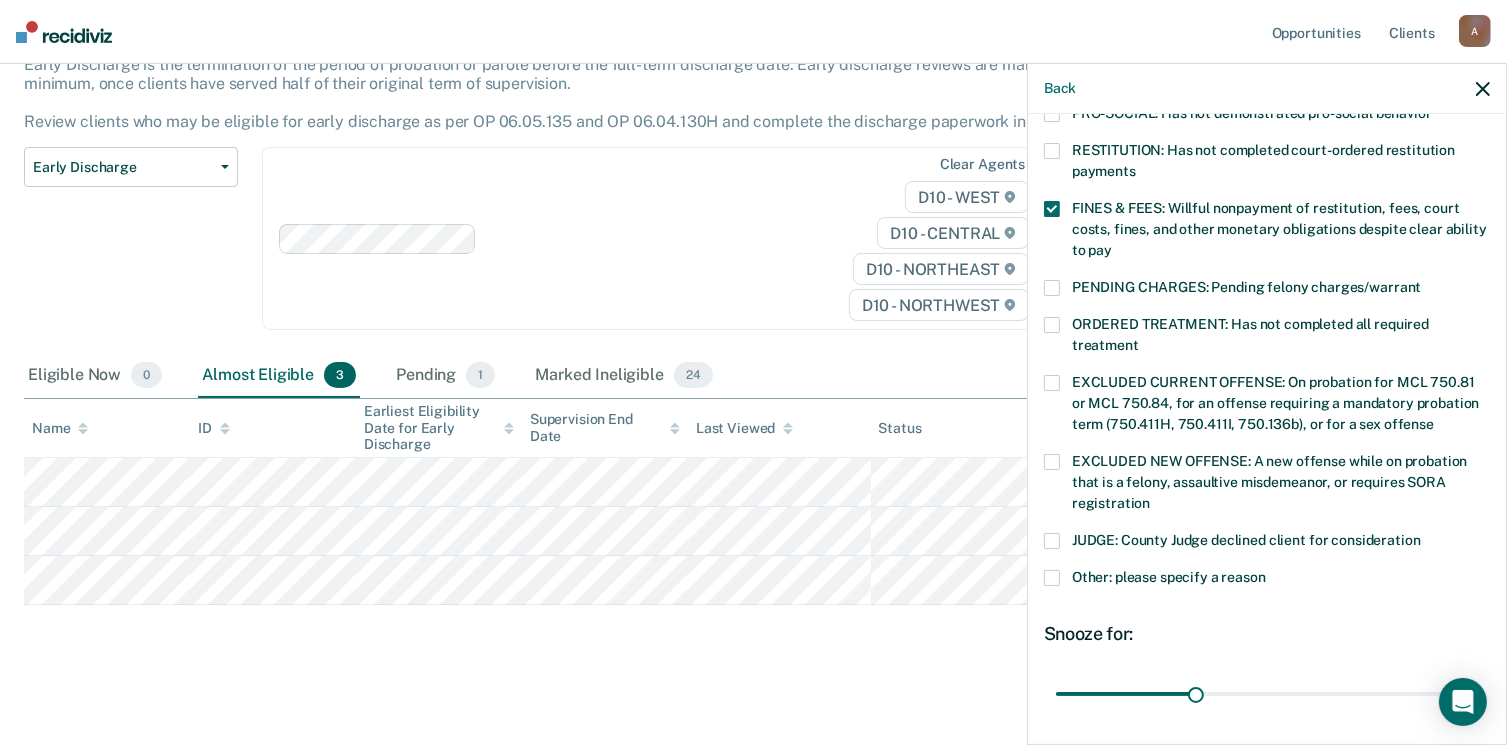 scroll, scrollTop: 630, scrollLeft: 0, axis: vertical 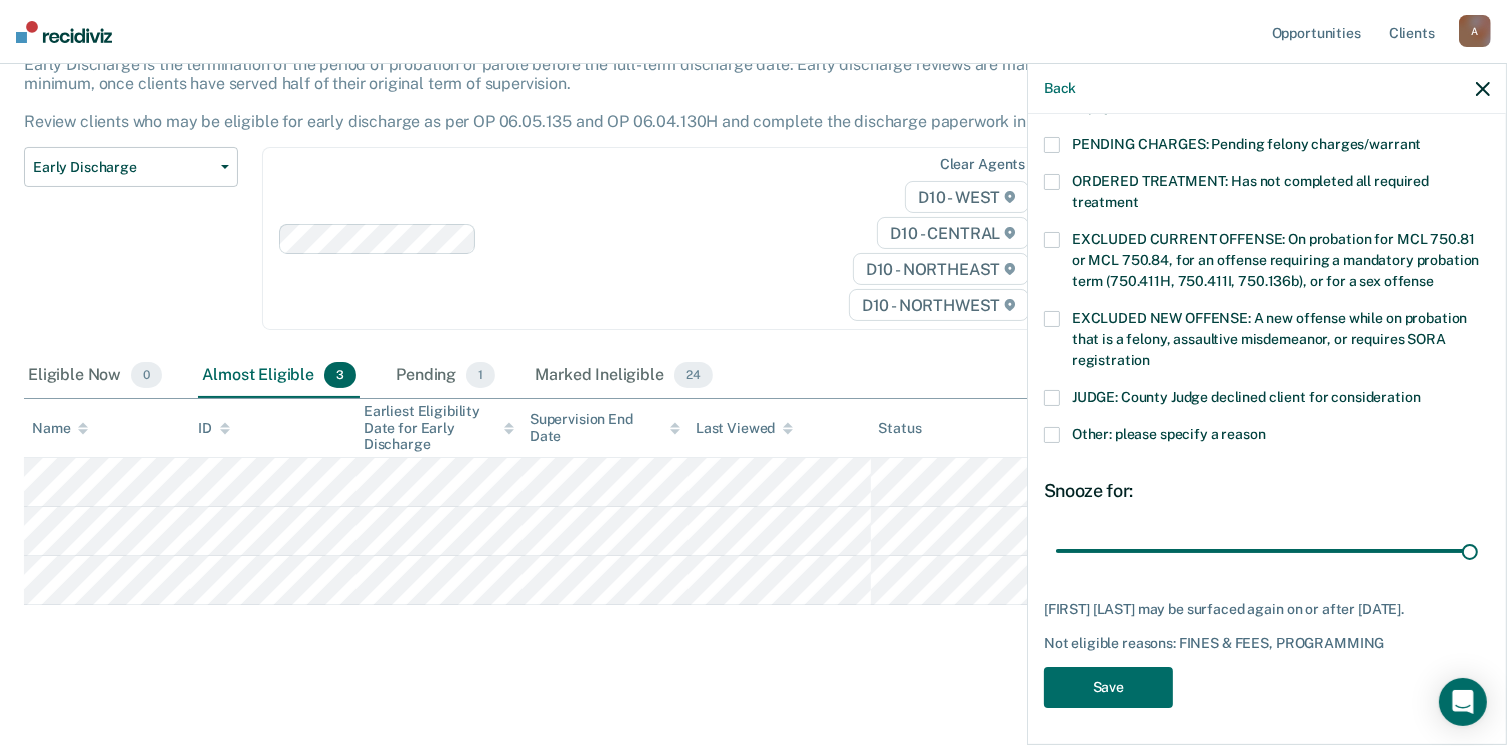 drag, startPoint x: 1190, startPoint y: 551, endPoint x: 1309, endPoint y: 646, distance: 152.2695 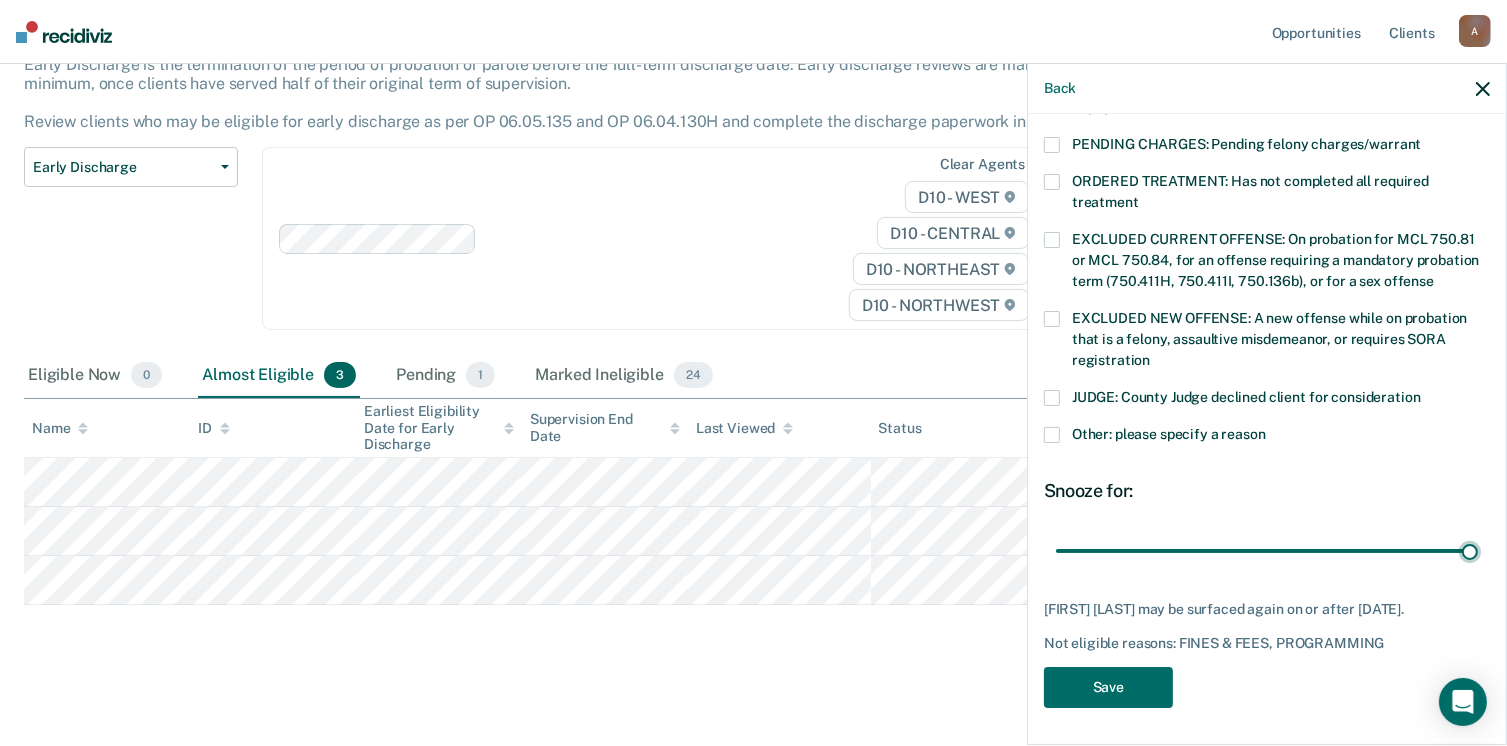 type on "90" 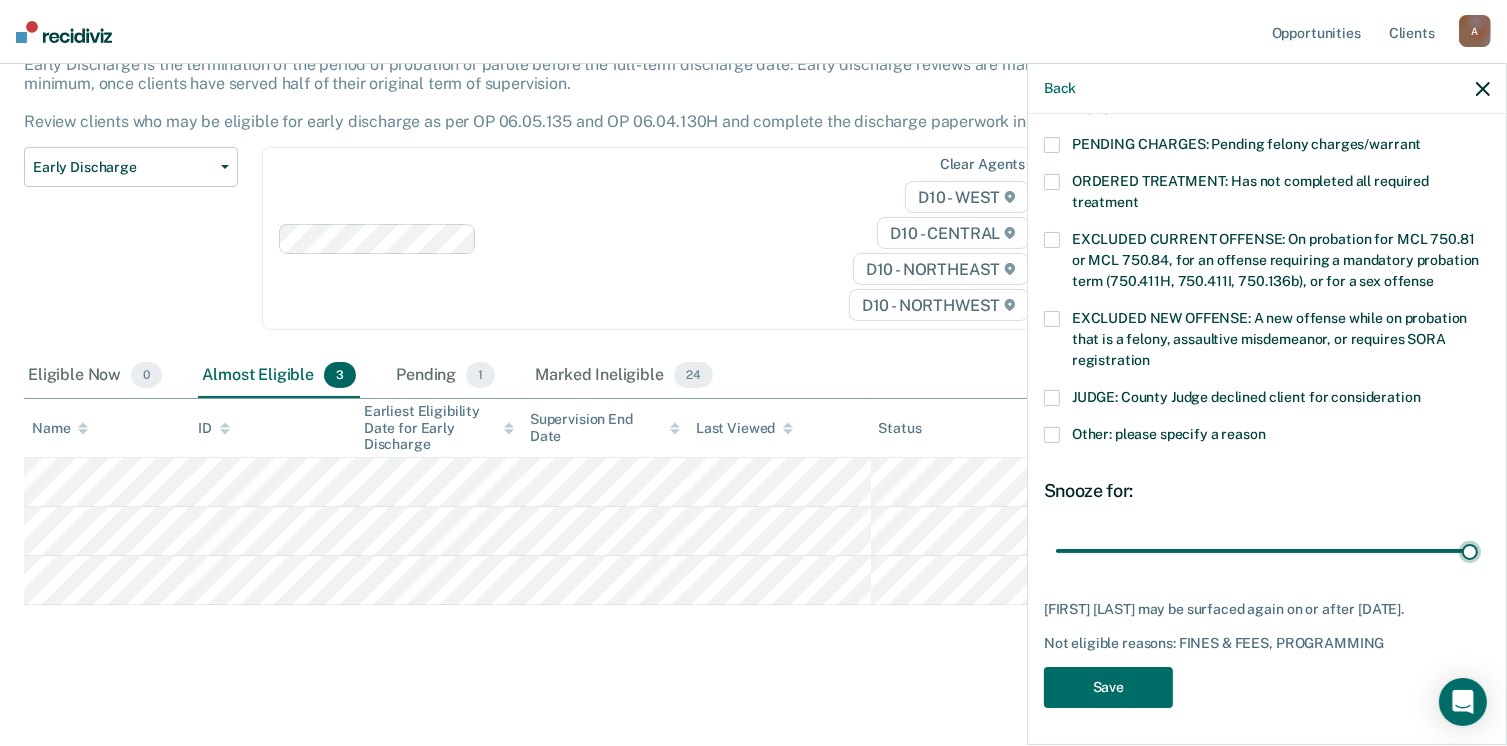 click at bounding box center (1267, 551) 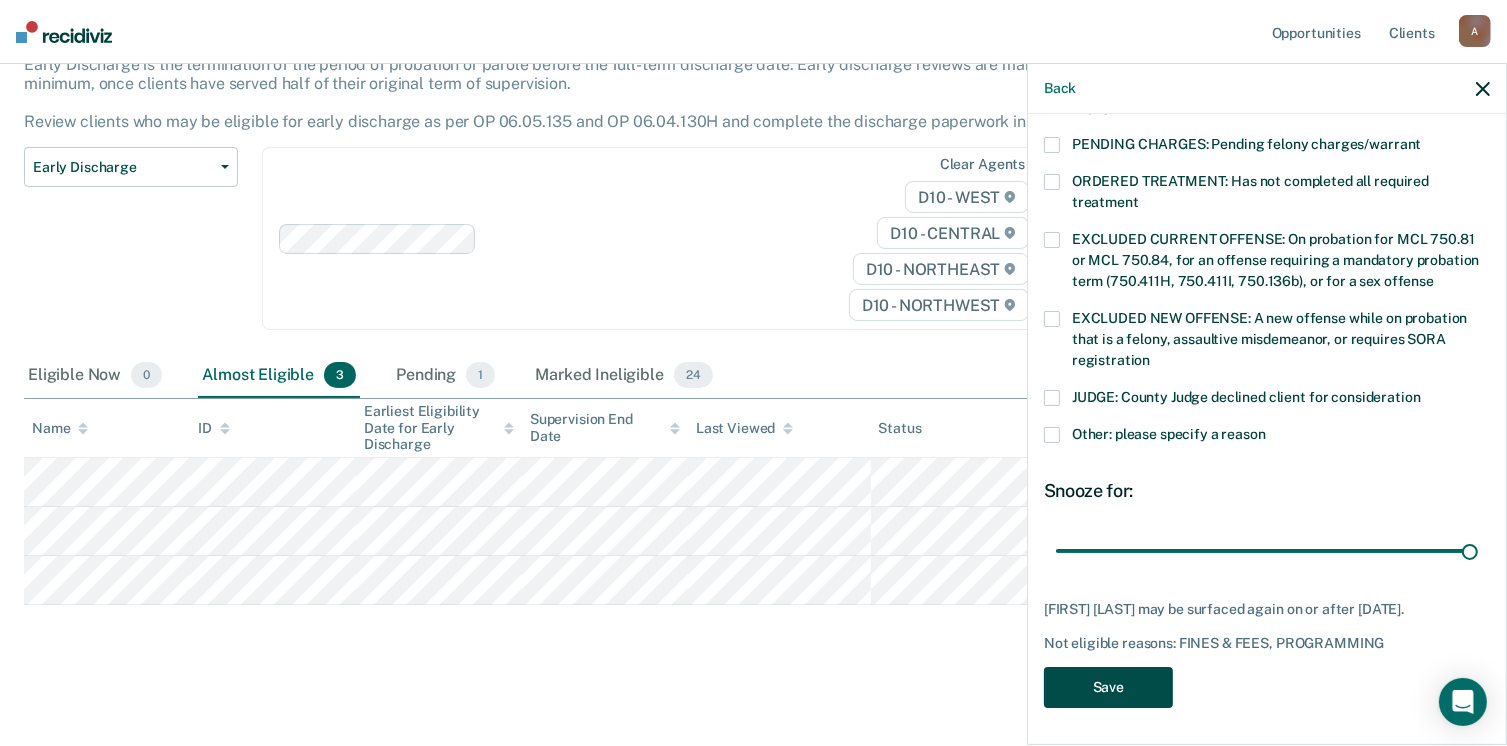 click on "Save" at bounding box center [1108, 687] 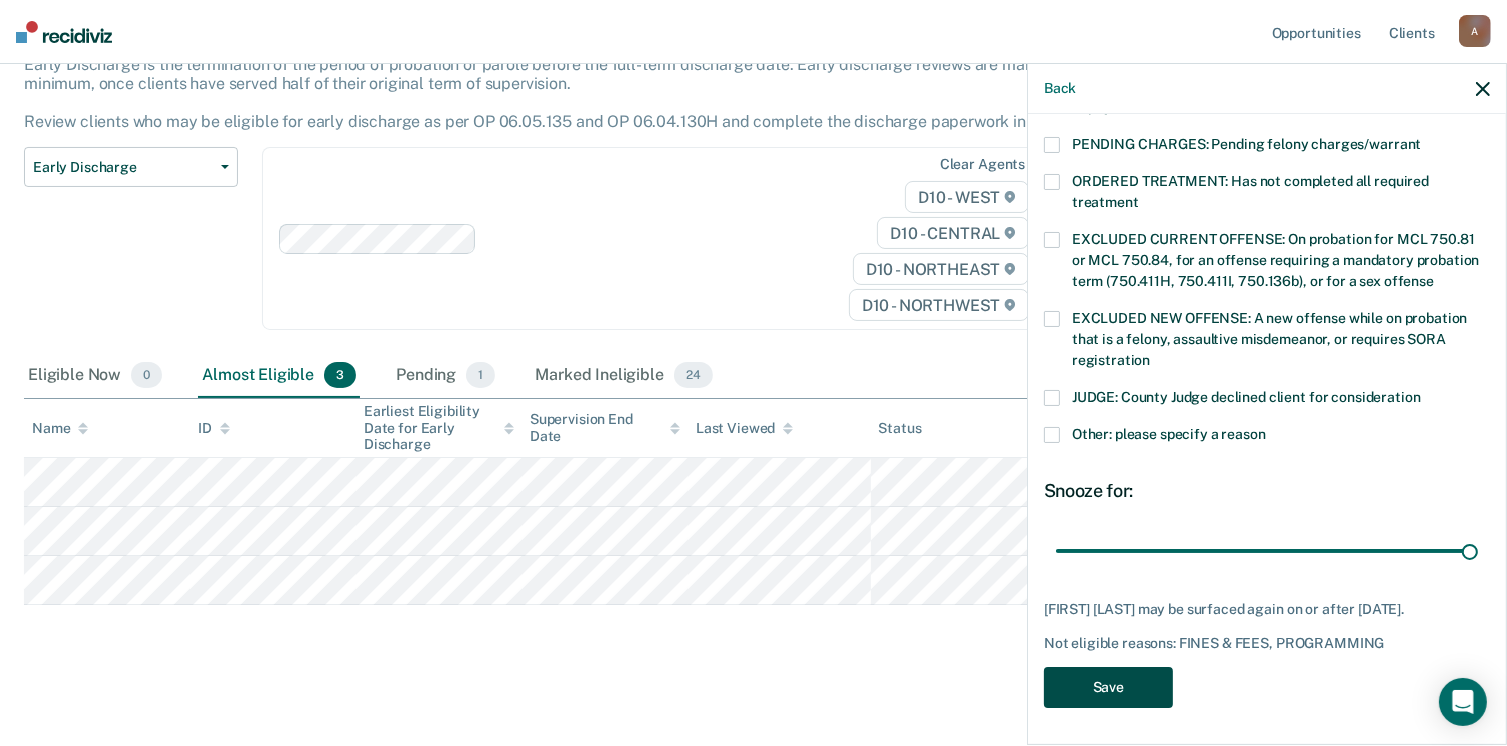 scroll, scrollTop: 92, scrollLeft: 0, axis: vertical 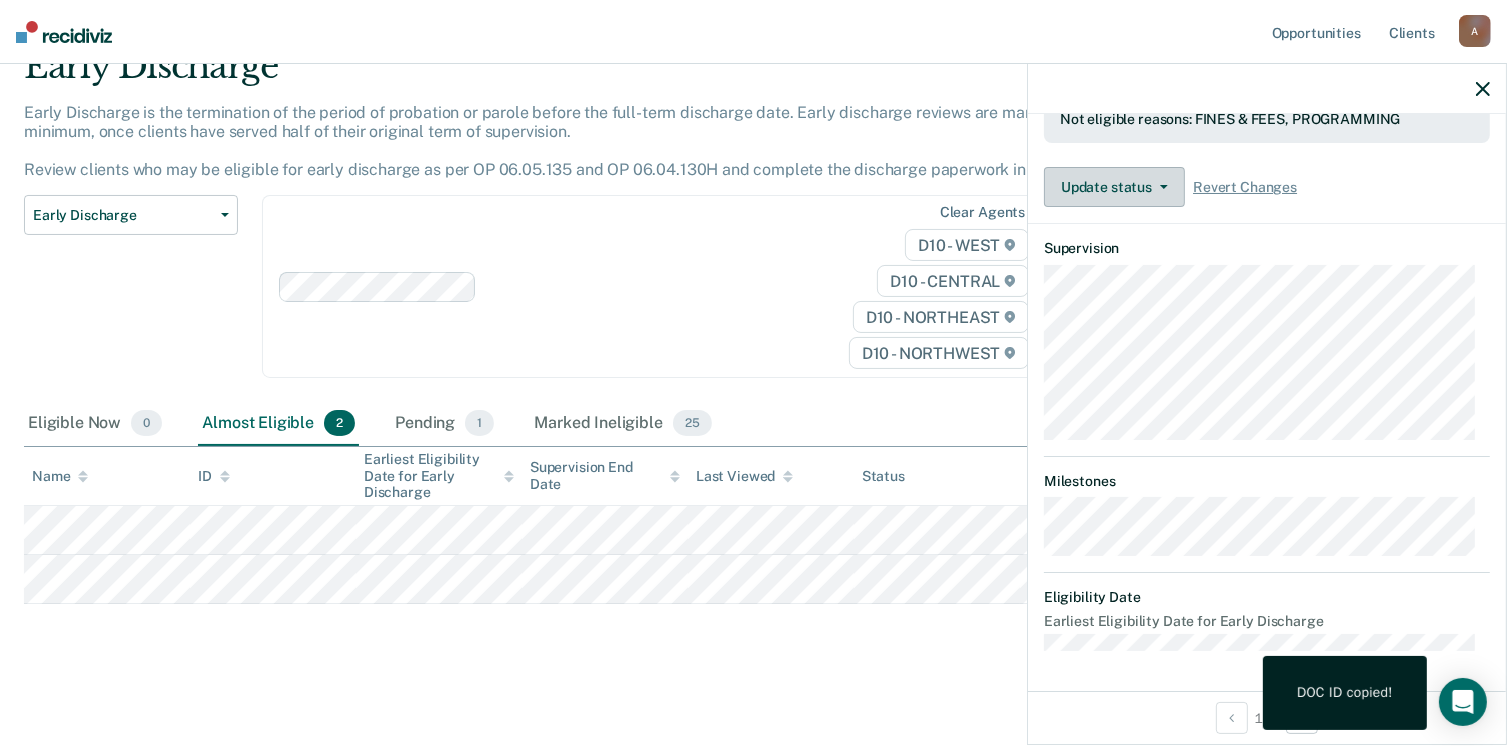 click on "Update status" at bounding box center (1114, 187) 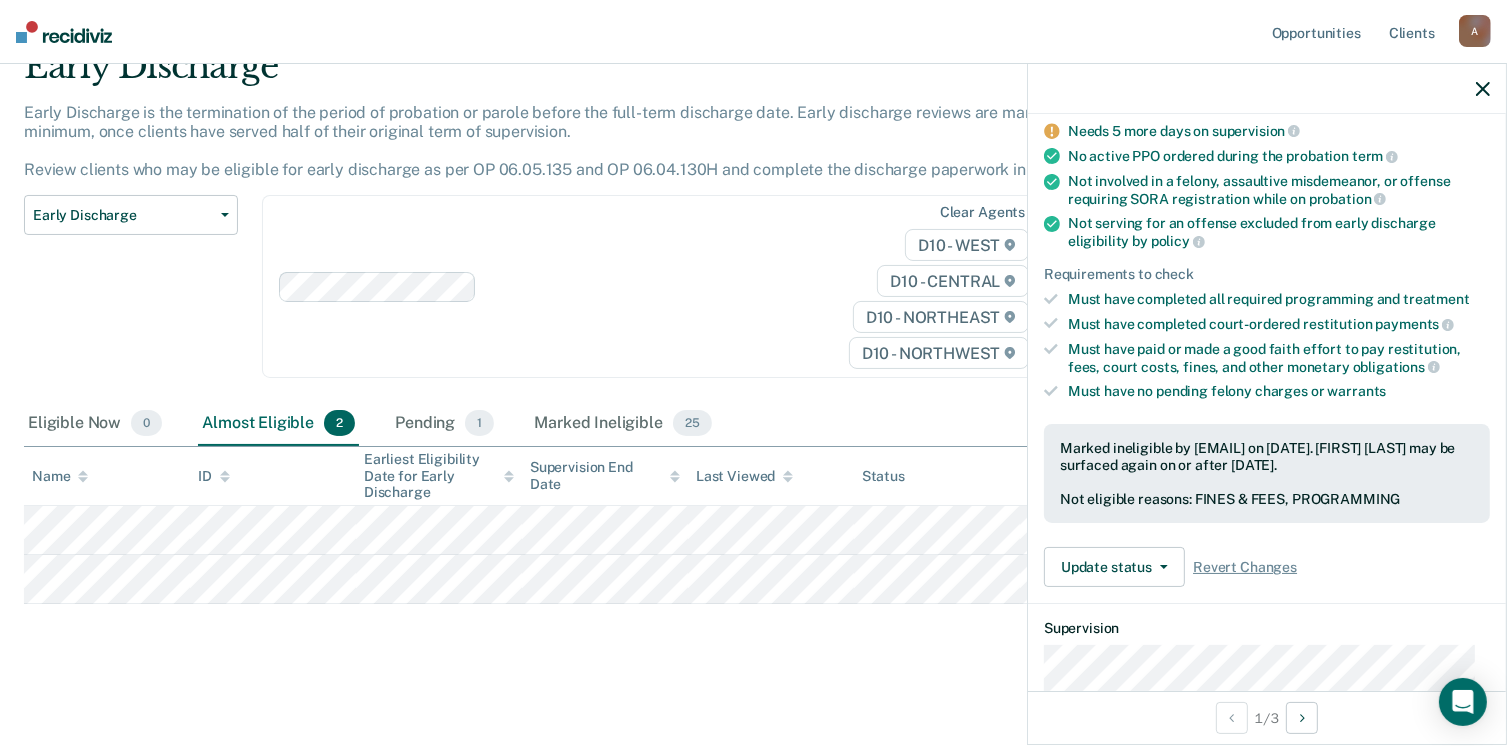 scroll, scrollTop: 0, scrollLeft: 0, axis: both 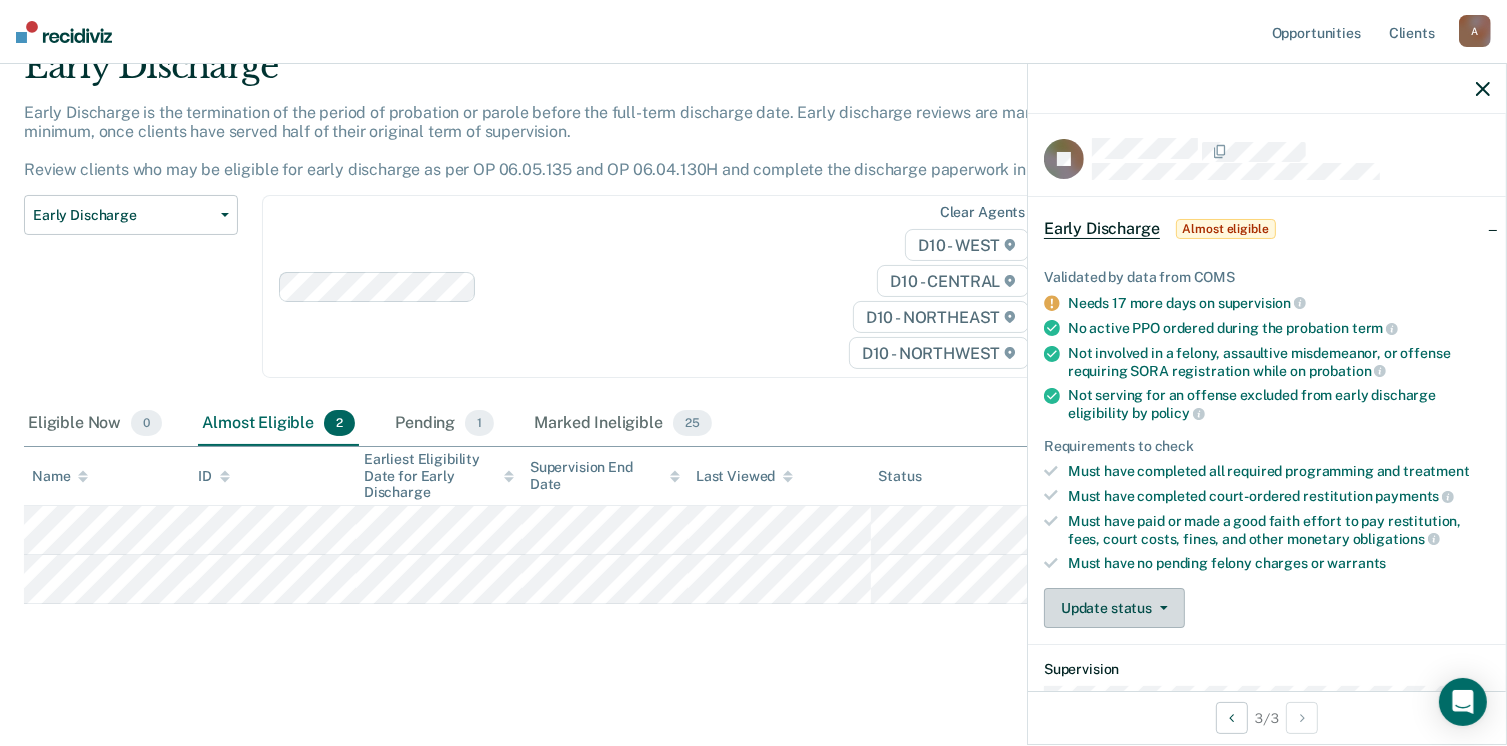 click on "Update status" at bounding box center [1114, 608] 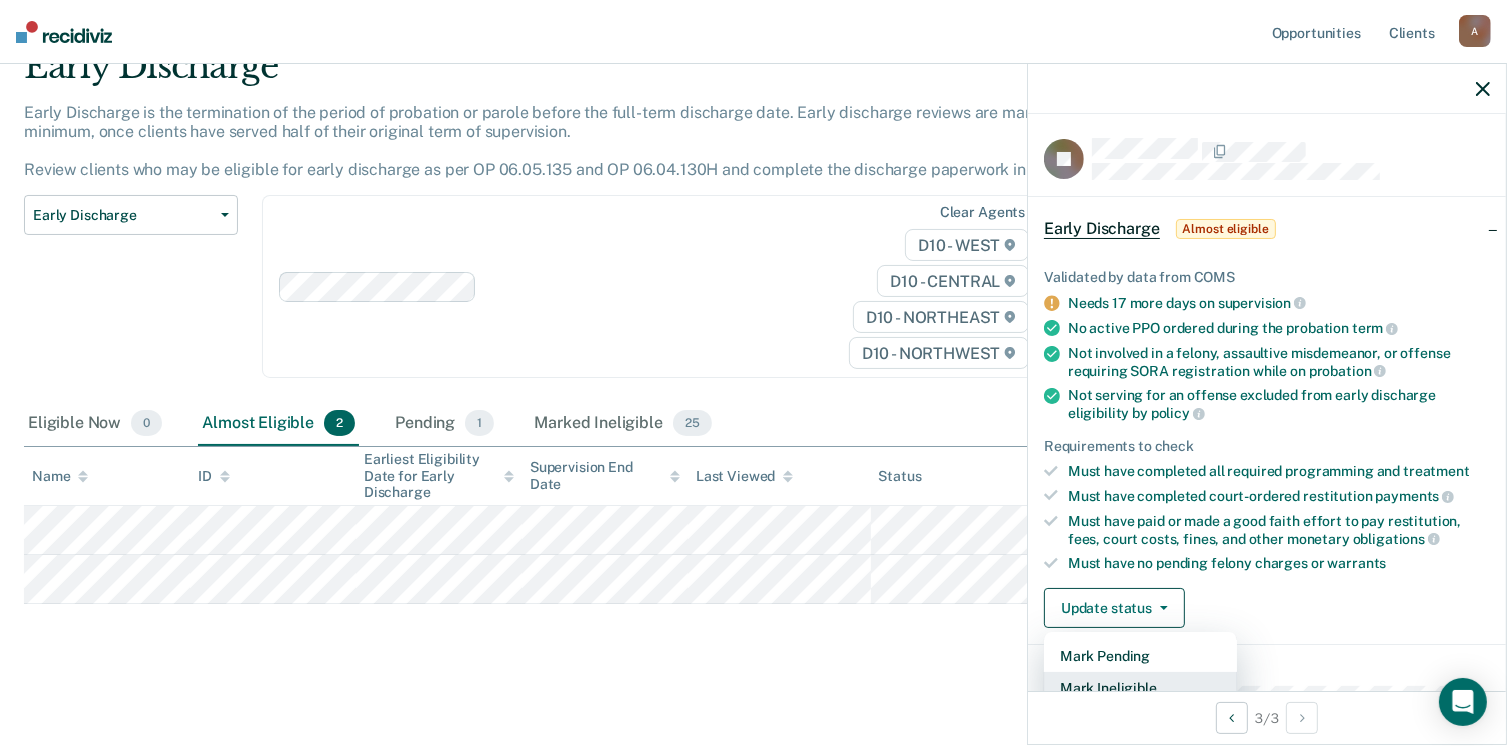 scroll, scrollTop: 5, scrollLeft: 0, axis: vertical 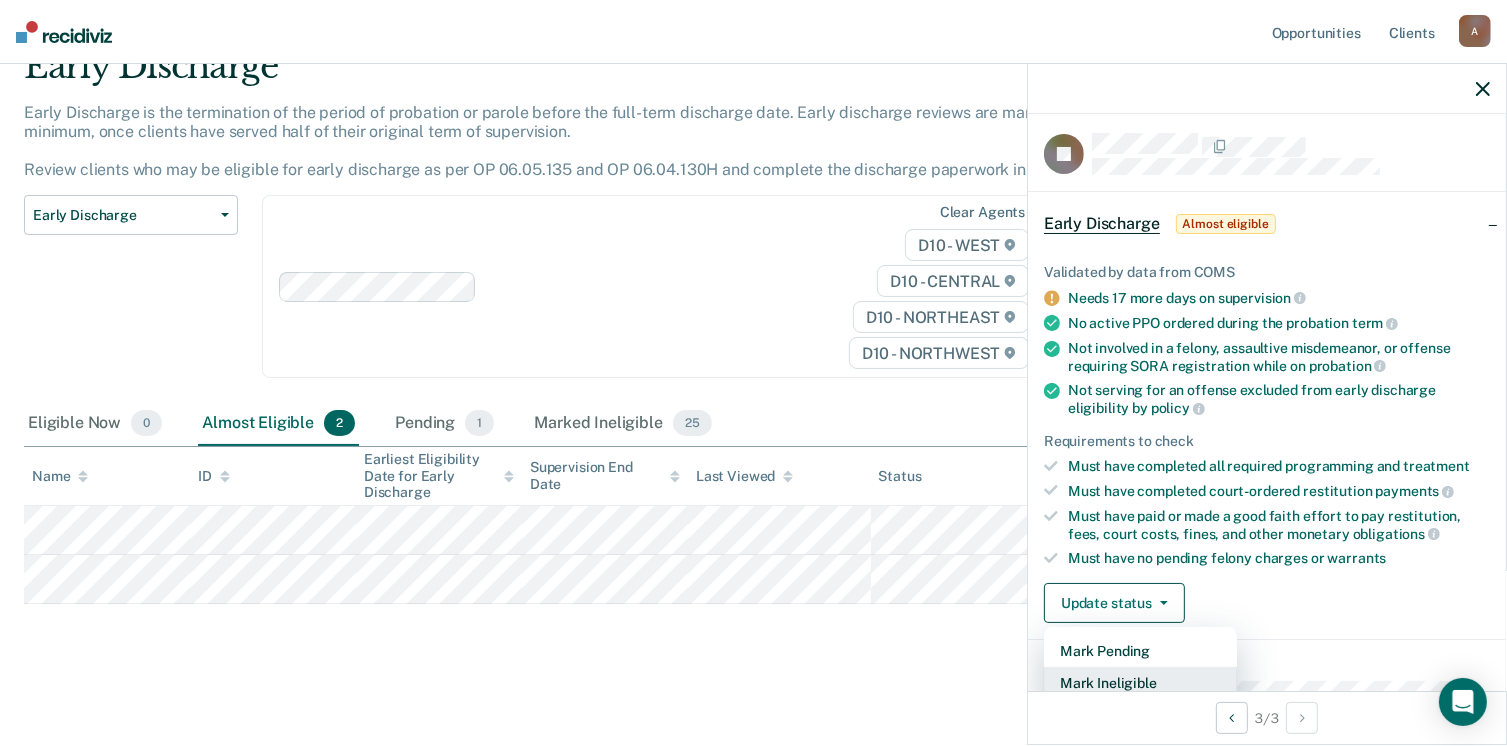 click on "Mark Ineligible" at bounding box center [1140, 683] 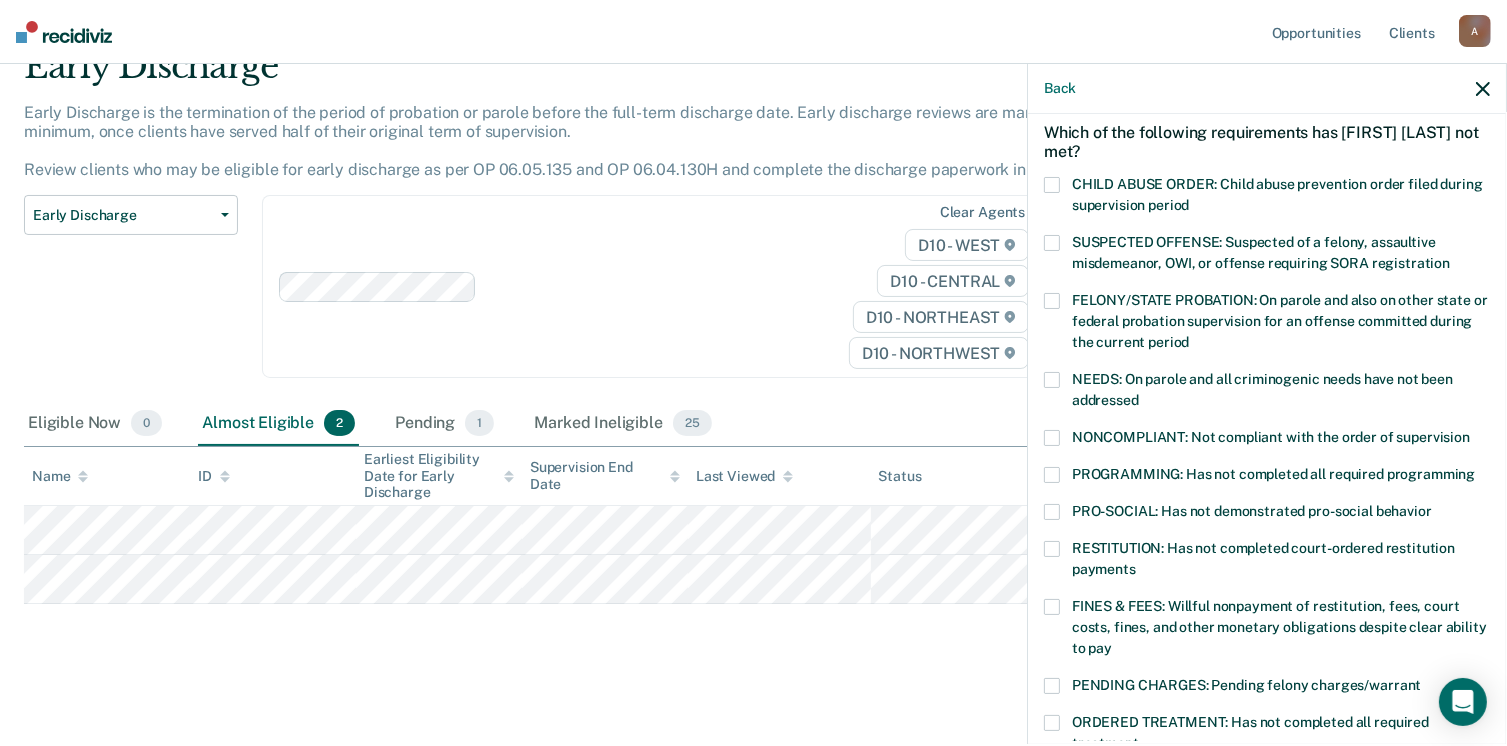 scroll, scrollTop: 305, scrollLeft: 0, axis: vertical 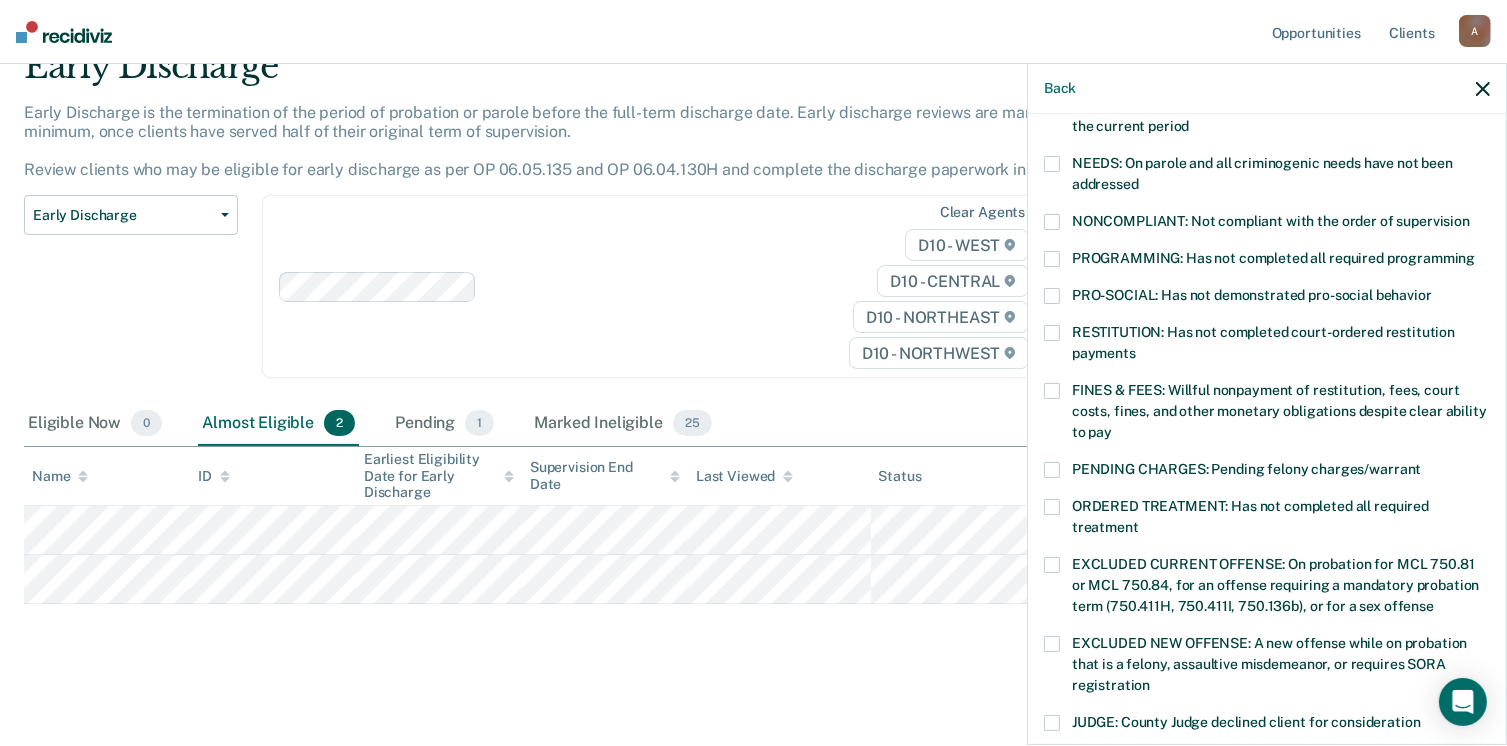 click at bounding box center (1052, 391) 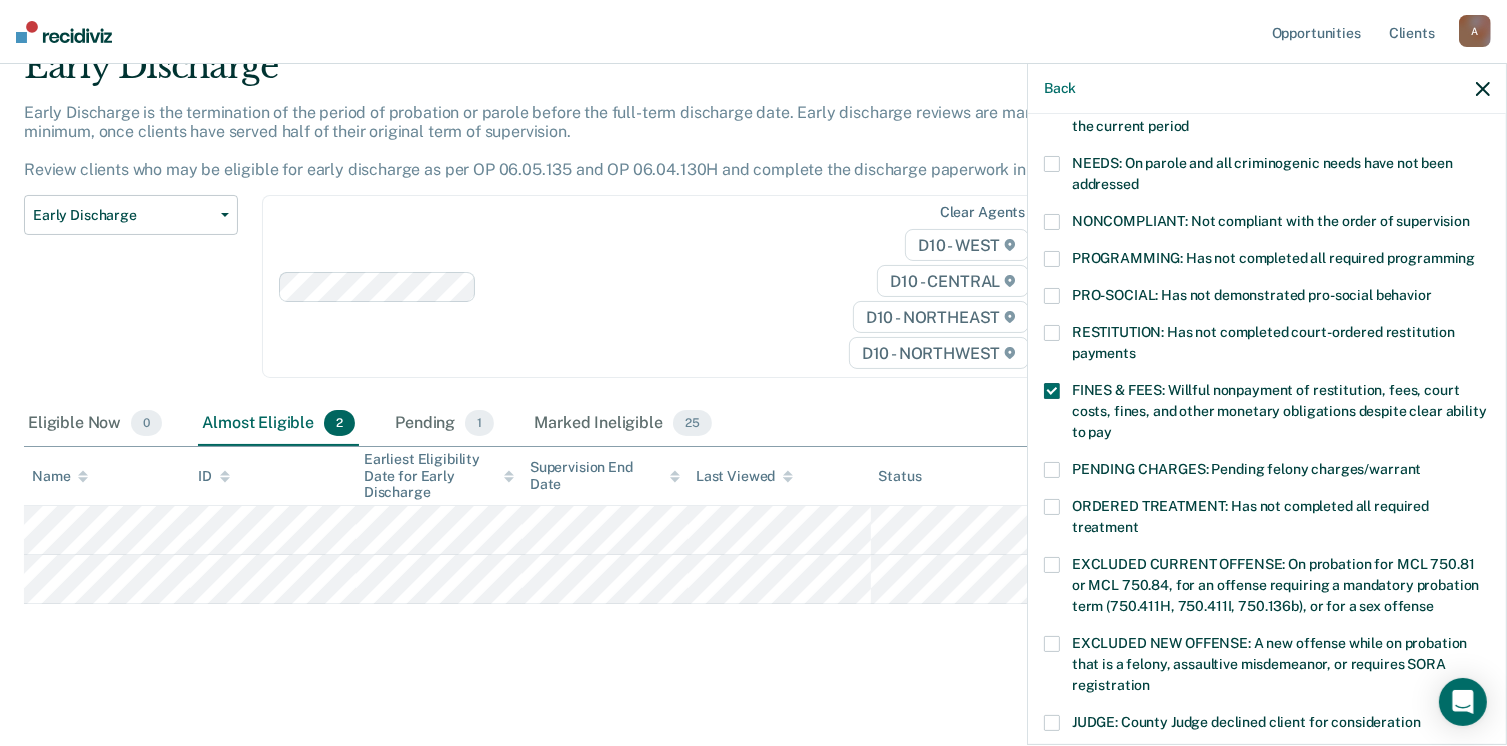 click at bounding box center [1052, 259] 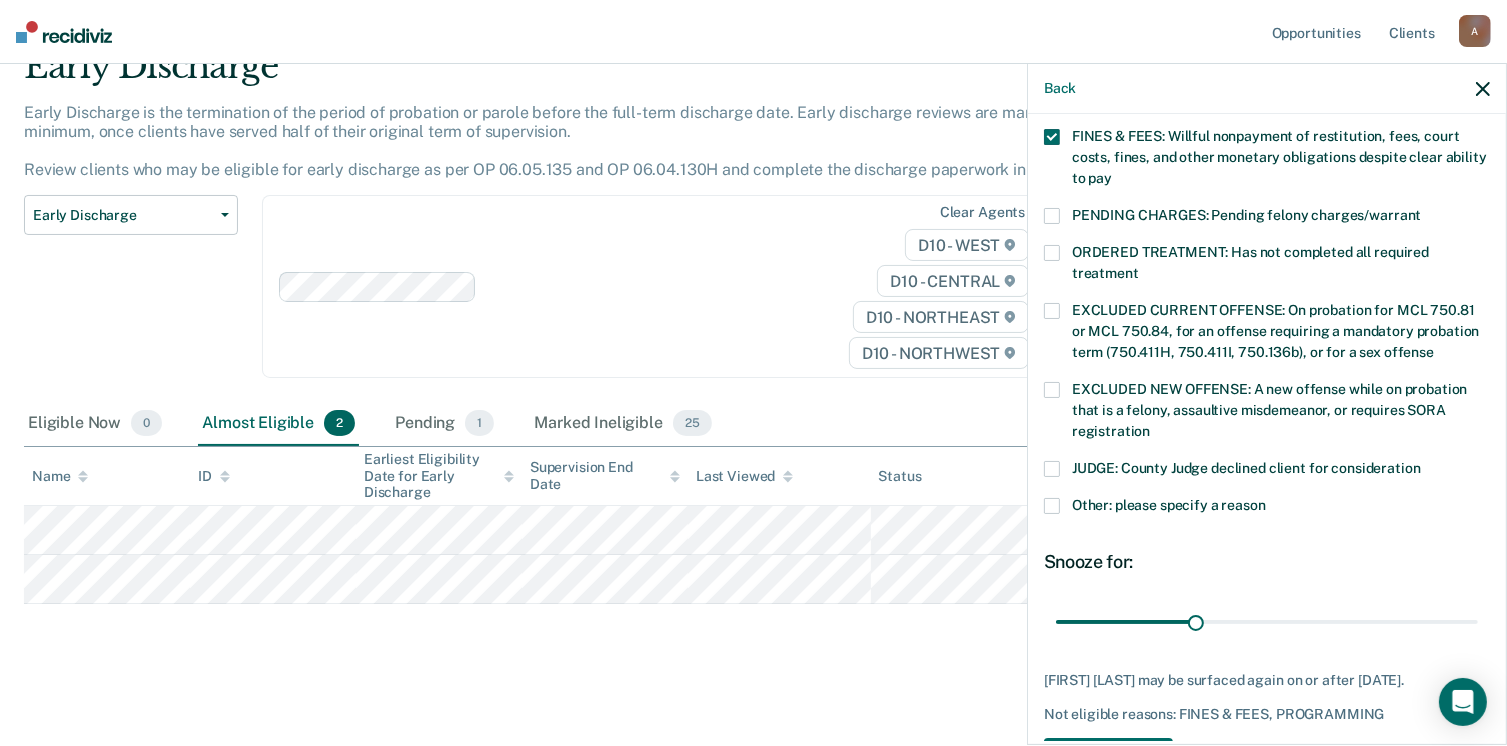 scroll, scrollTop: 605, scrollLeft: 0, axis: vertical 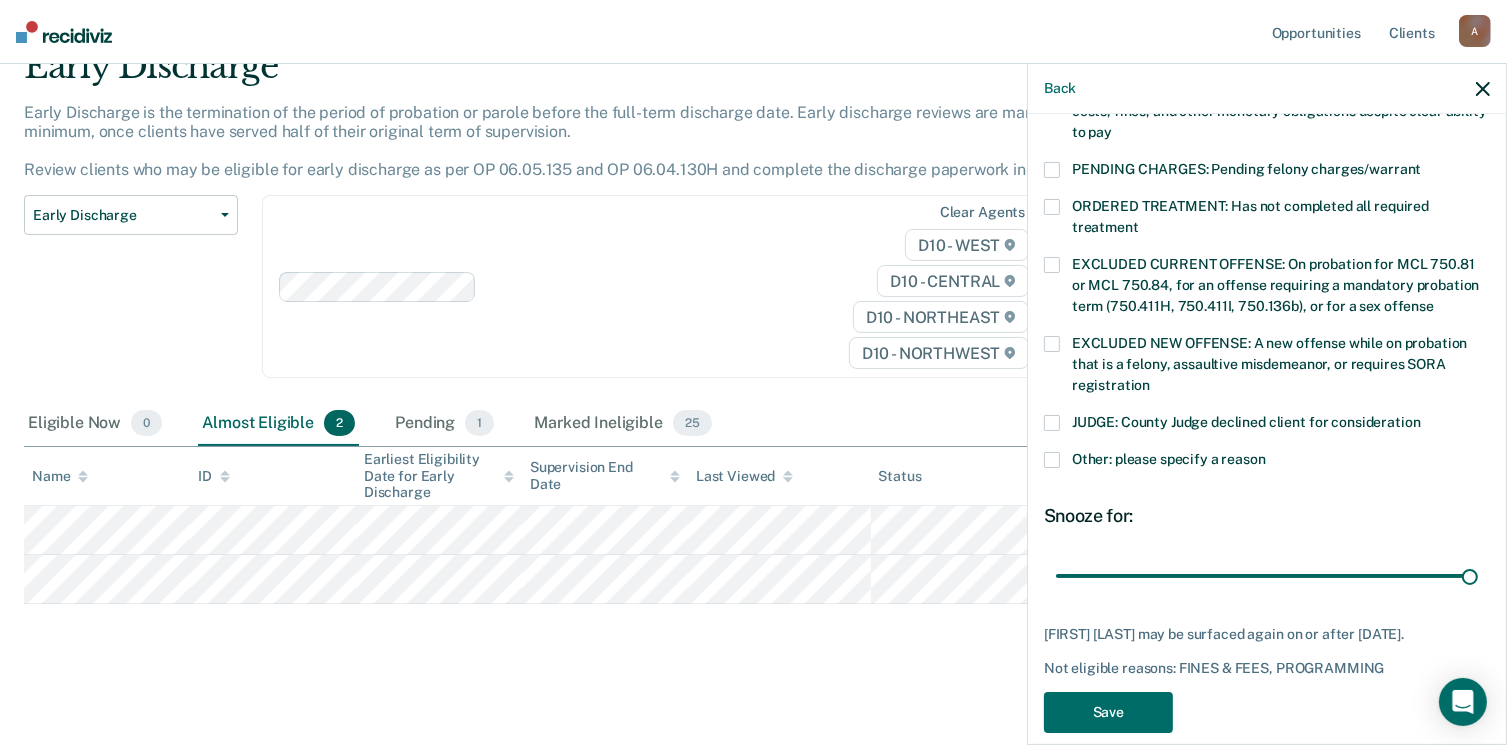 drag, startPoint x: 1193, startPoint y: 574, endPoint x: 1472, endPoint y: 574, distance: 279 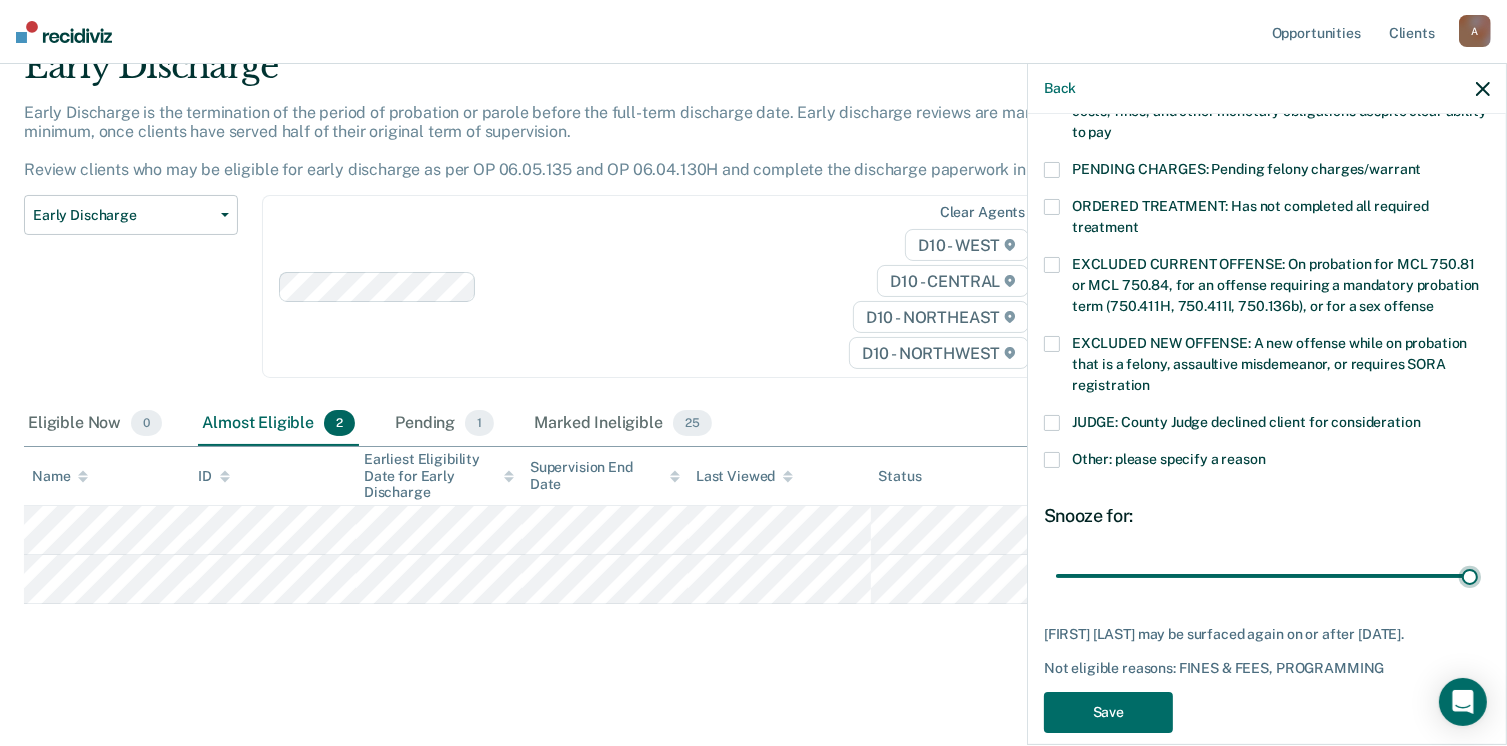 type on "90" 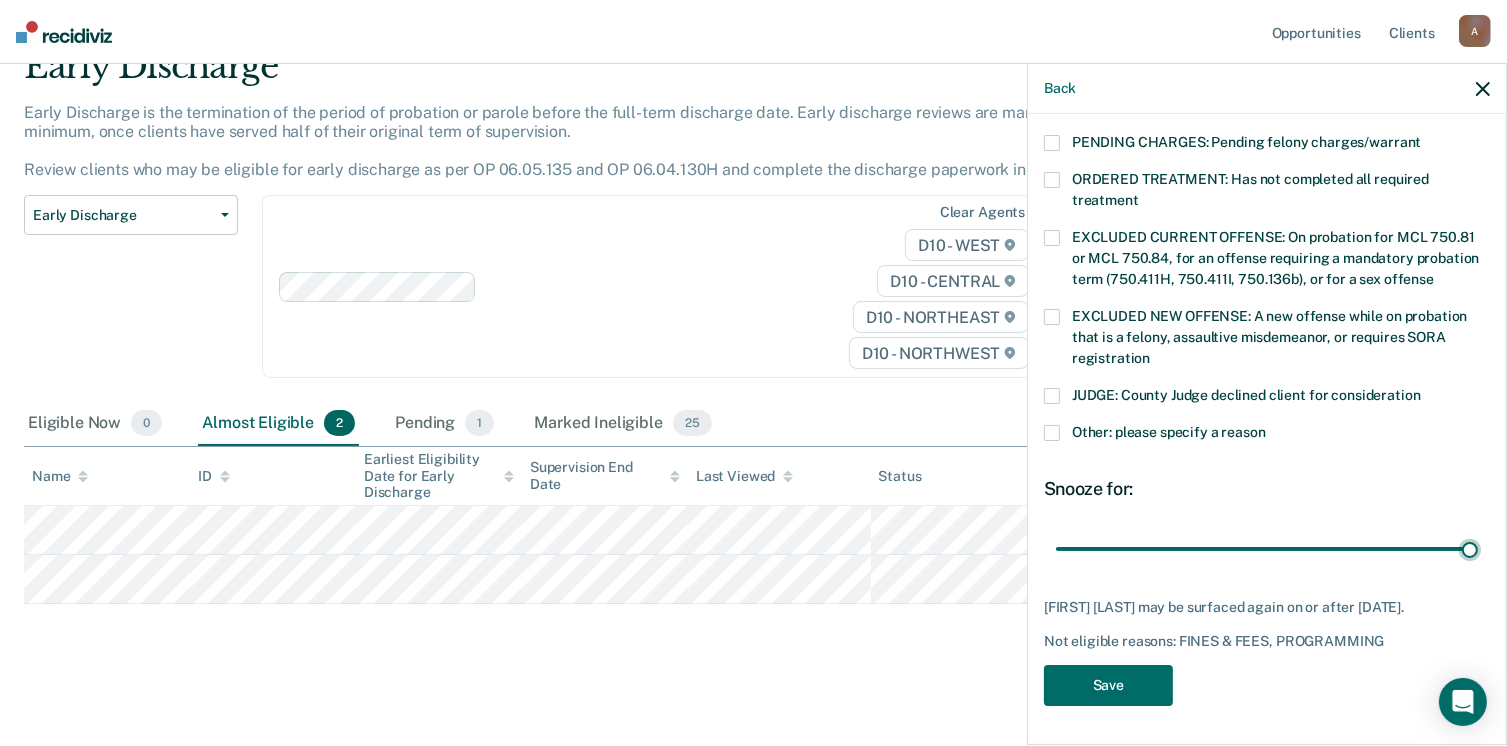 scroll, scrollTop: 647, scrollLeft: 0, axis: vertical 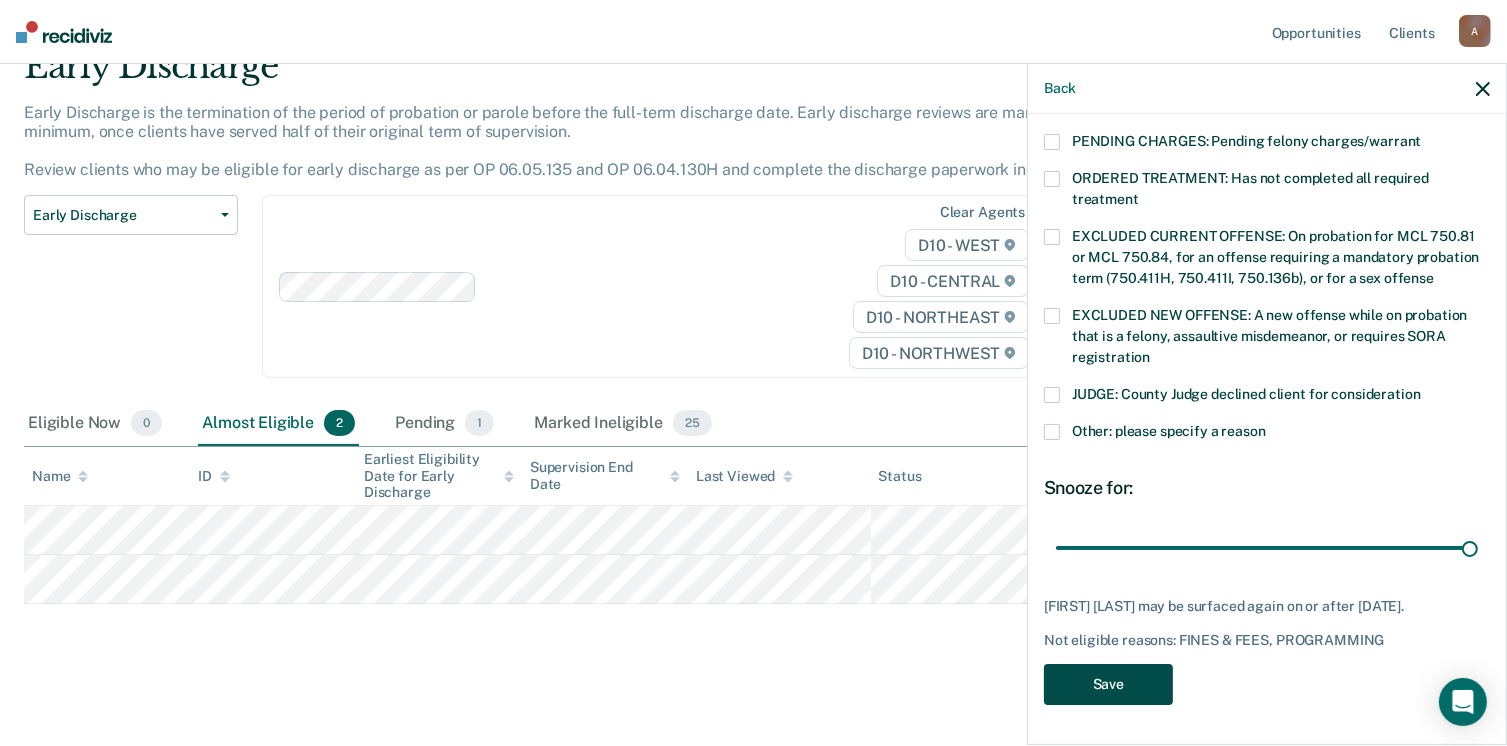 click on "Save" at bounding box center (1108, 684) 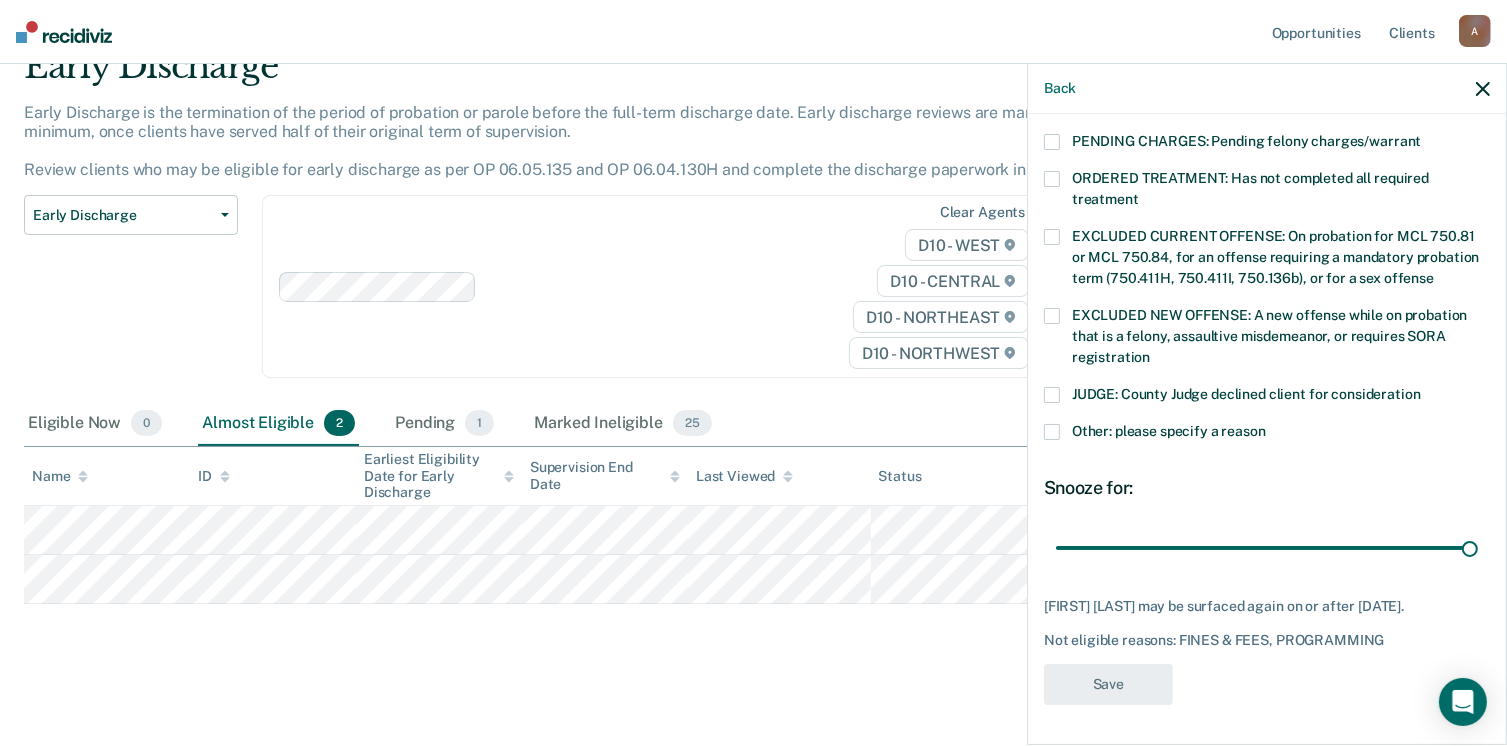 scroll, scrollTop: 42, scrollLeft: 0, axis: vertical 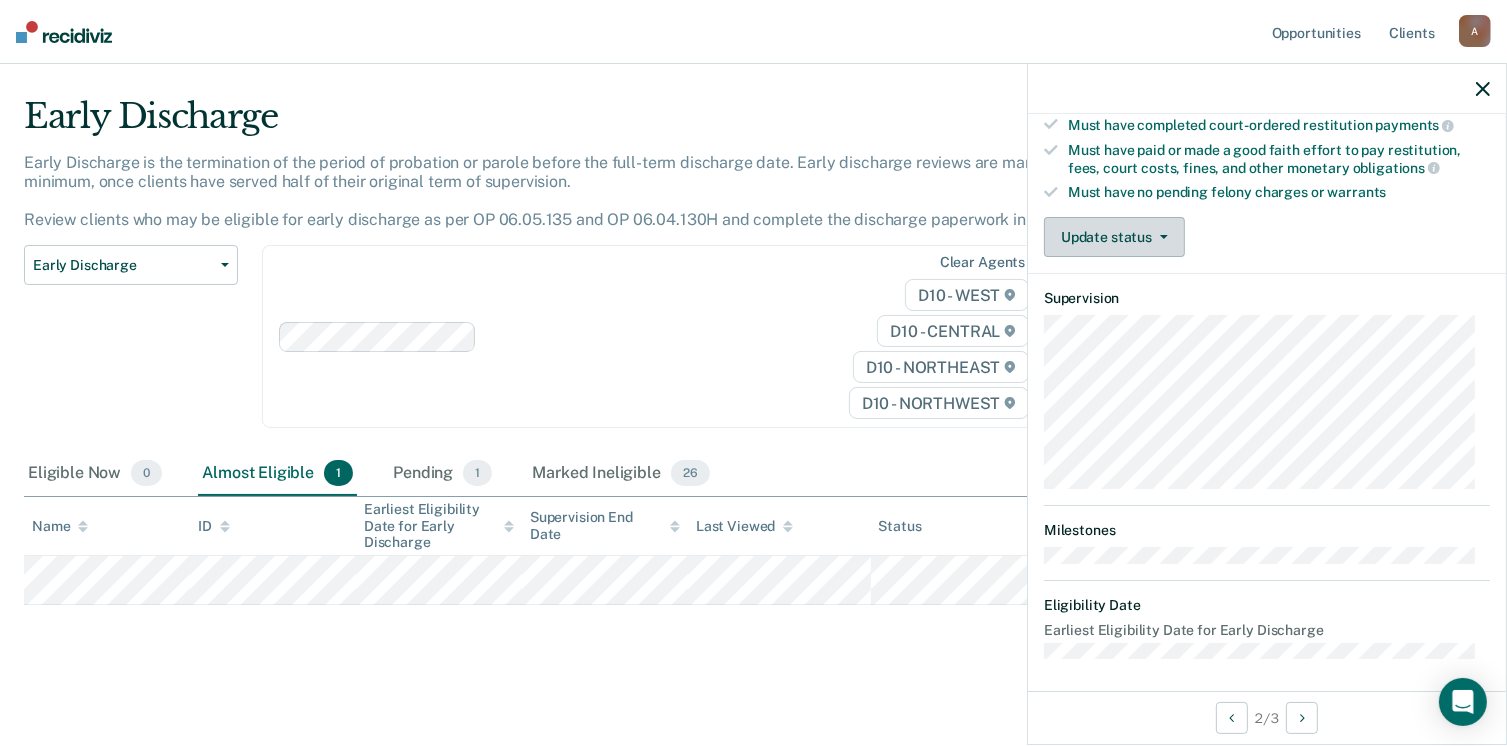 click on "Update status" at bounding box center (1114, 237) 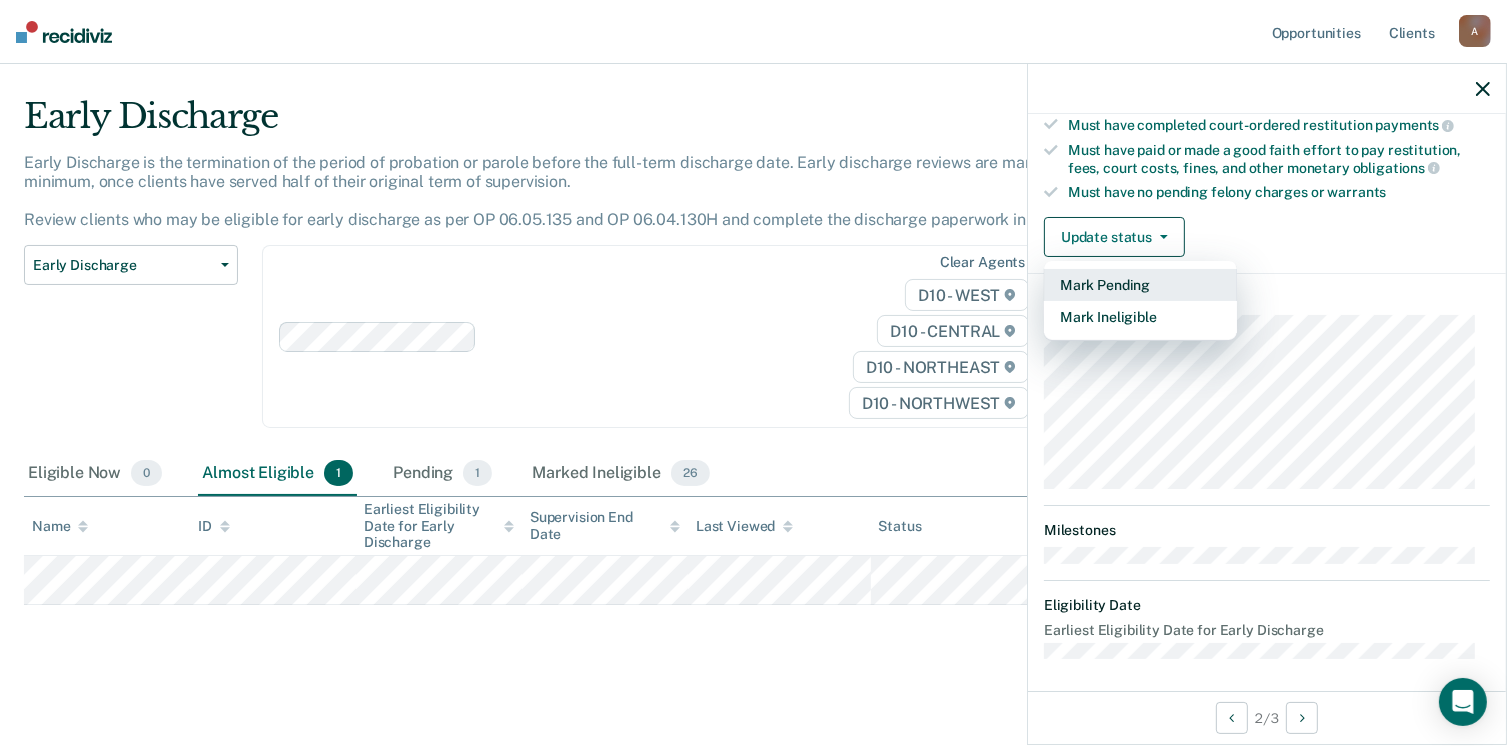 click on "Mark Pending" at bounding box center (1140, 285) 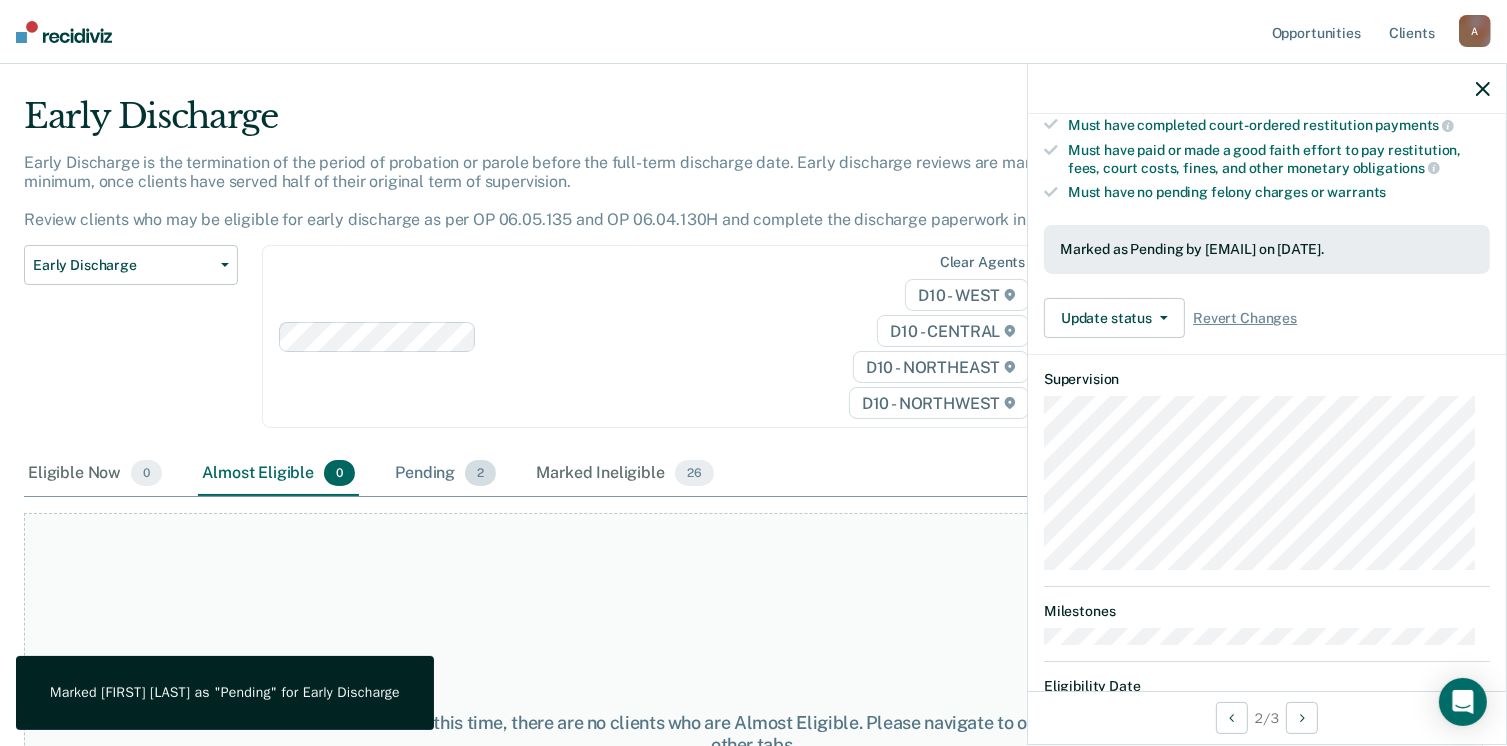 click on "Pending 2" at bounding box center (445, 474) 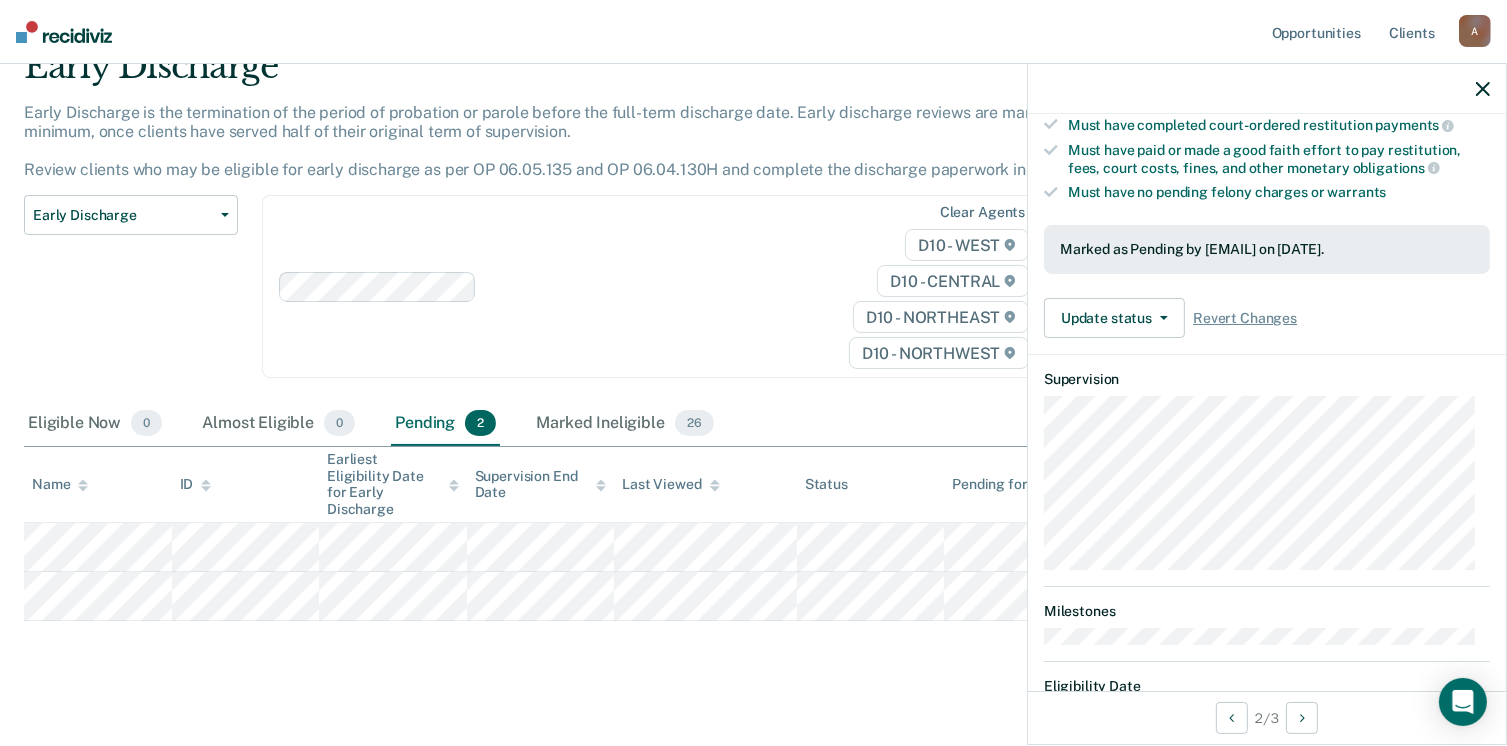 scroll, scrollTop: 0, scrollLeft: 0, axis: both 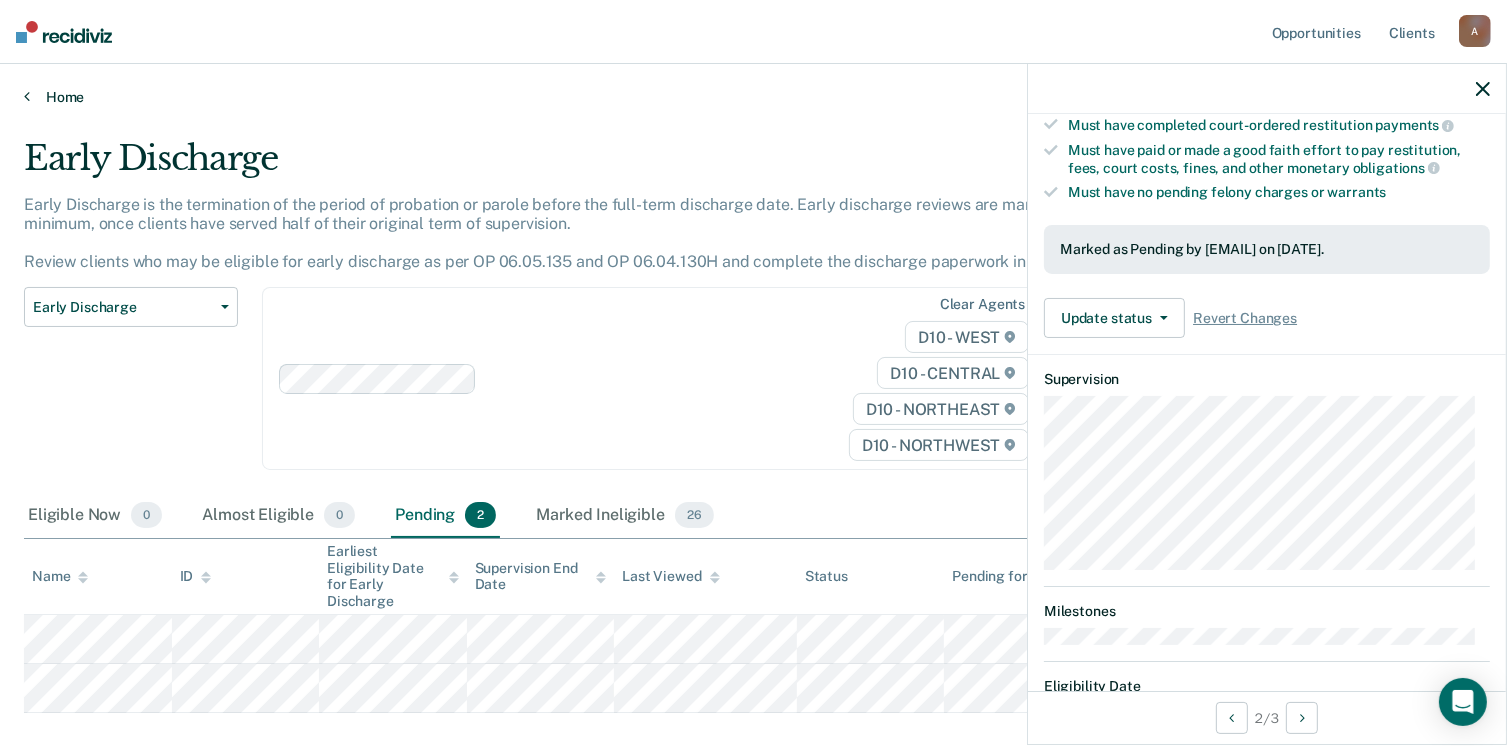 click on "Home" at bounding box center (753, 97) 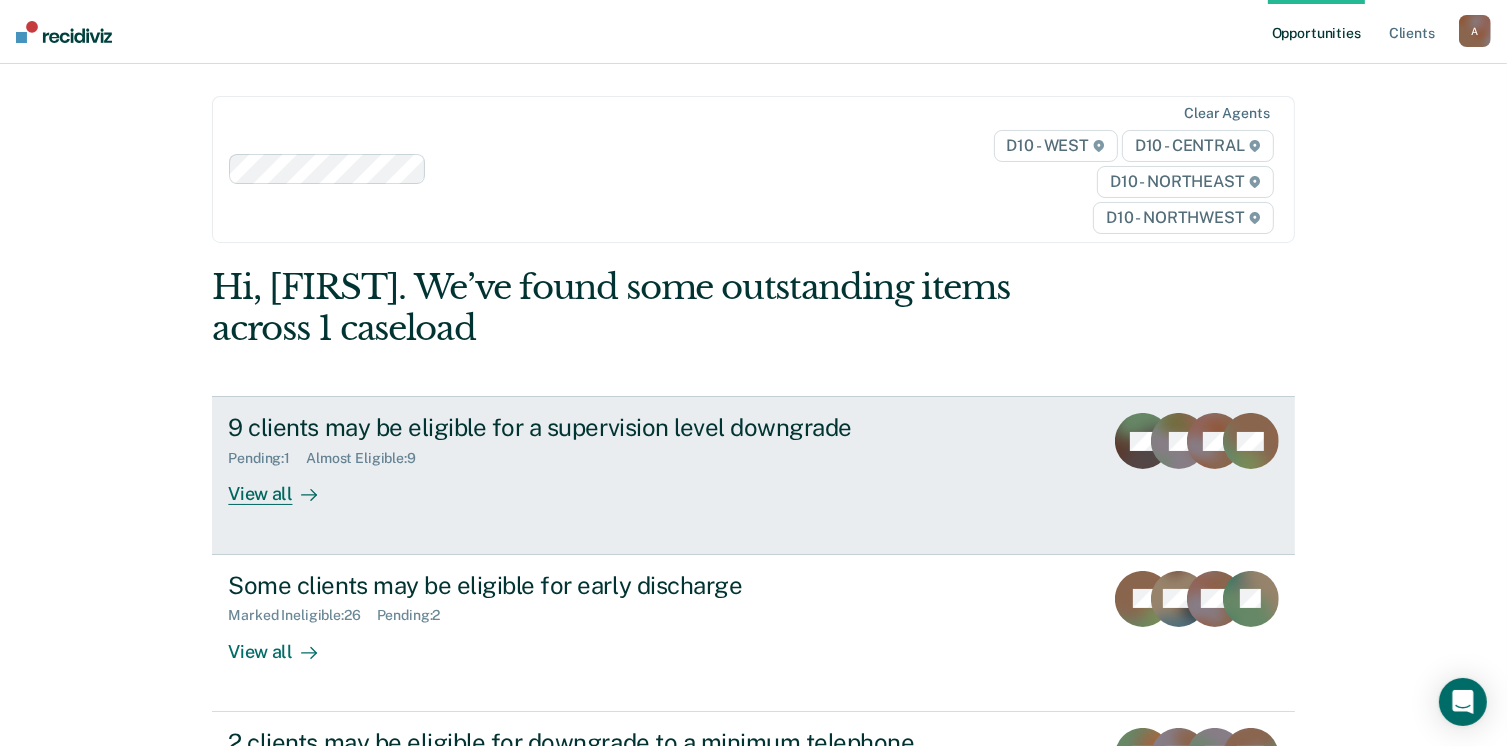 click on "View all" at bounding box center [284, 486] 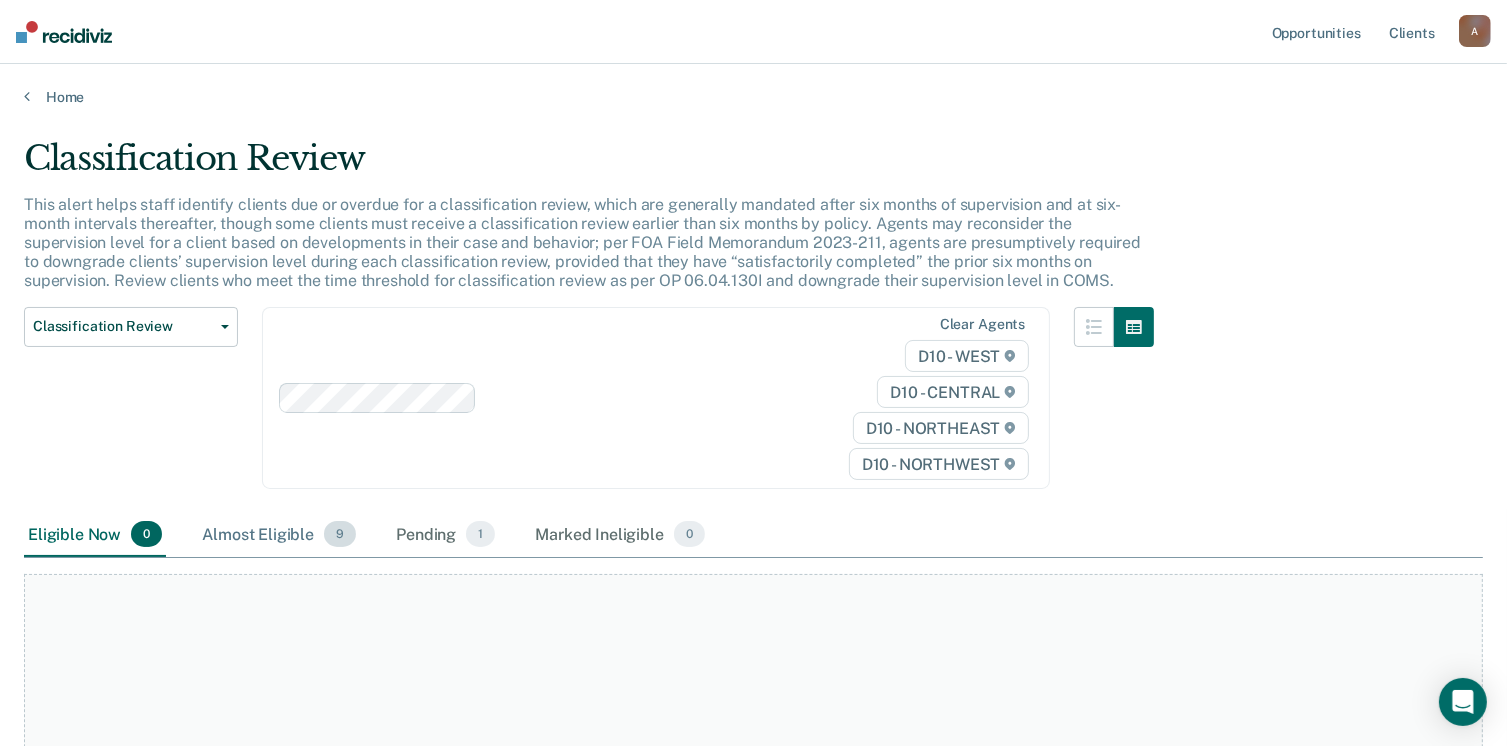 click on "Almost Eligible 9" at bounding box center [279, 535] 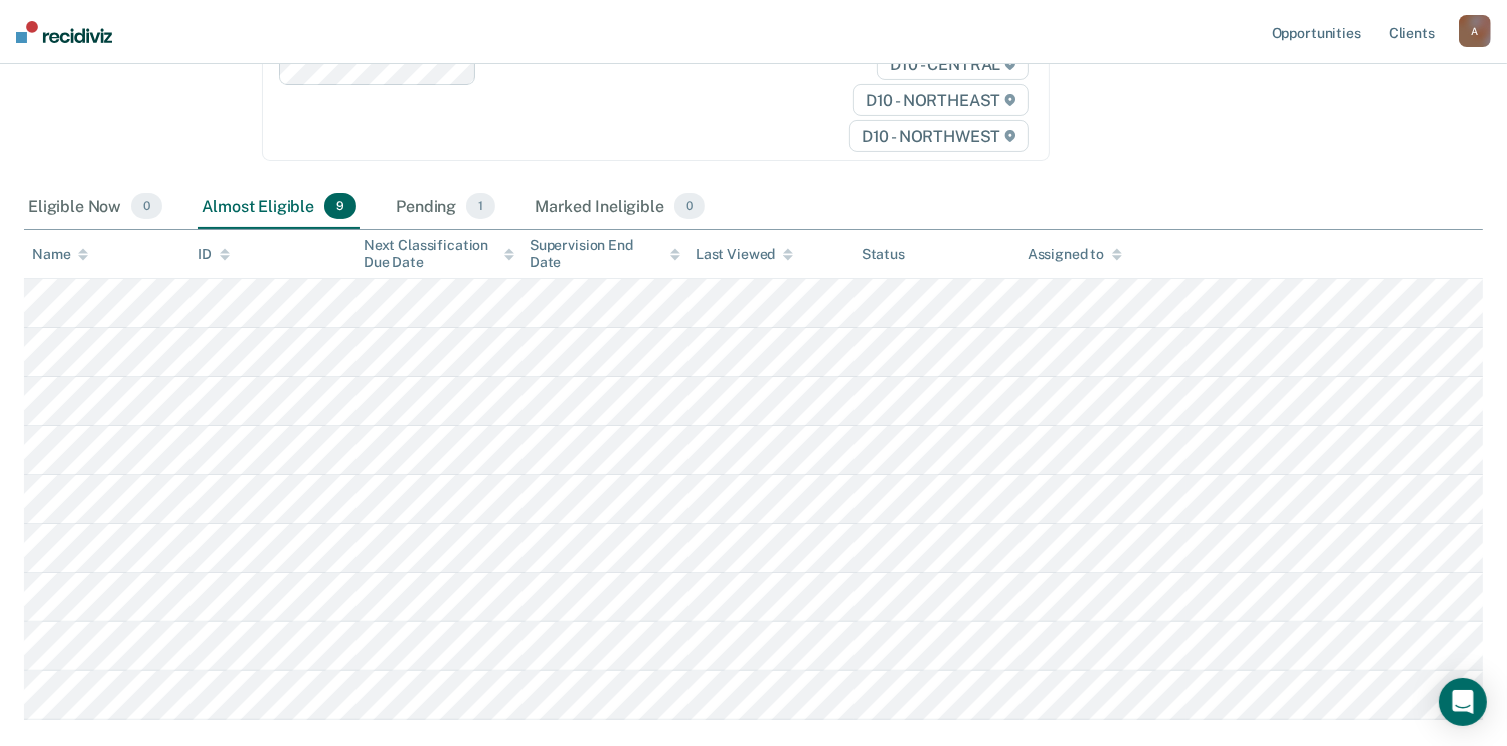 scroll, scrollTop: 0, scrollLeft: 0, axis: both 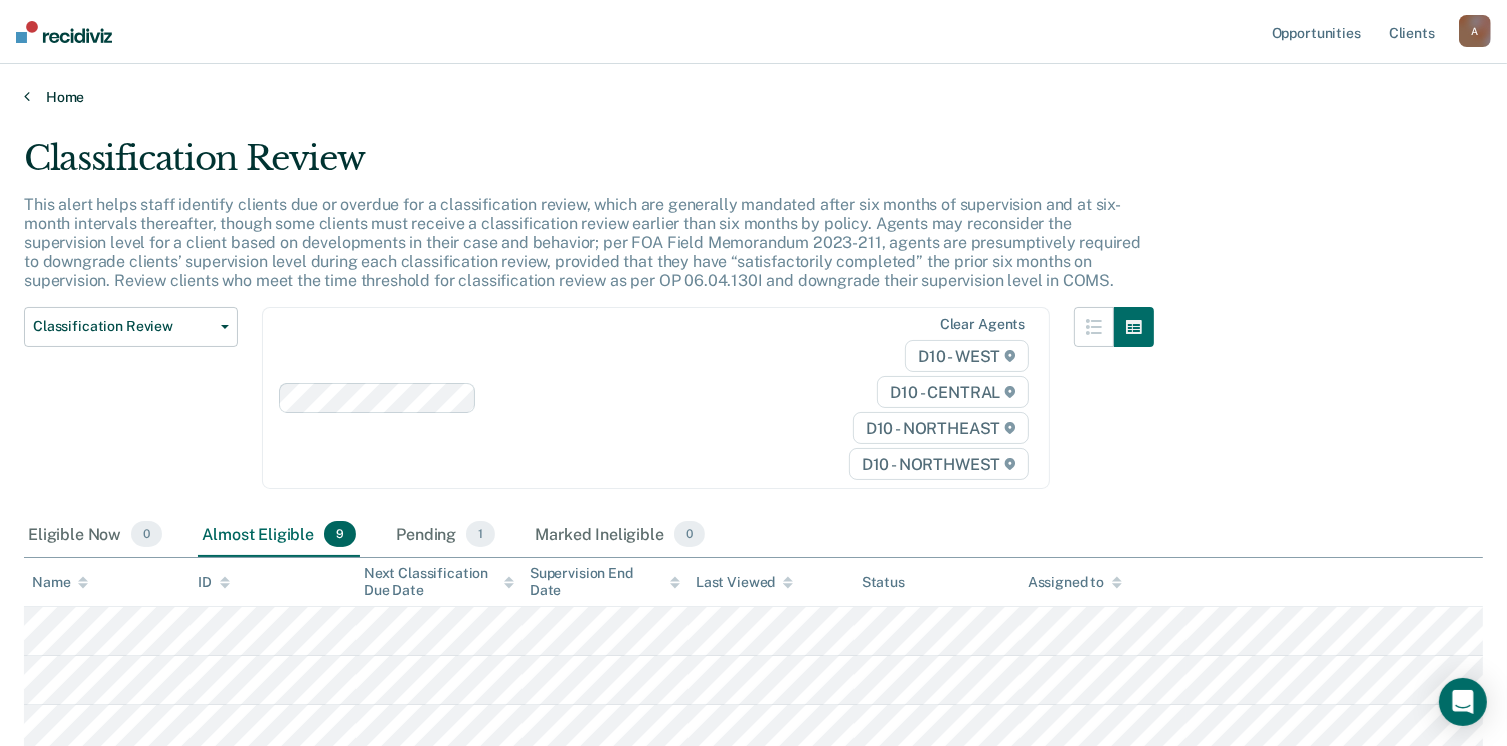 click on "Home" at bounding box center (753, 97) 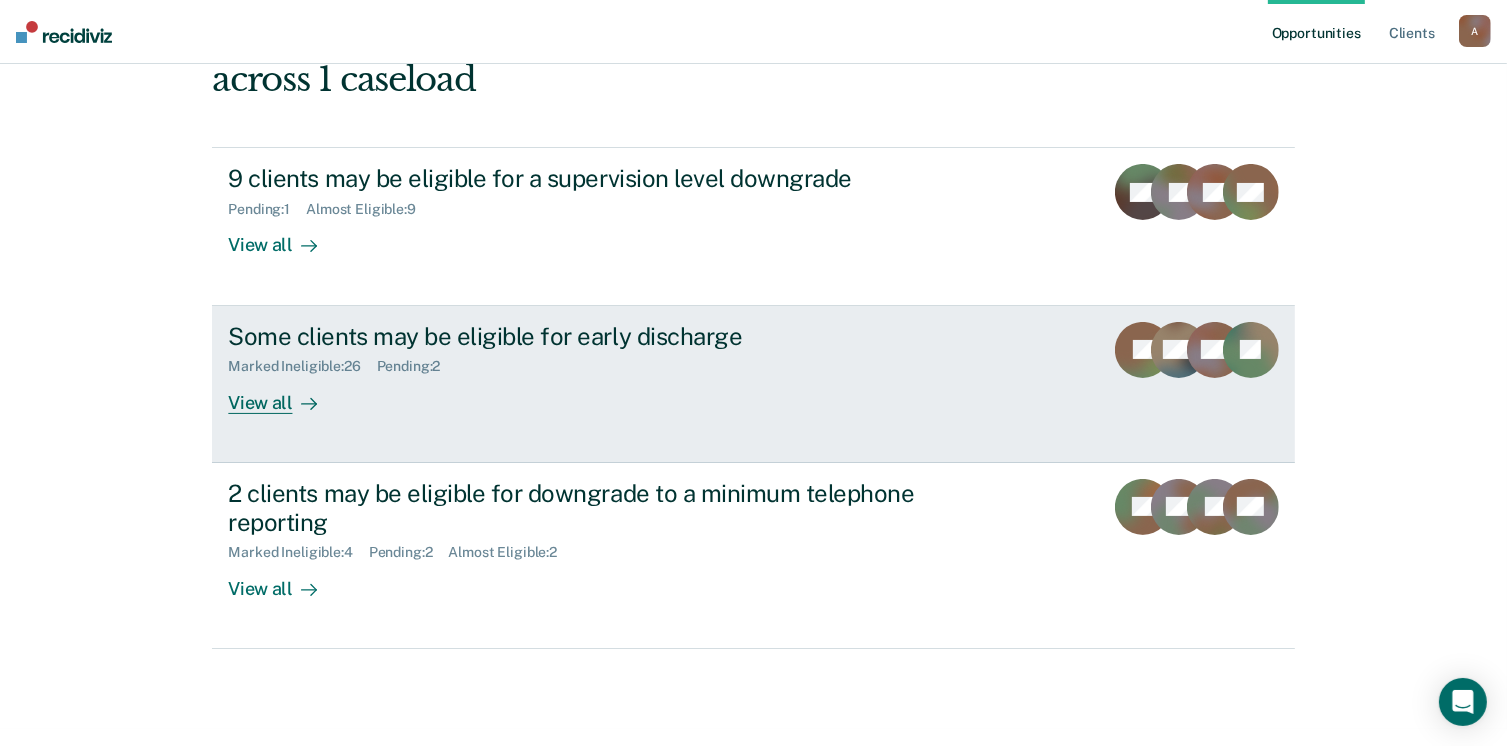 scroll, scrollTop: 272, scrollLeft: 0, axis: vertical 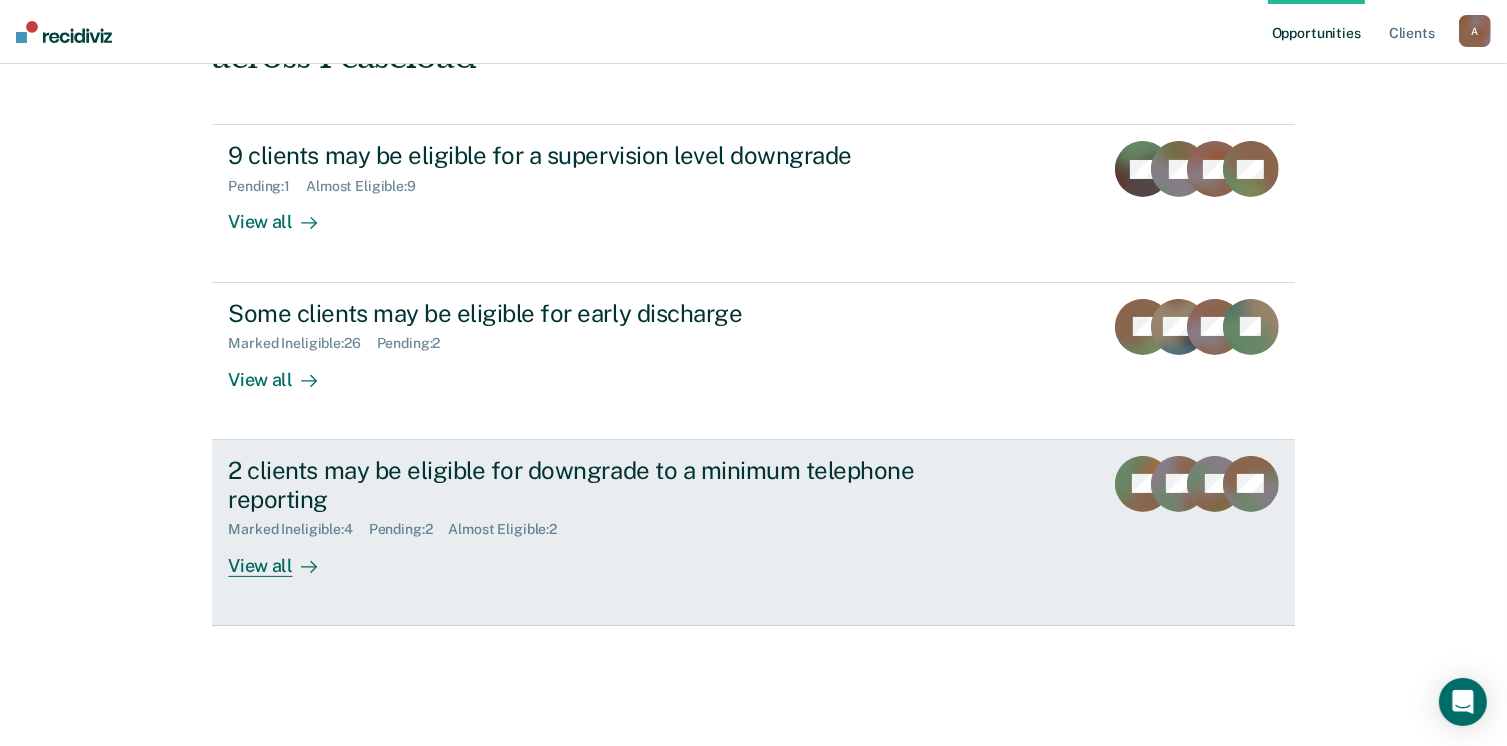 click on "View all" at bounding box center (284, 557) 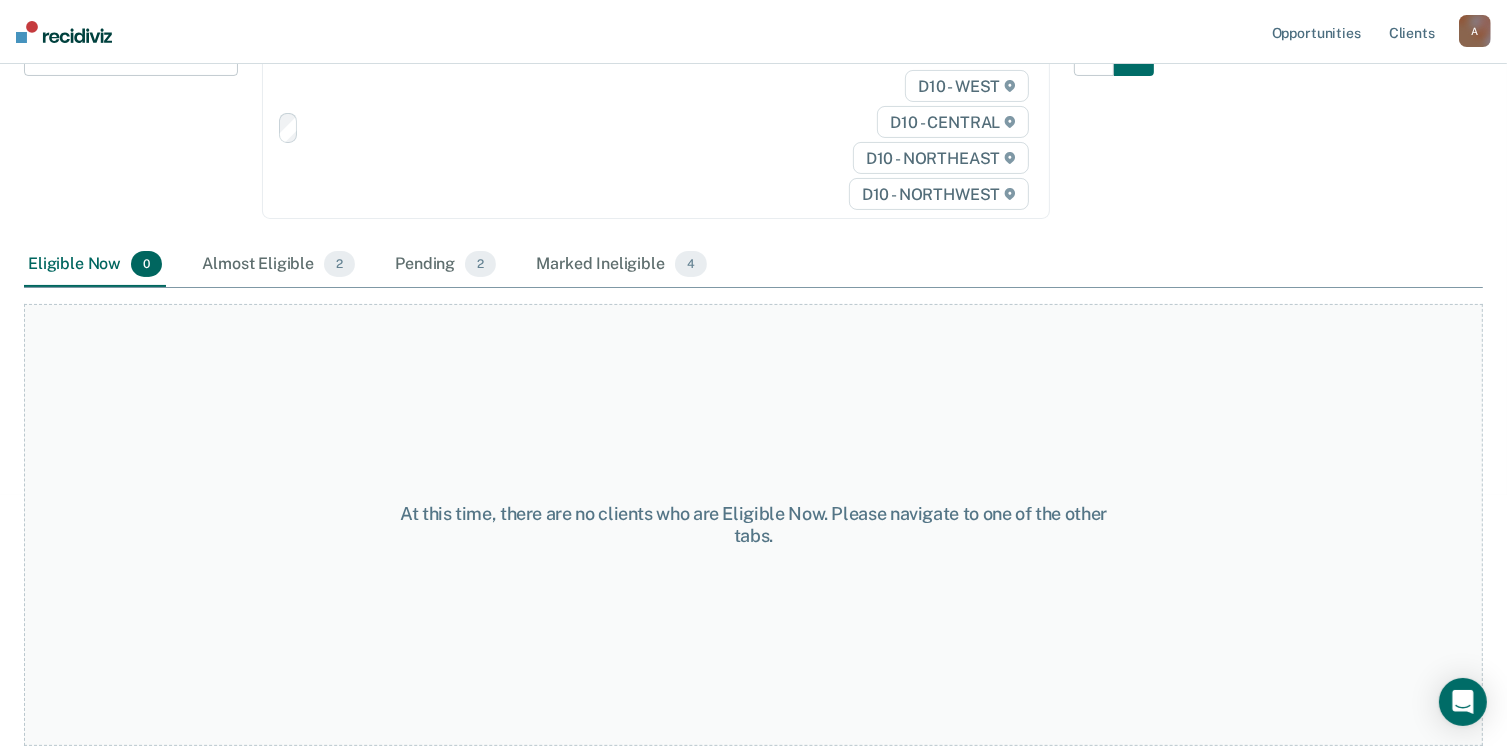 scroll, scrollTop: 0, scrollLeft: 0, axis: both 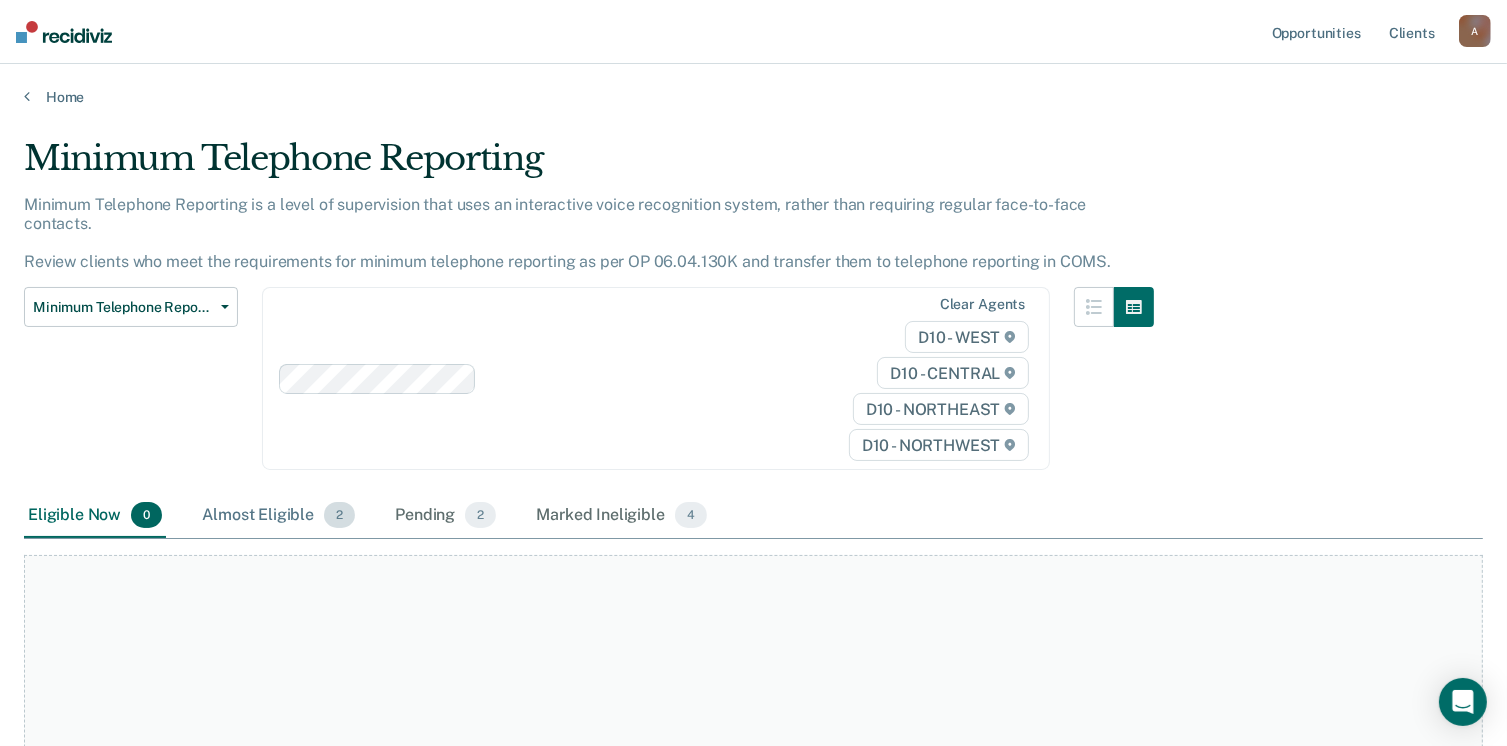 click on "Almost Eligible 2" at bounding box center (278, 516) 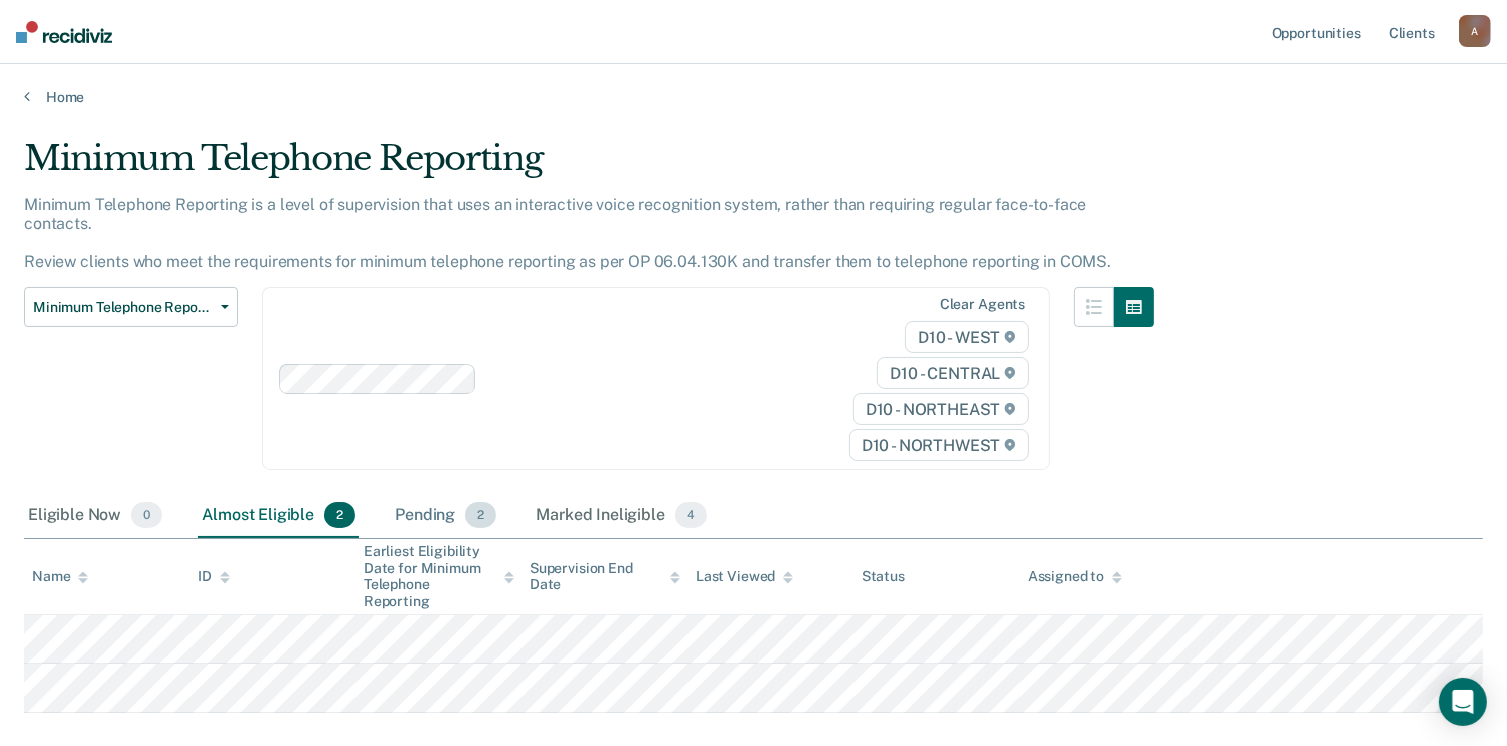 click on "Pending 2" at bounding box center [445, 516] 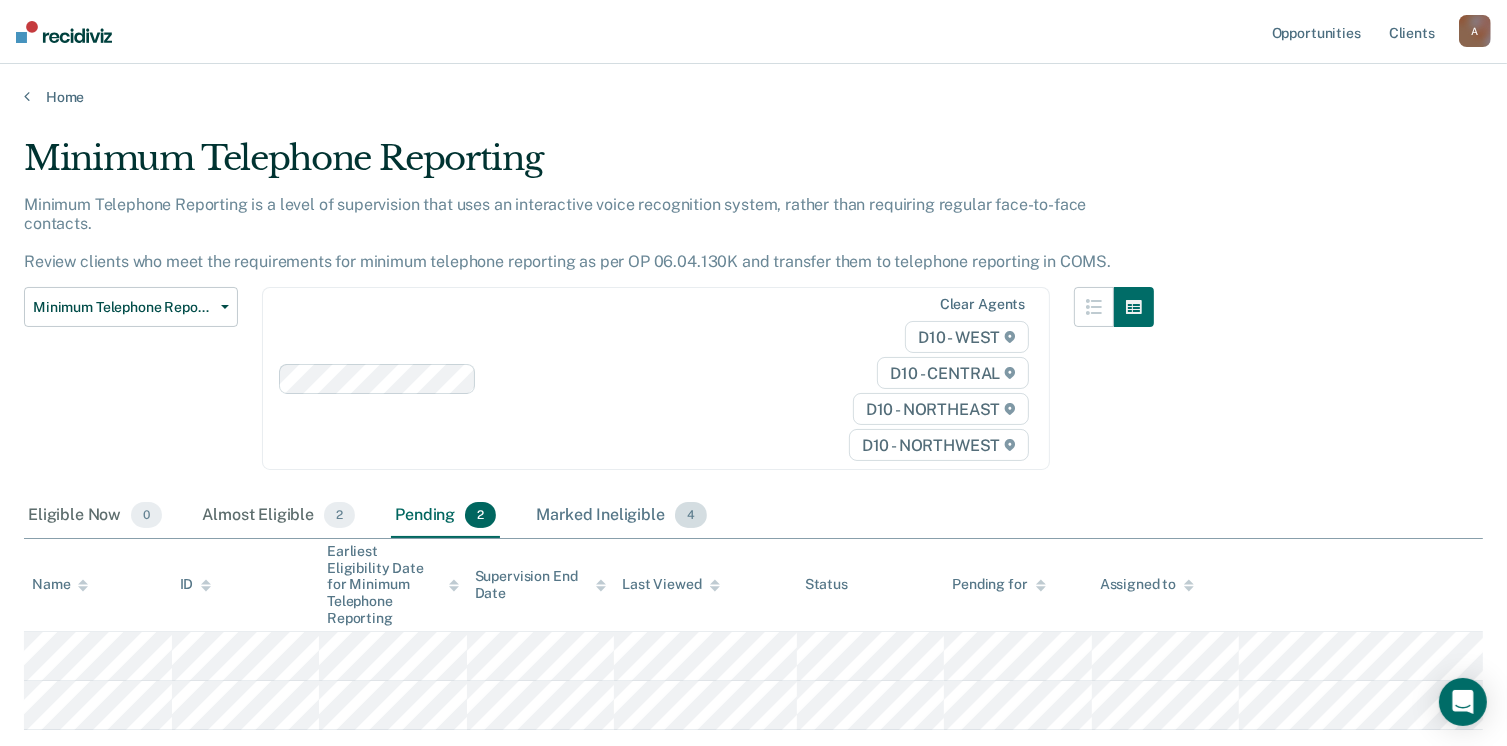click on "Marked Ineligible 4" at bounding box center (621, 516) 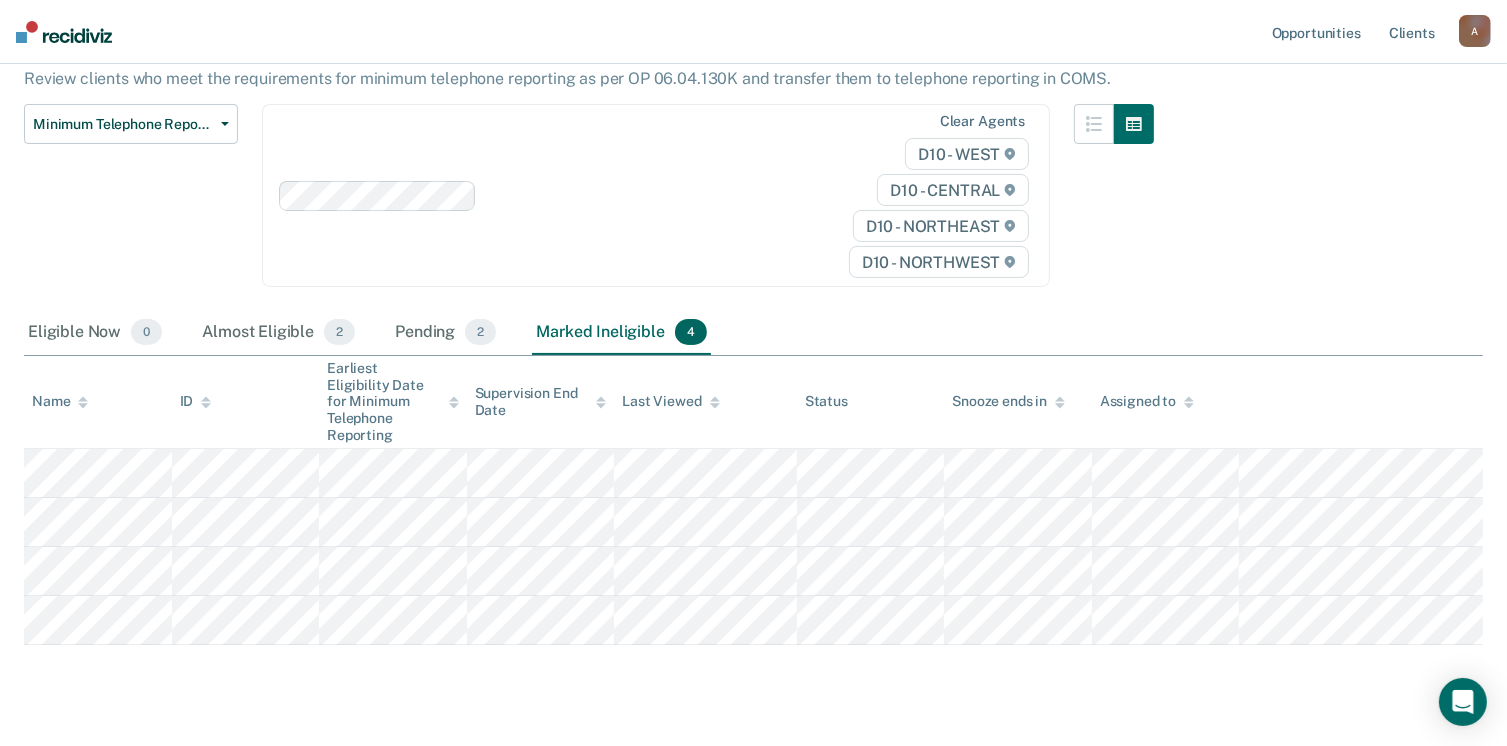 scroll, scrollTop: 200, scrollLeft: 0, axis: vertical 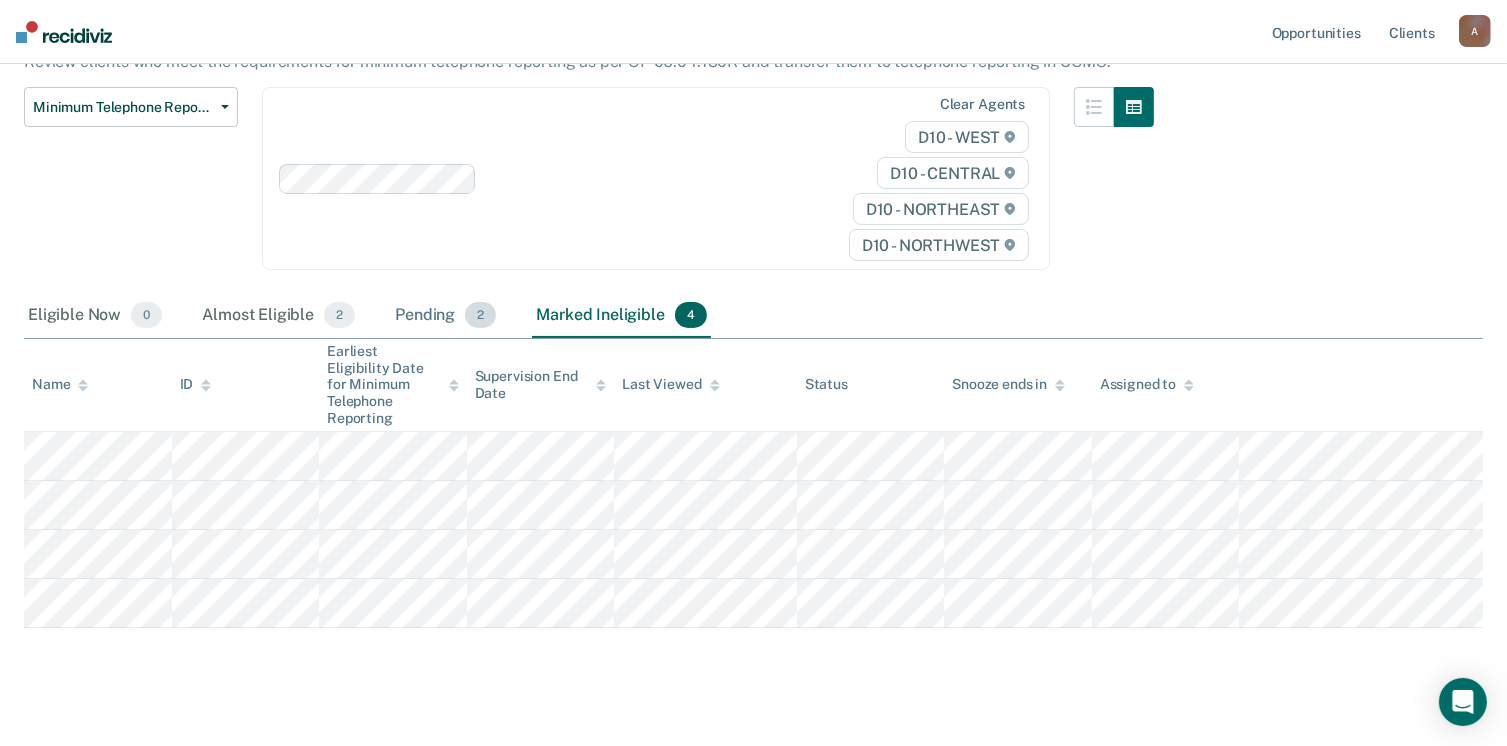 click on "Pending 2" at bounding box center [445, 316] 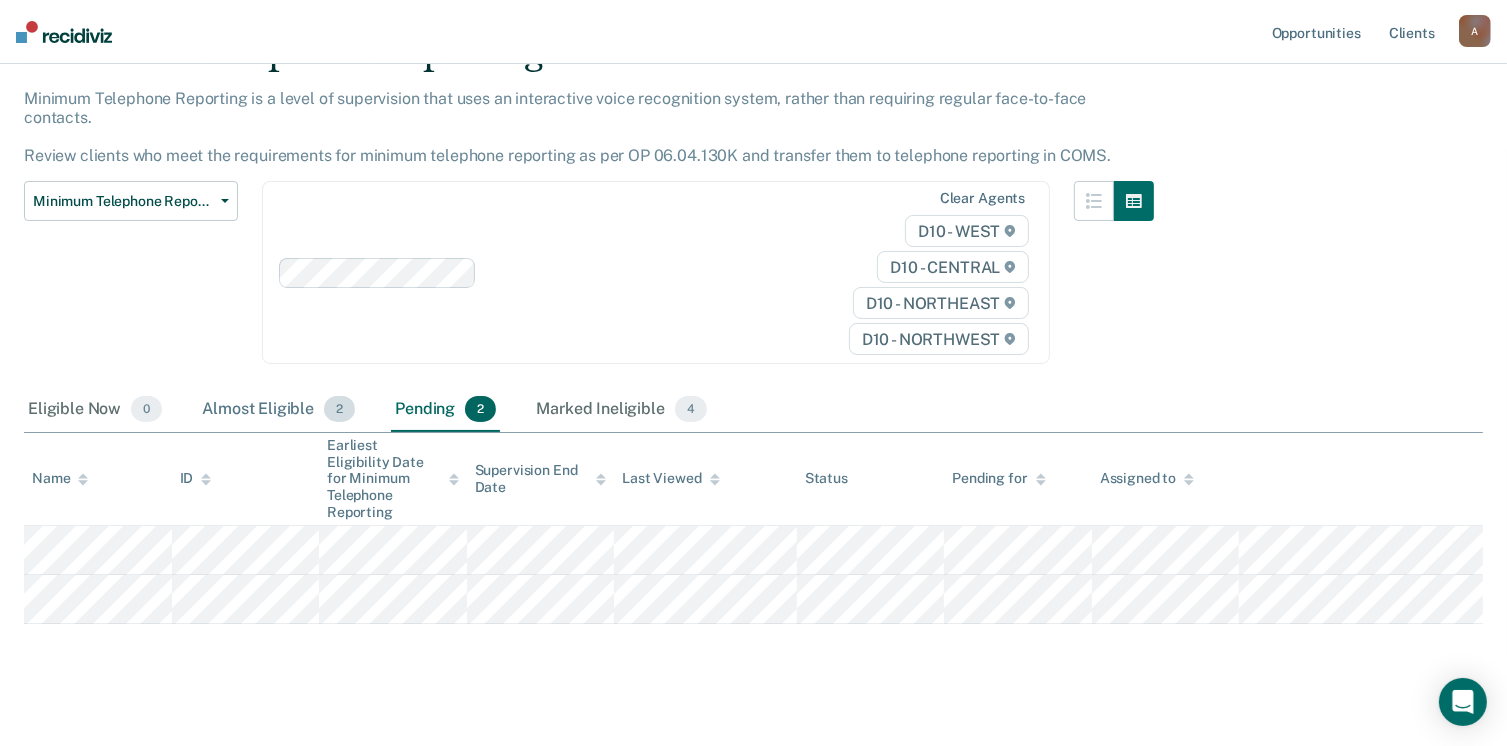 click on "Almost Eligible 2" at bounding box center [278, 410] 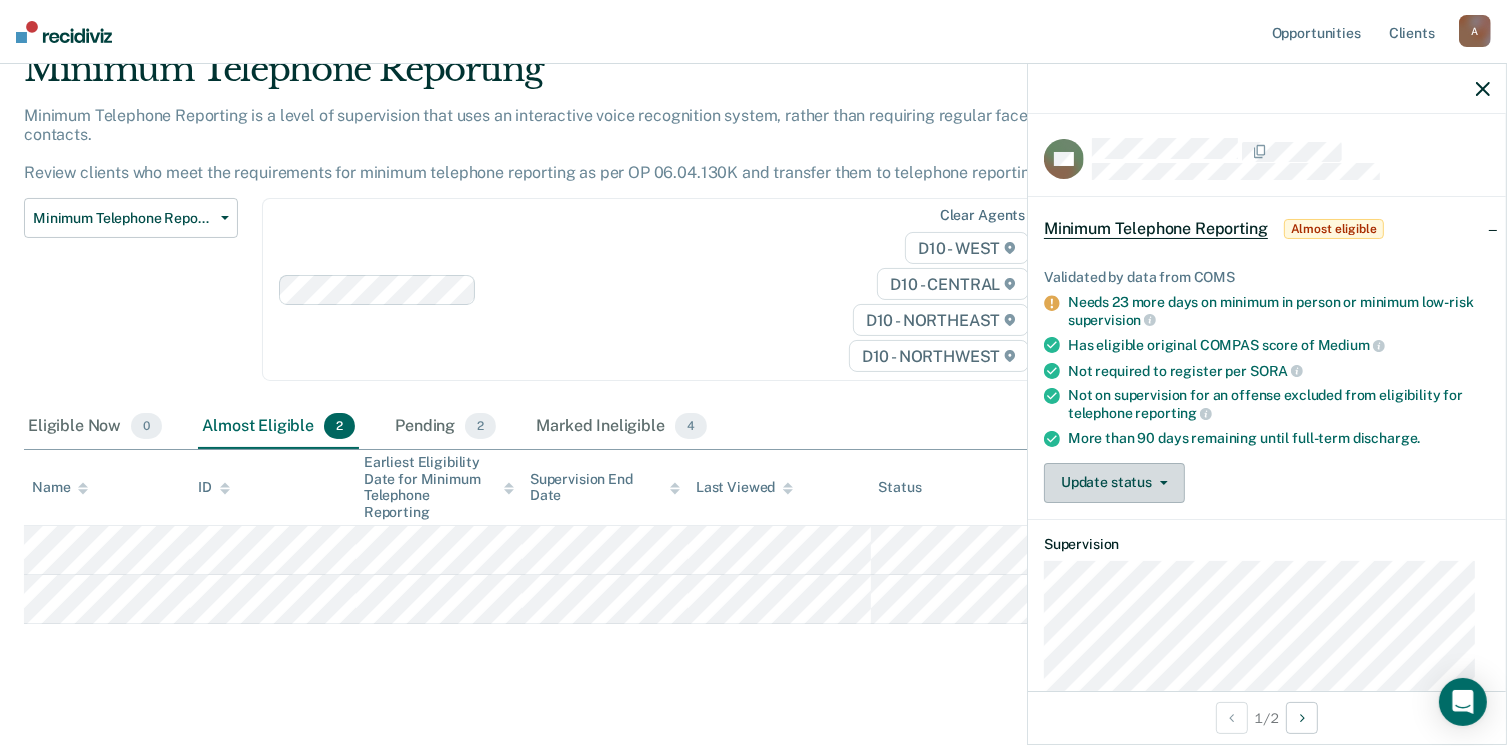 click on "Update status" at bounding box center [1114, 483] 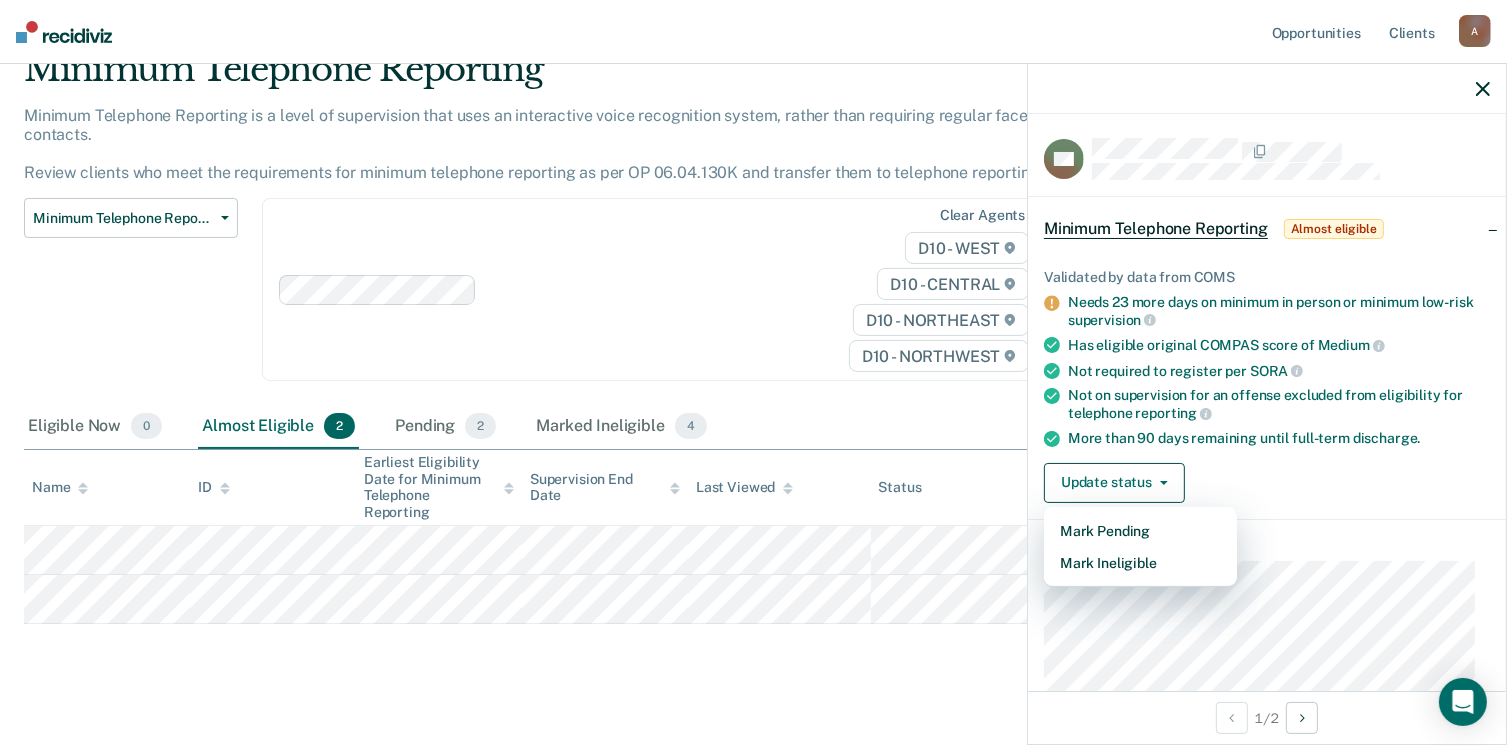 click on "Minimum Telephone Reporting Almost eligible Validated by data from COMS Needs 23 more days on minimum in person or minimum low-risk supervision   Has eligible original COMPAS score of   Medium   Not required to register per   SORA   Not on supervision for an offense excluded from eligibility for telephone   reporting   More than 90 days remaining until full-term   discharge. Update status Mark Pending Mark Ineligible" at bounding box center [1267, 358] 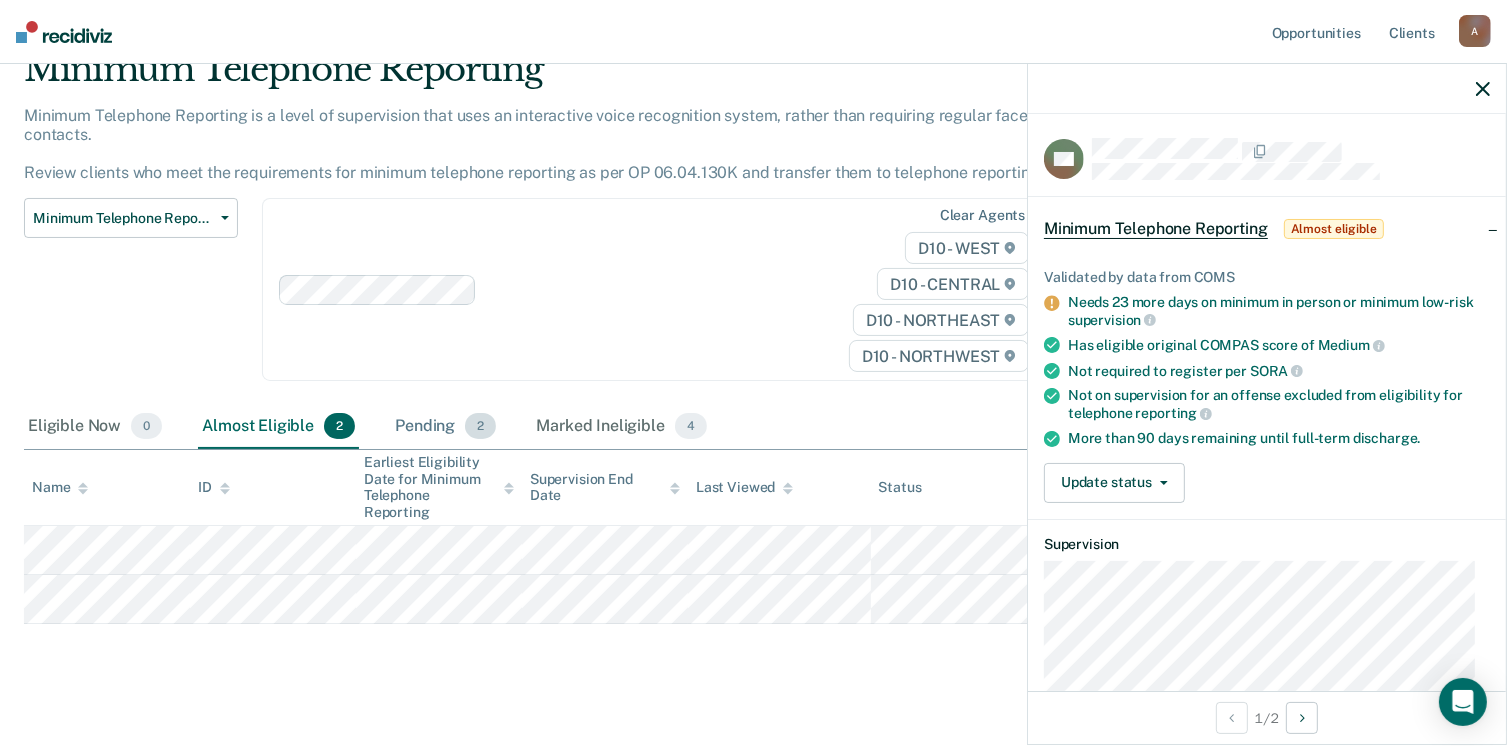 click on "Pending 2" at bounding box center [445, 427] 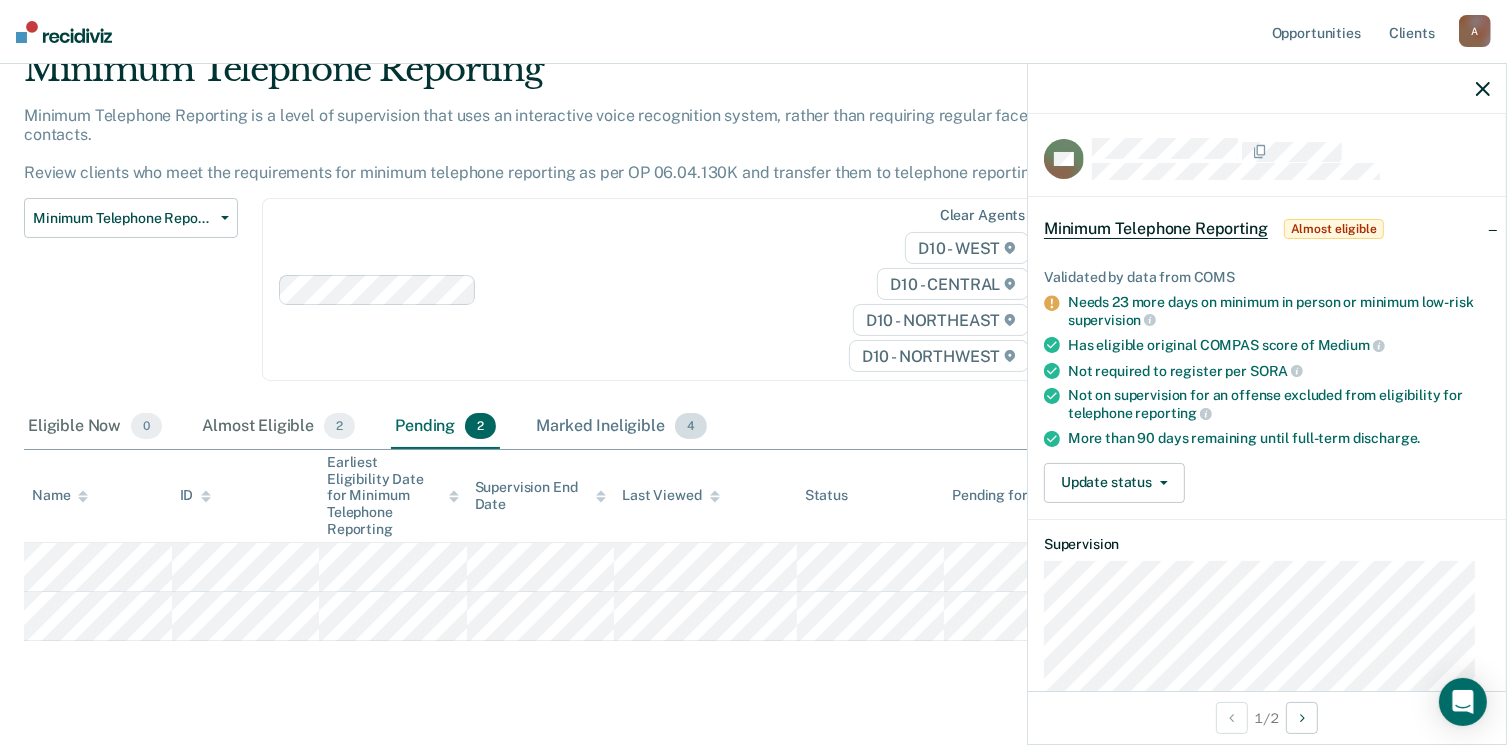 click on "Marked Ineligible 4" at bounding box center (621, 427) 